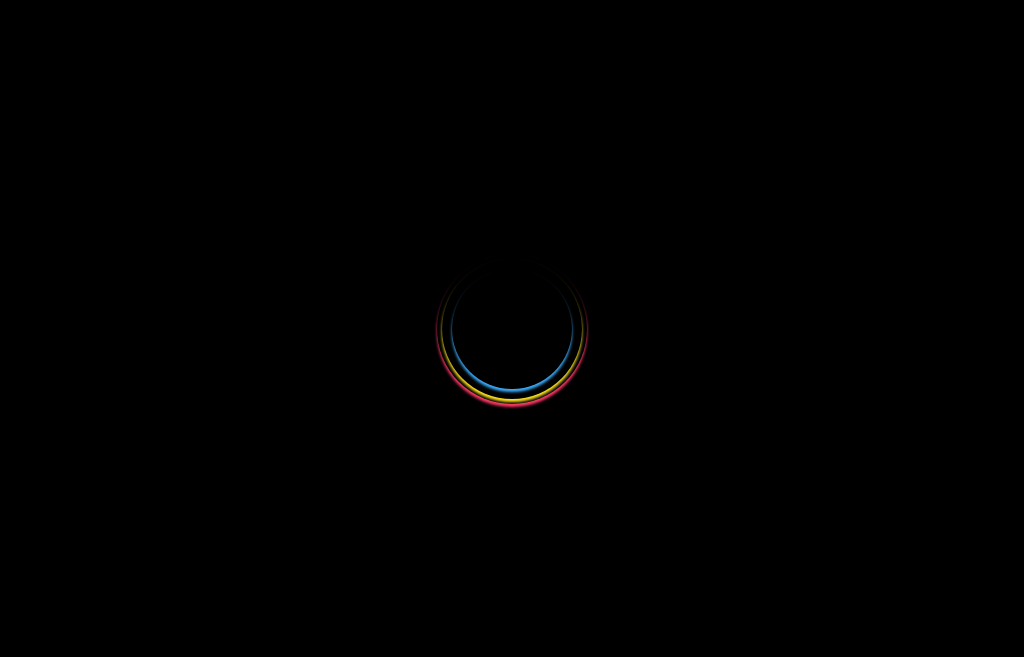 scroll, scrollTop: 0, scrollLeft: 0, axis: both 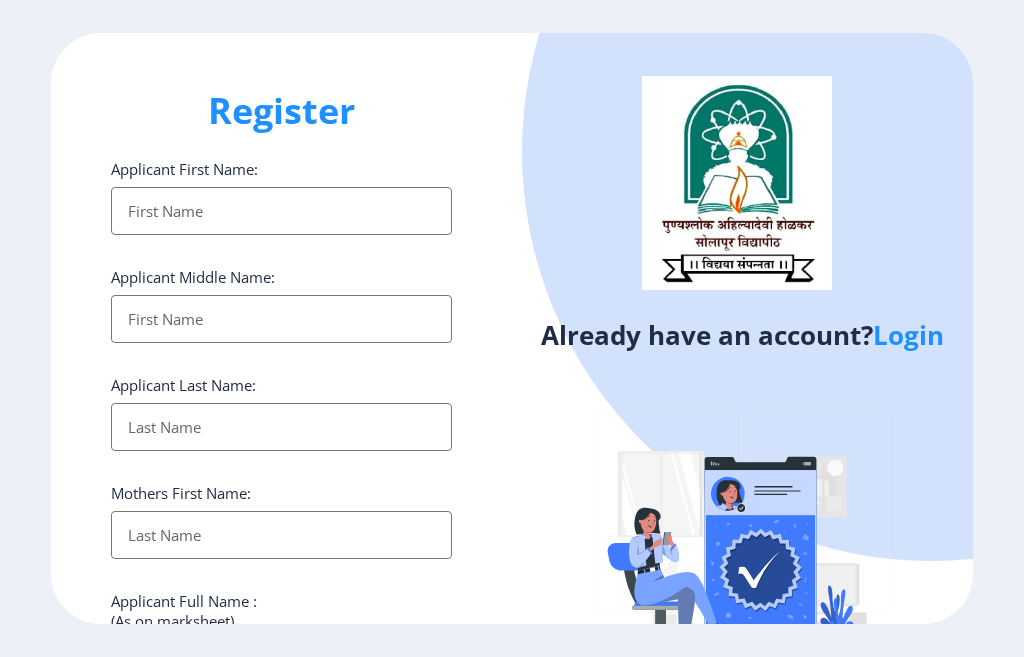 click on "Login" 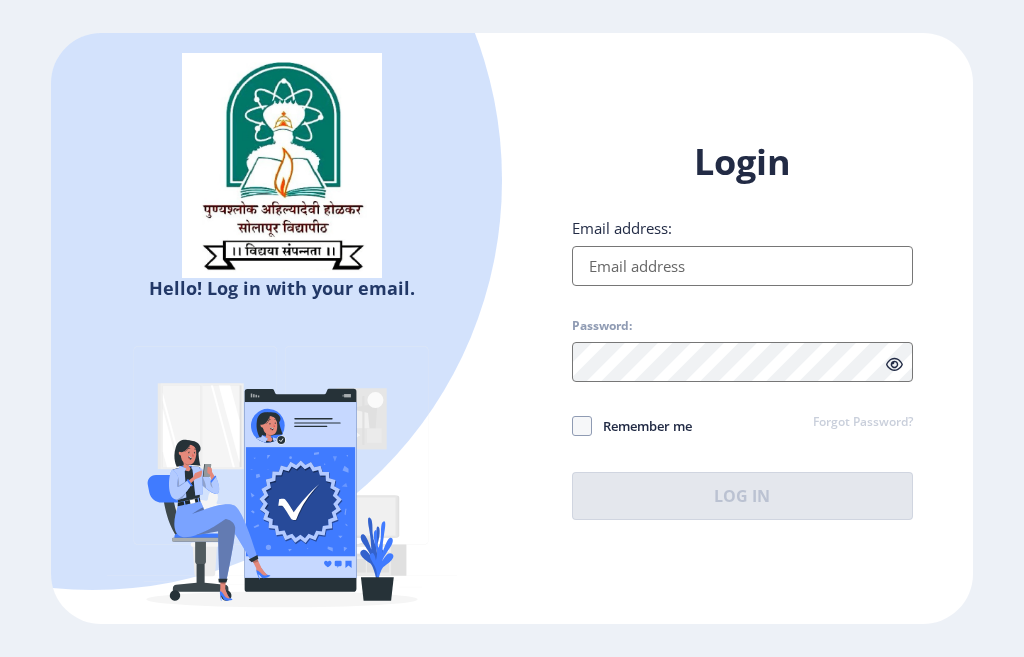 click on "Email address:" at bounding box center [742, 266] 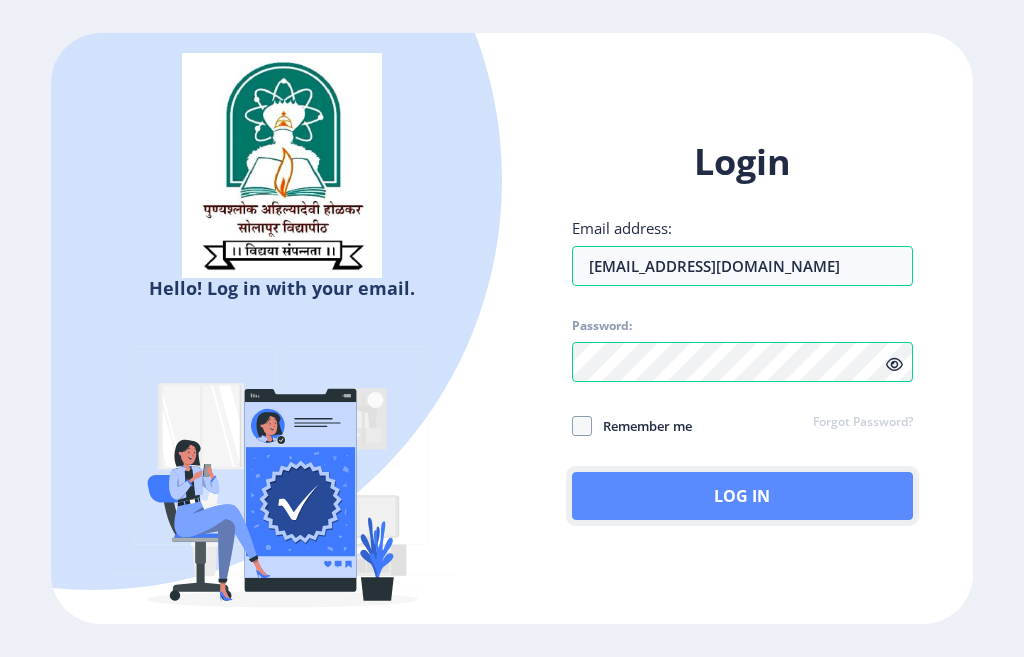 click on "Log In" 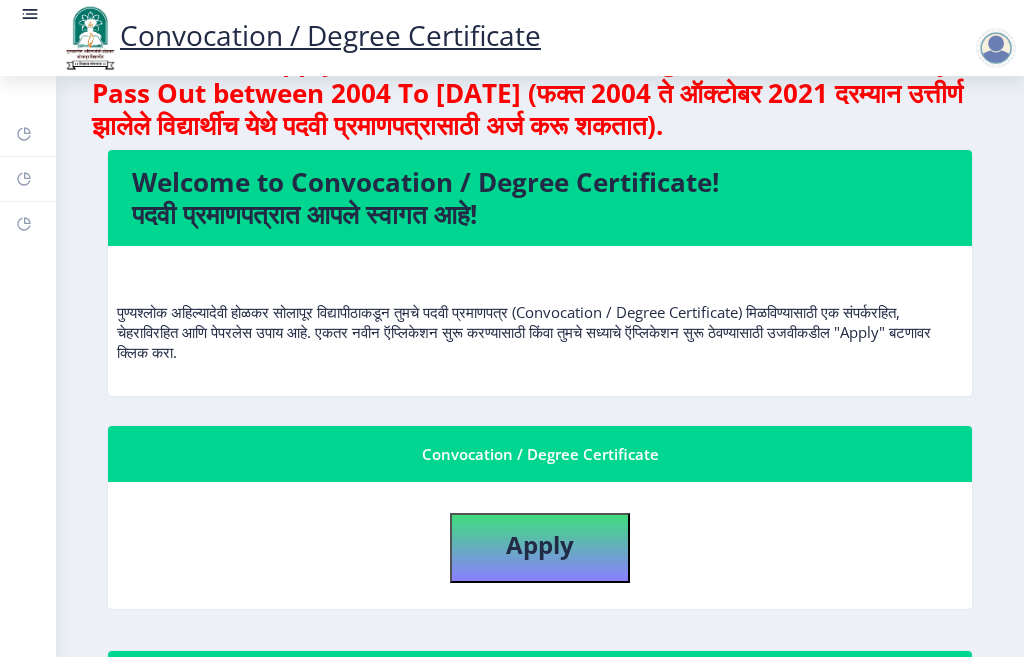 scroll, scrollTop: 200, scrollLeft: 0, axis: vertical 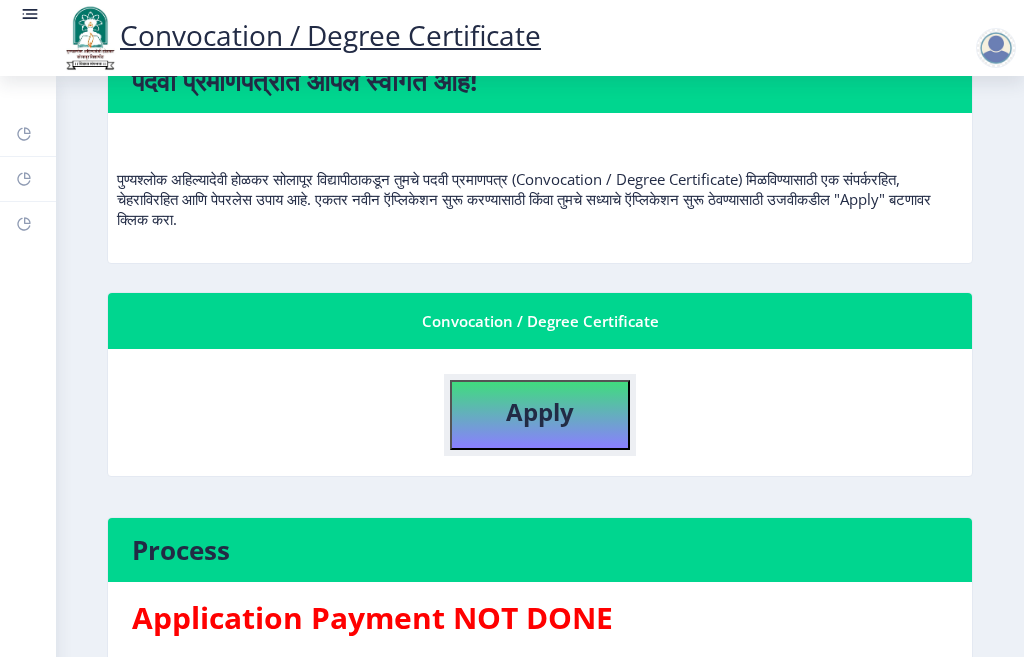 click on "Apply" 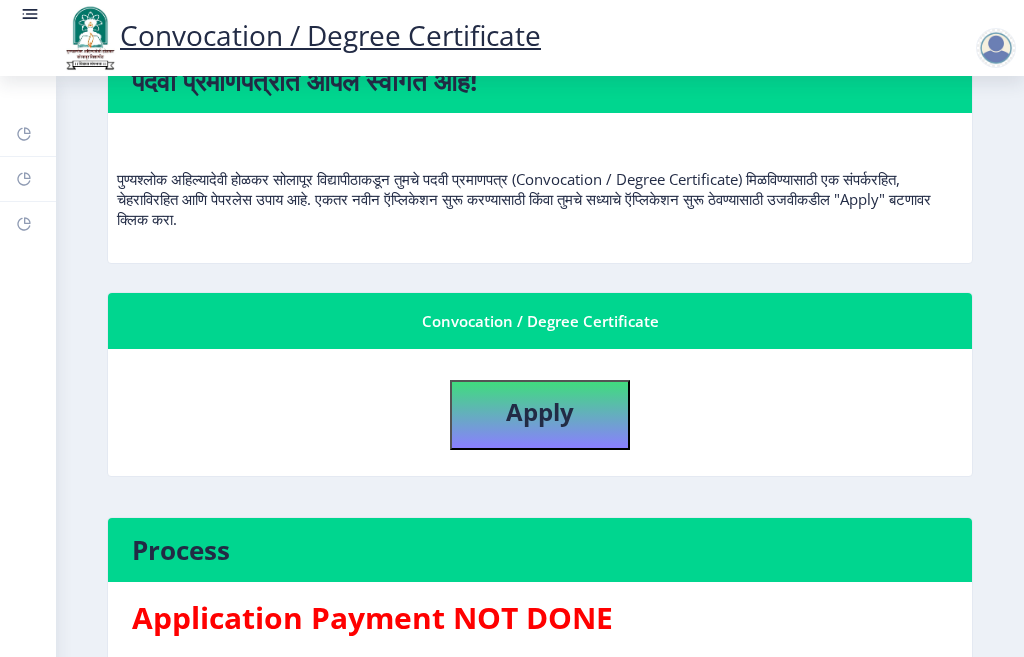 select 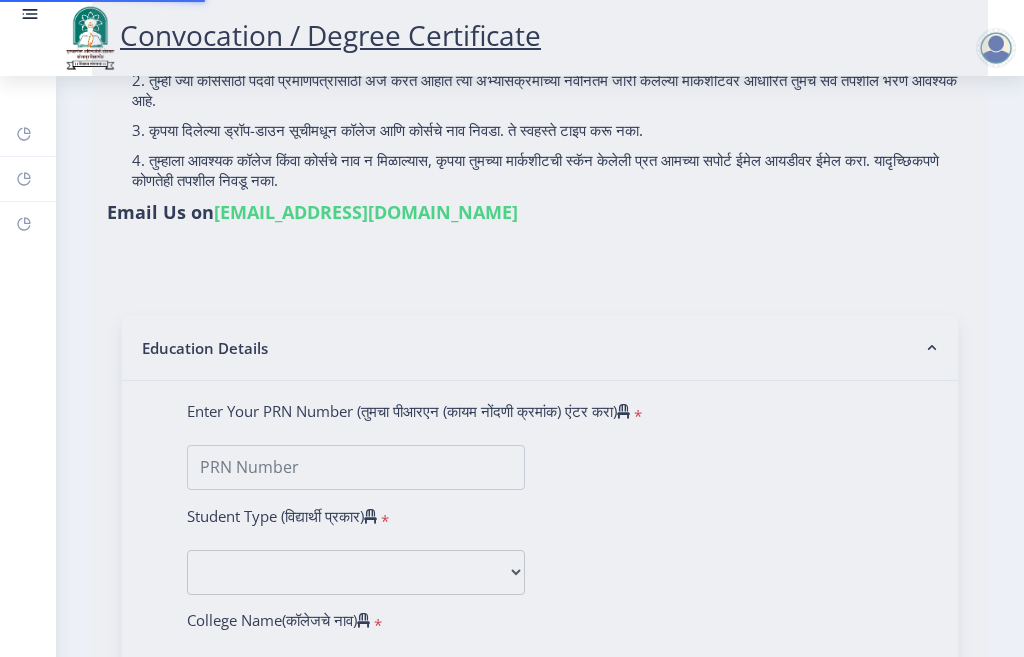 scroll, scrollTop: 0, scrollLeft: 0, axis: both 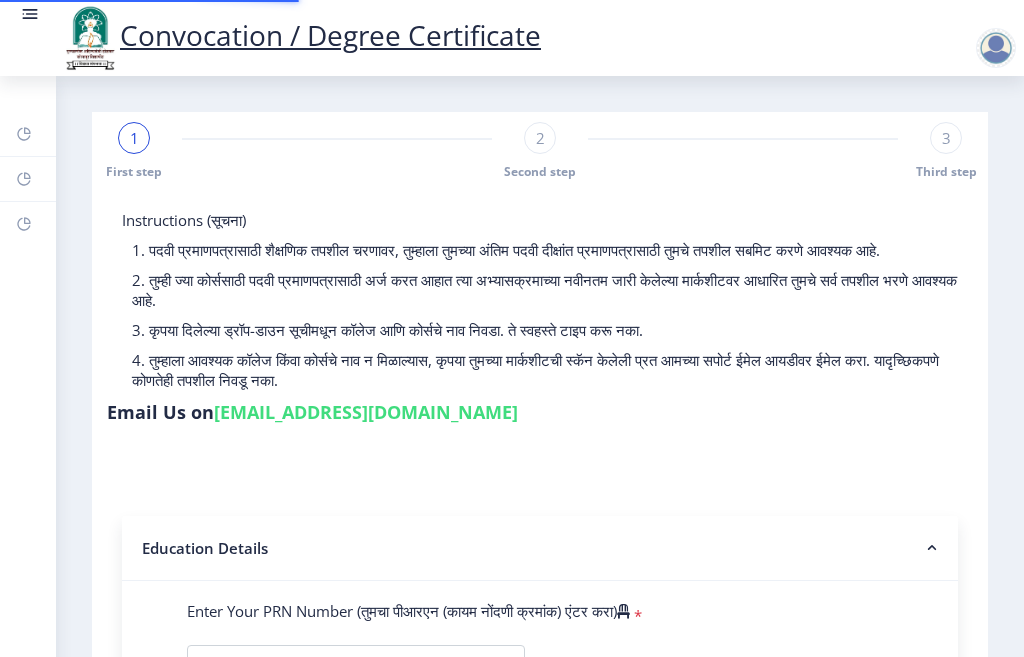 type on "2012032500222177" 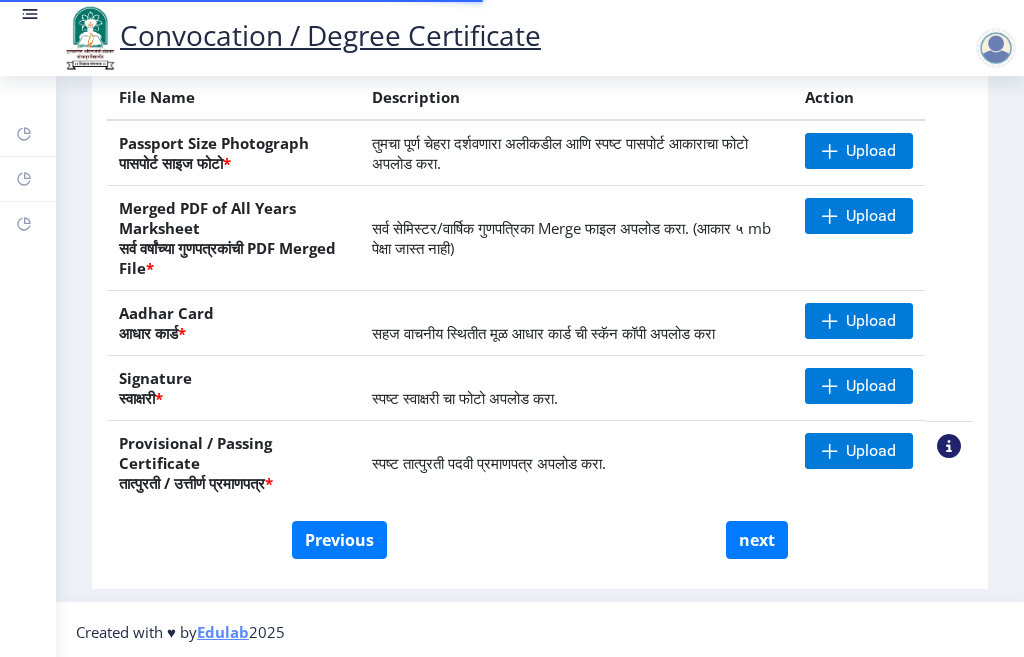 scroll, scrollTop: 341, scrollLeft: 0, axis: vertical 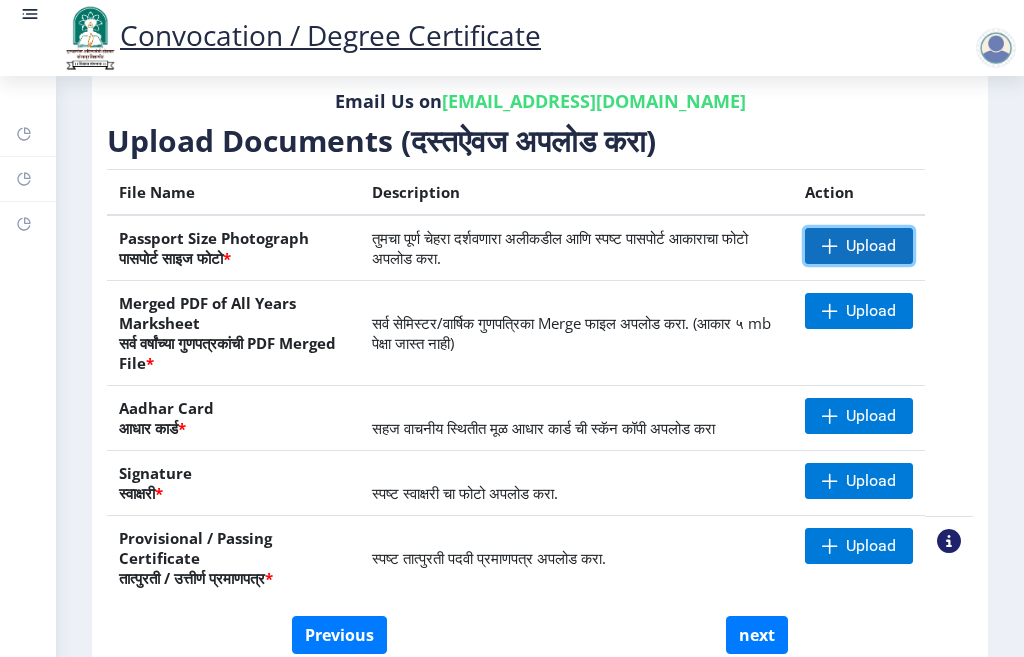 click on "Upload" 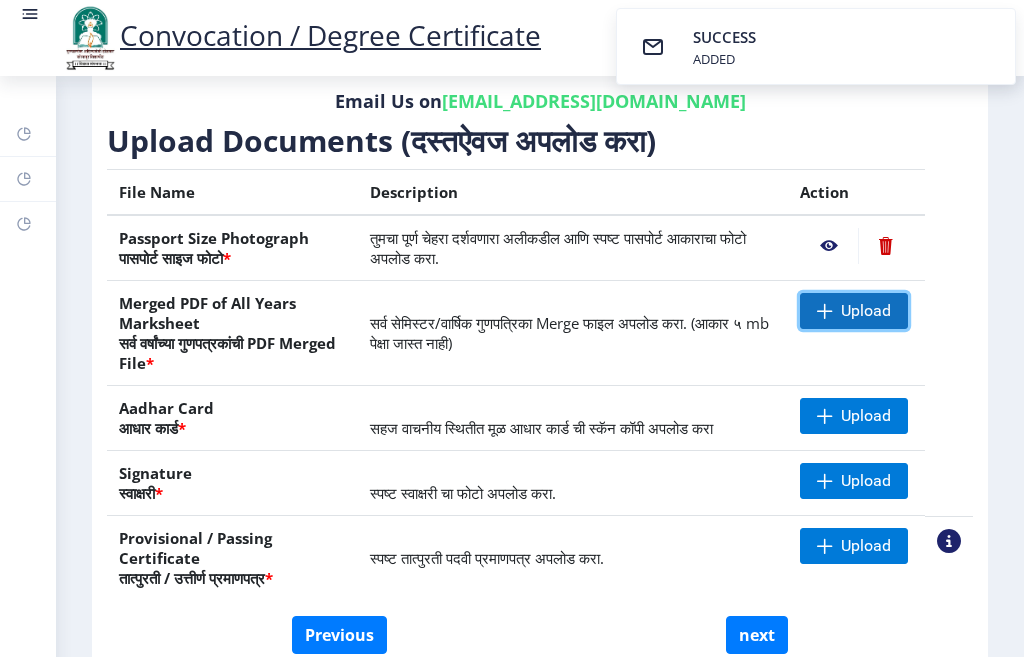 click on "Upload" 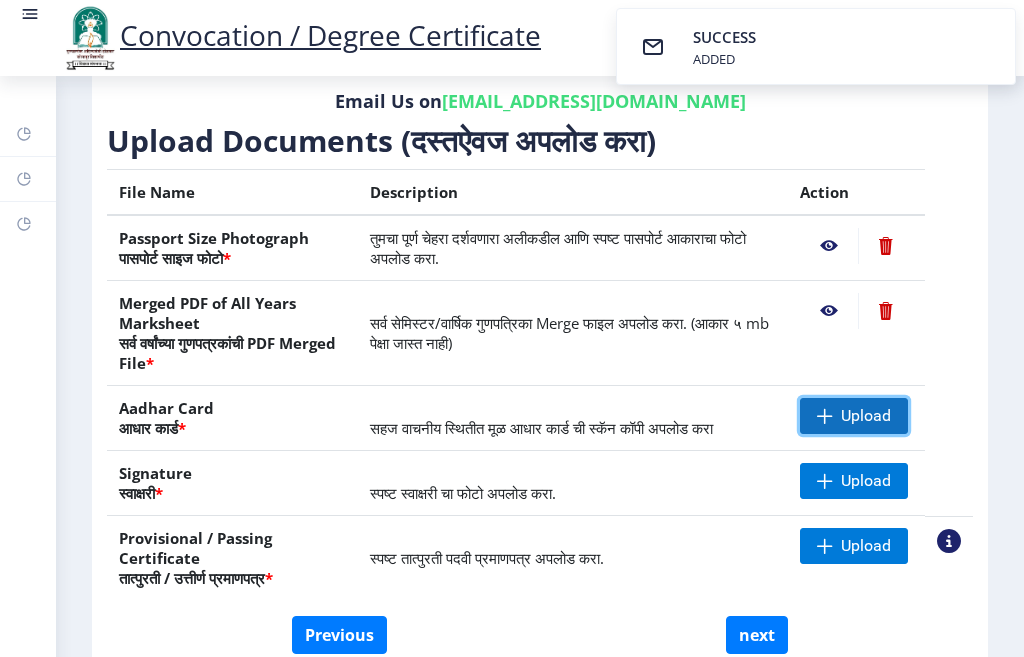 click 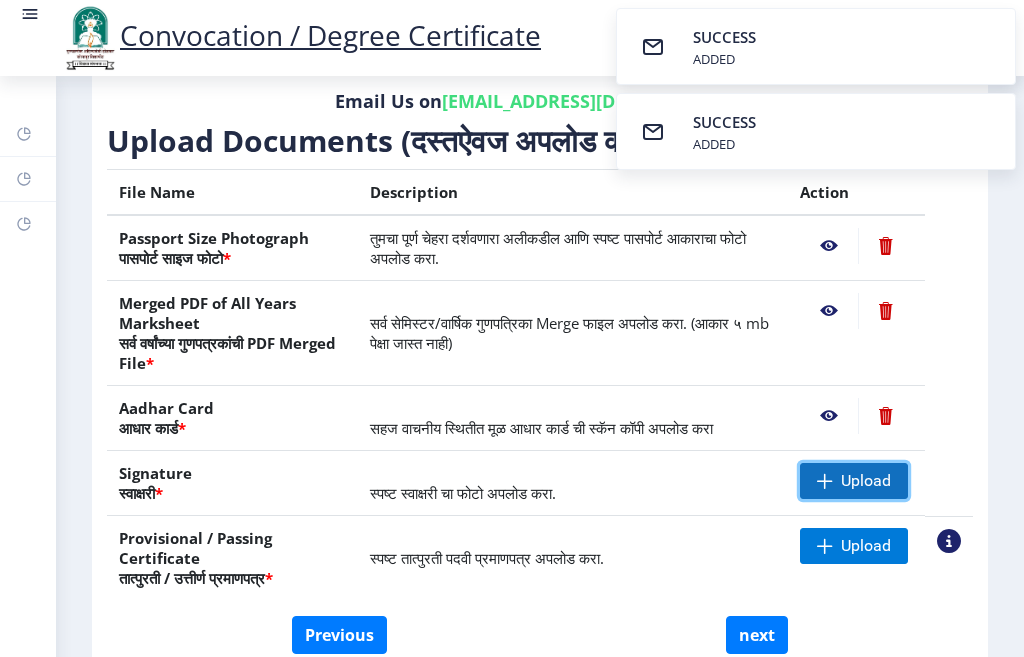 click on "Upload" 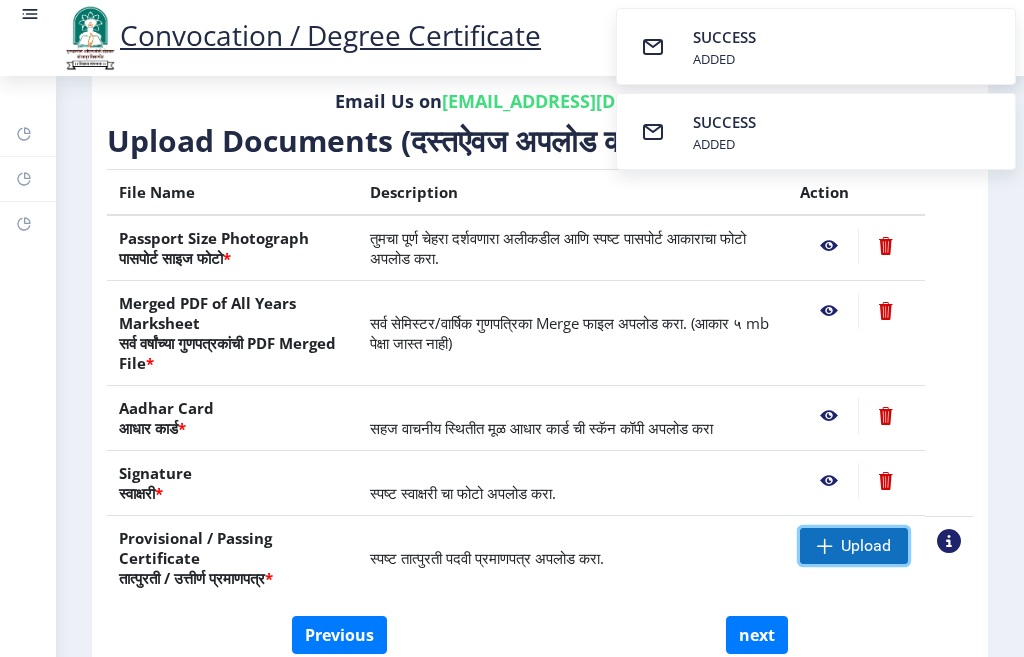 click on "Upload" 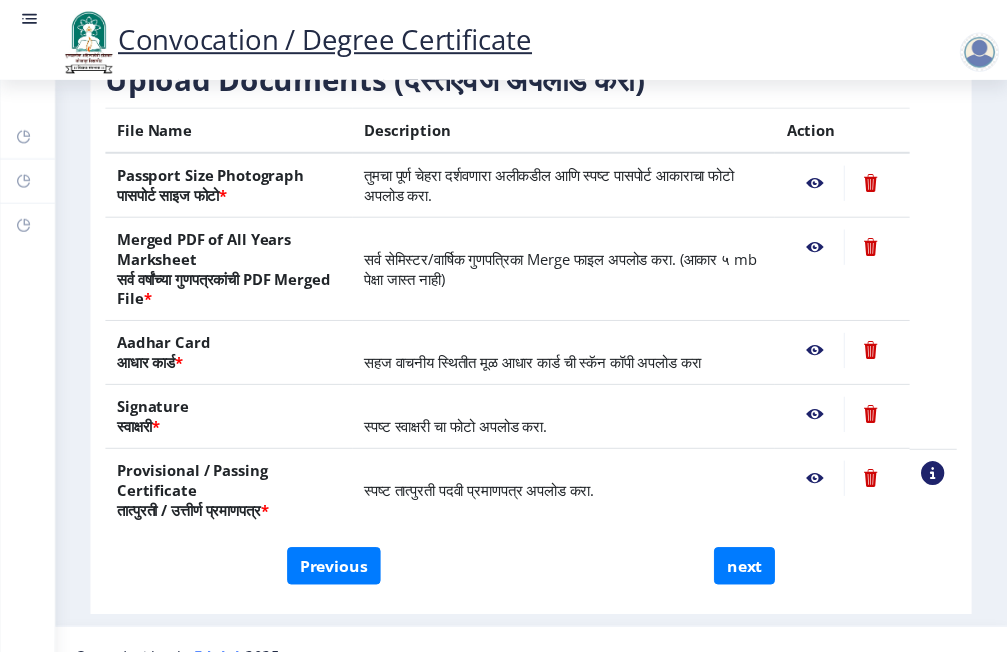 scroll, scrollTop: 441, scrollLeft: 0, axis: vertical 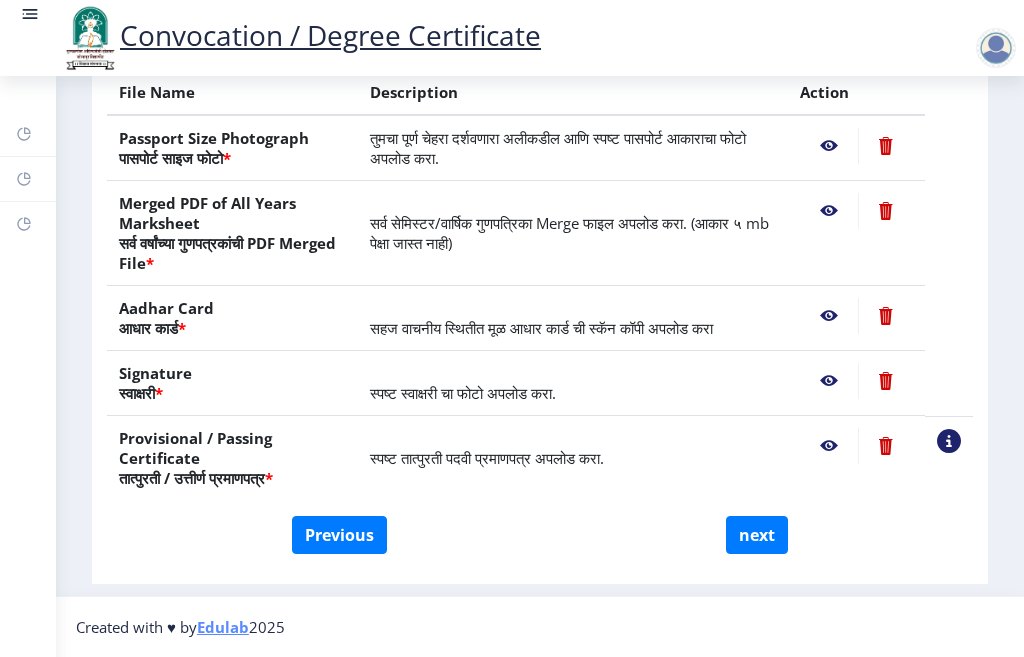 click 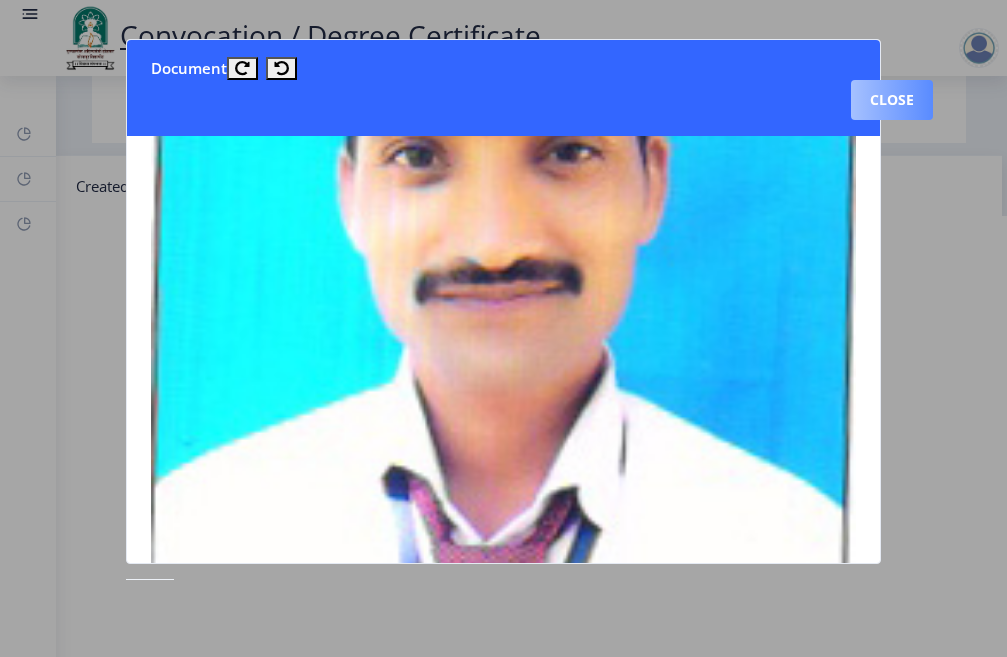 scroll, scrollTop: 300, scrollLeft: 0, axis: vertical 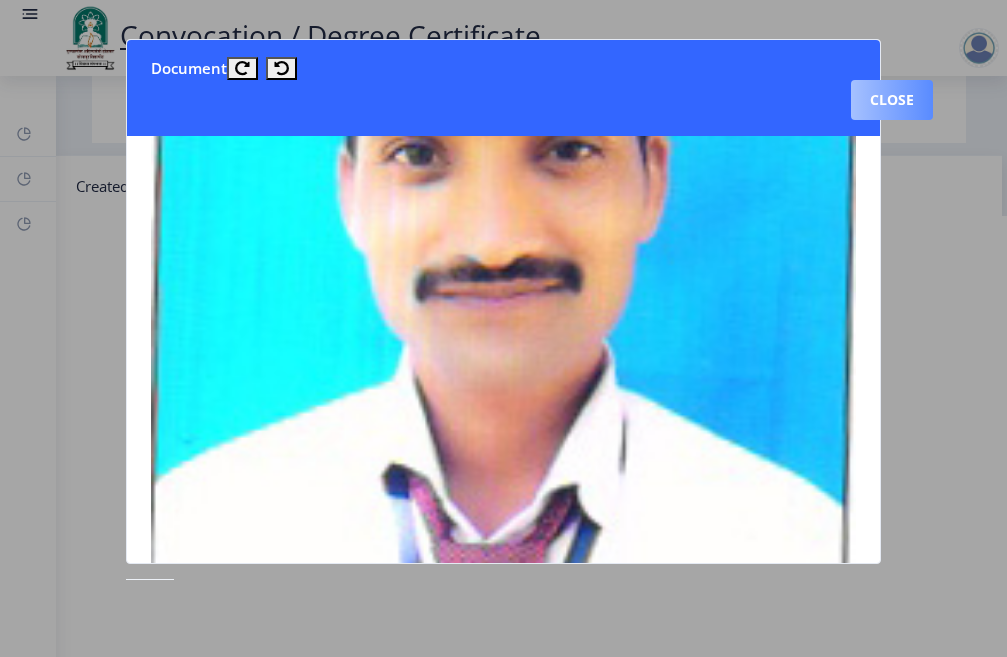 click on "Close" at bounding box center (892, 100) 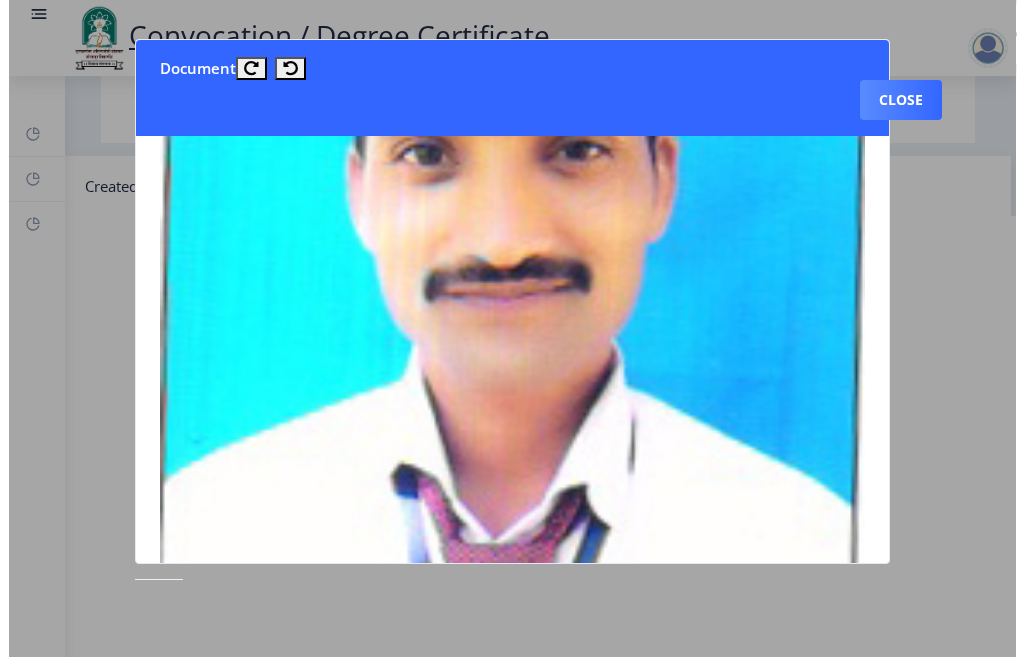scroll, scrollTop: 225, scrollLeft: 0, axis: vertical 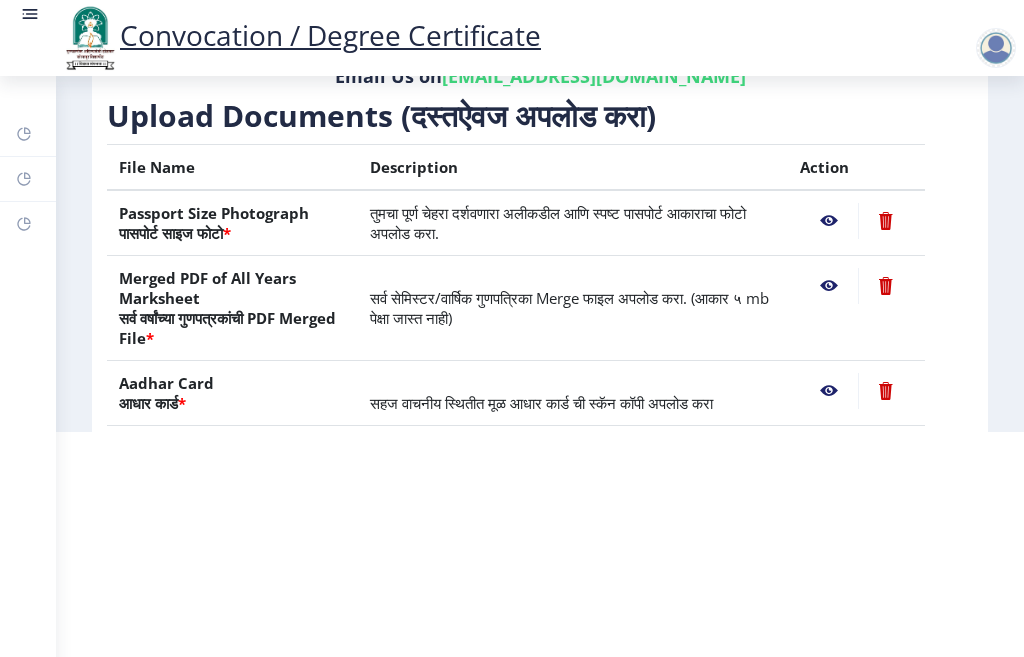 click 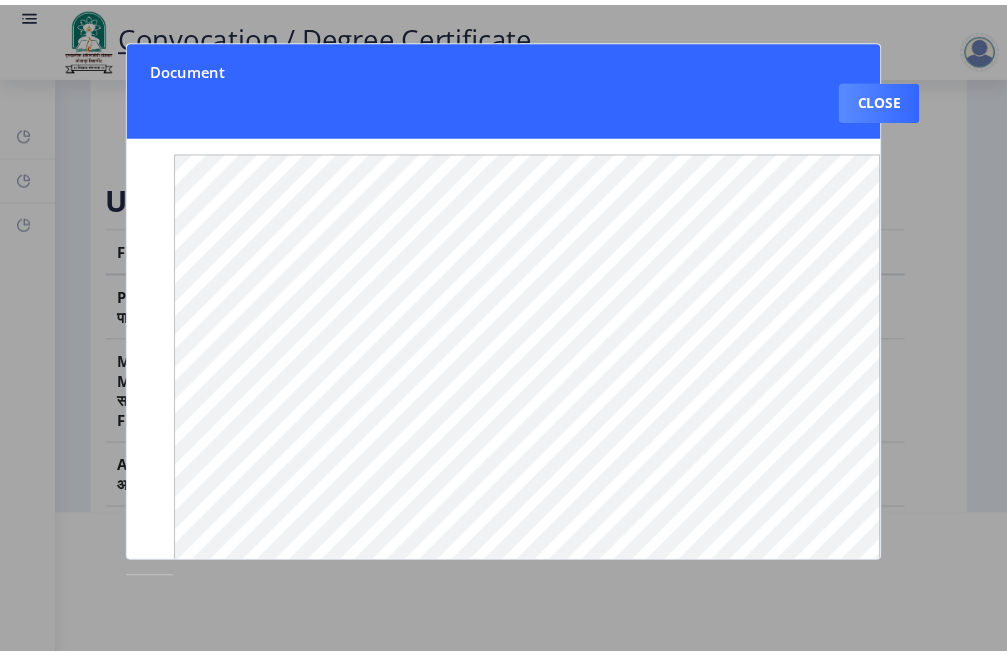 scroll, scrollTop: 0, scrollLeft: 0, axis: both 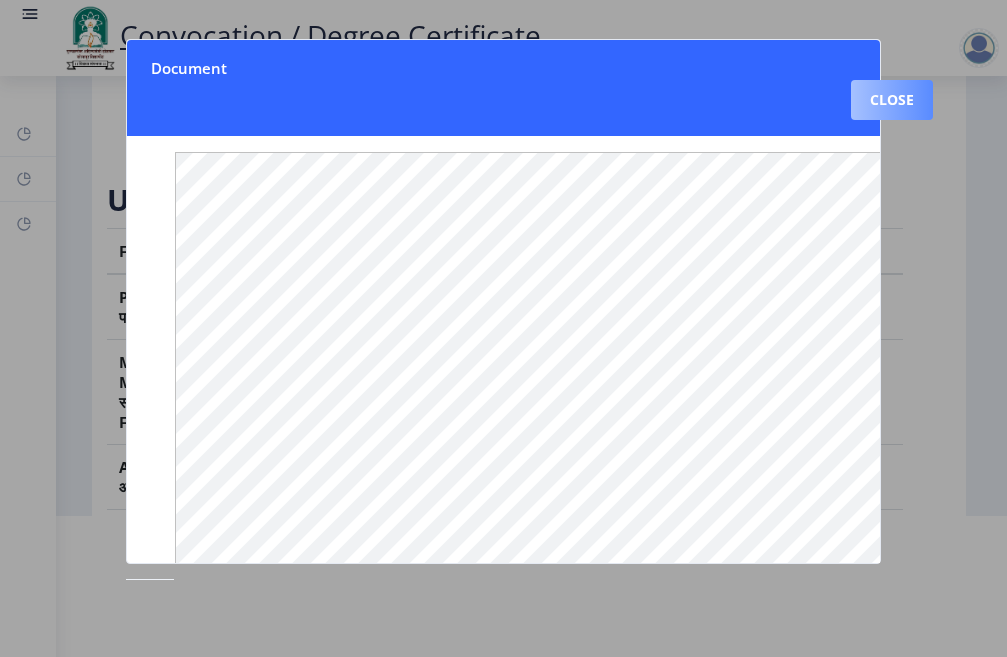 click on "Close" at bounding box center (892, 100) 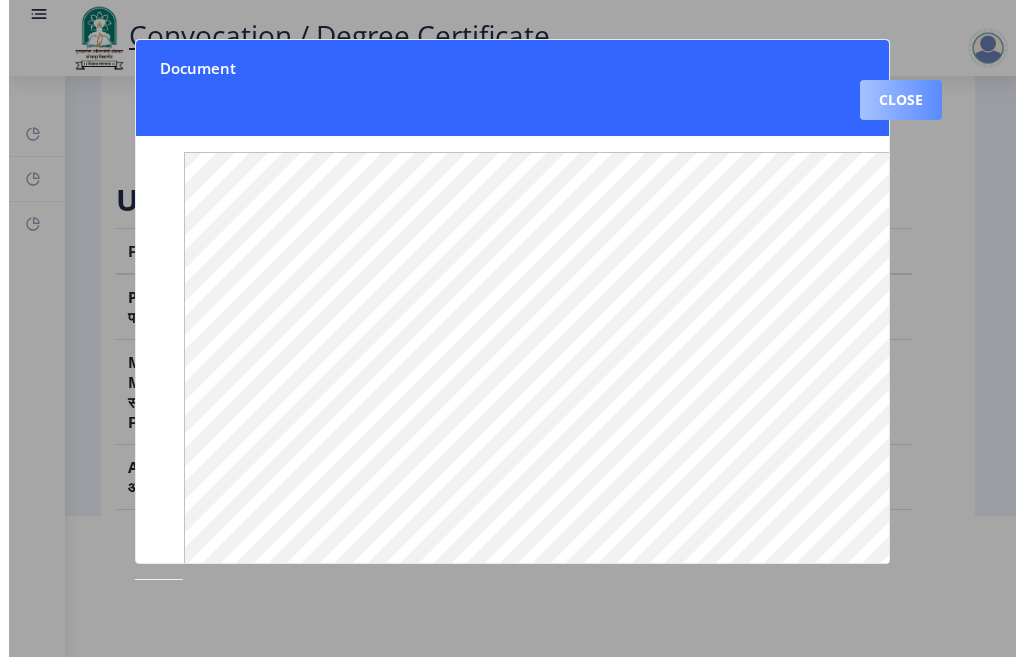 scroll, scrollTop: 141, scrollLeft: 0, axis: vertical 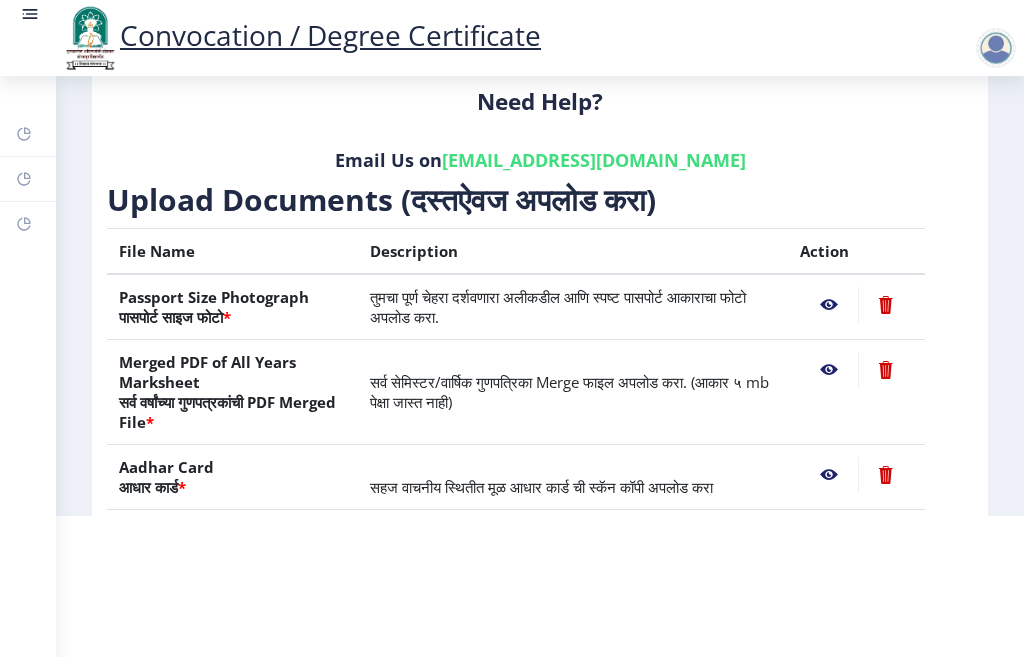 click 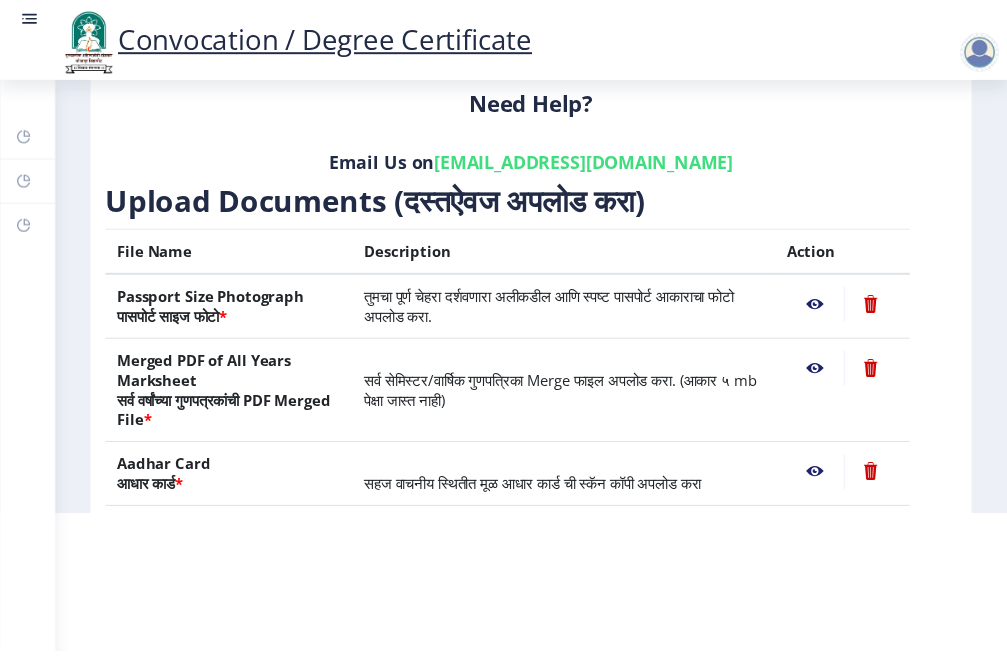 scroll, scrollTop: 0, scrollLeft: 0, axis: both 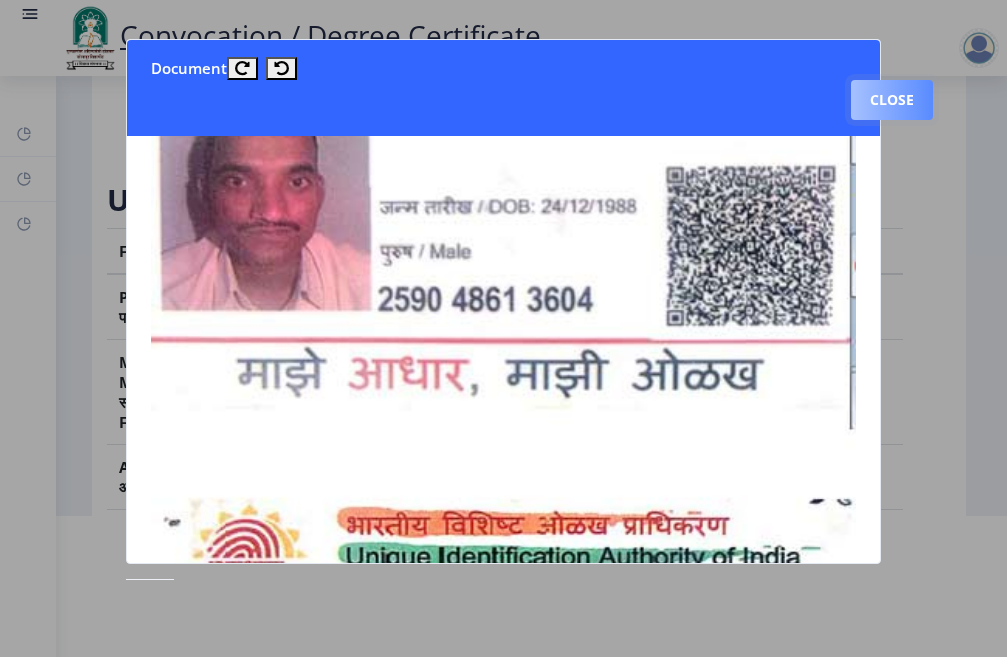 click on "Close" at bounding box center [892, 100] 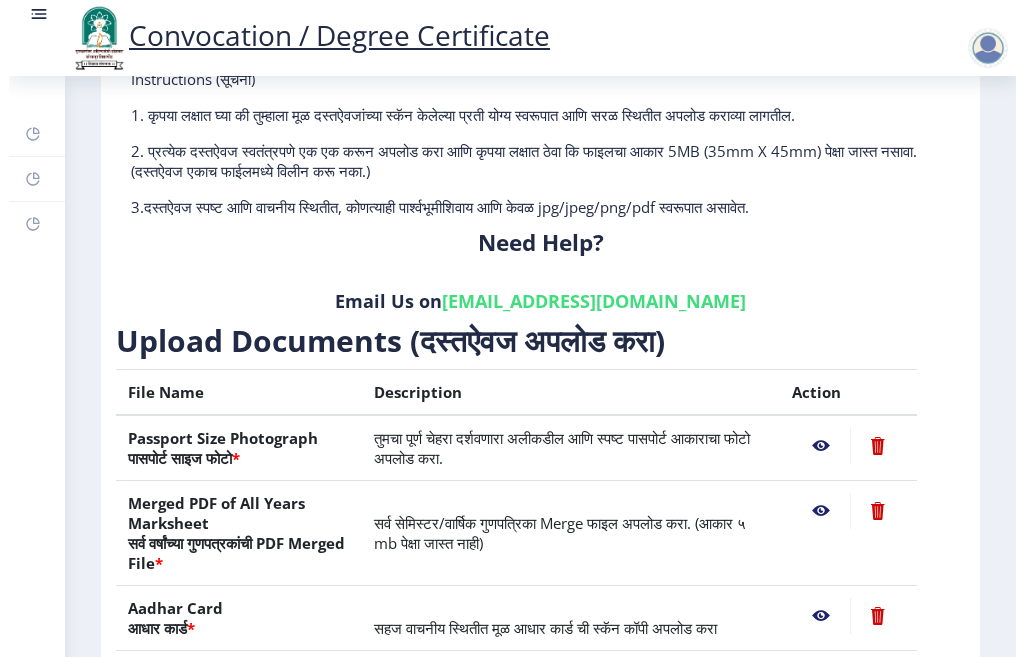 scroll, scrollTop: 141, scrollLeft: 0, axis: vertical 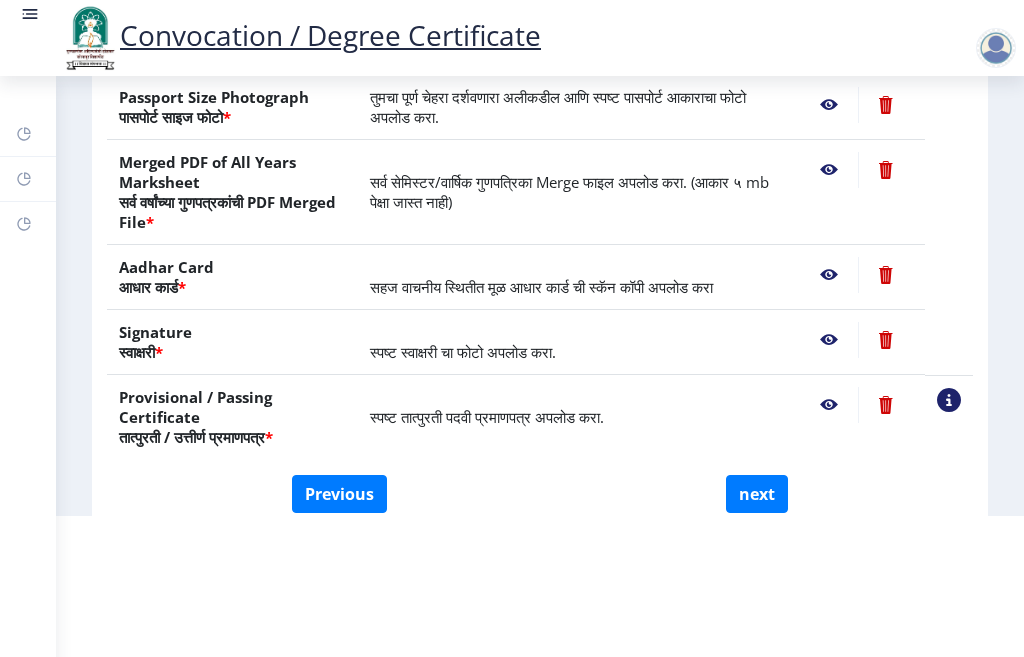 click 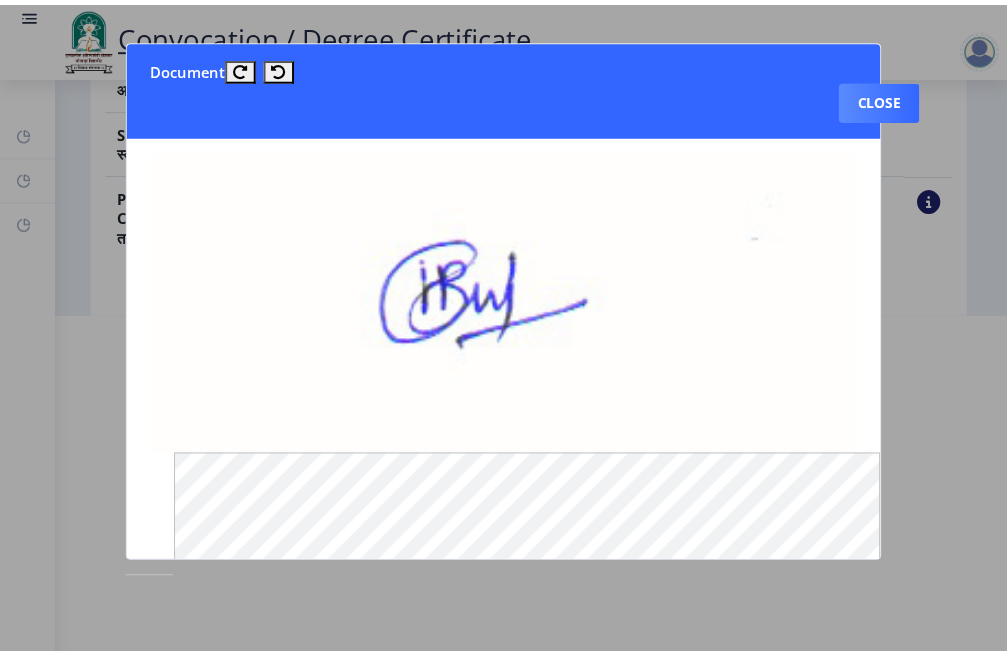 scroll, scrollTop: 0, scrollLeft: 0, axis: both 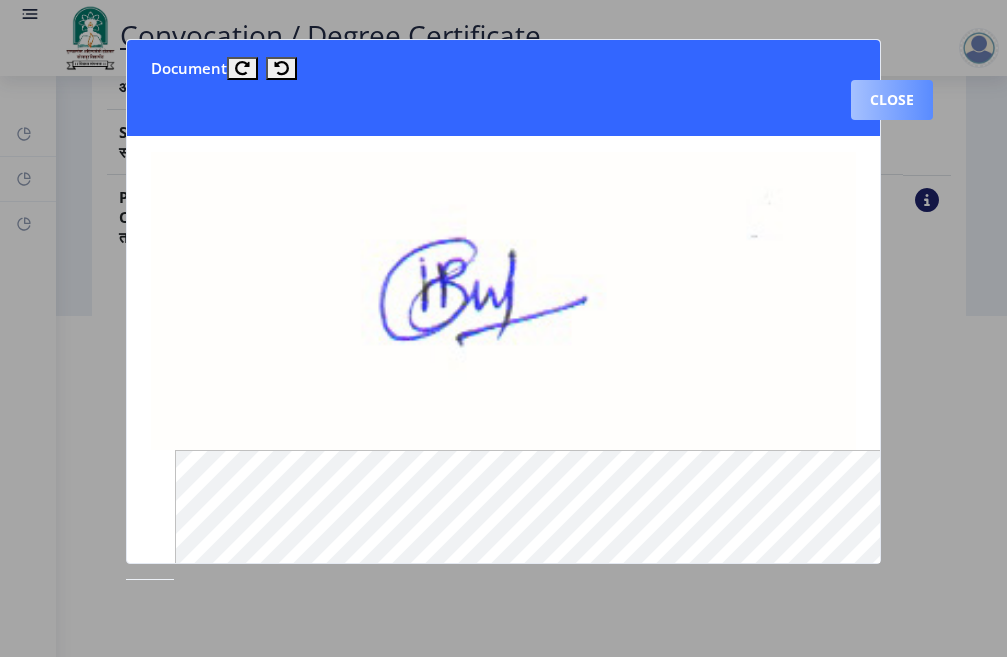 click on "Close" at bounding box center [892, 100] 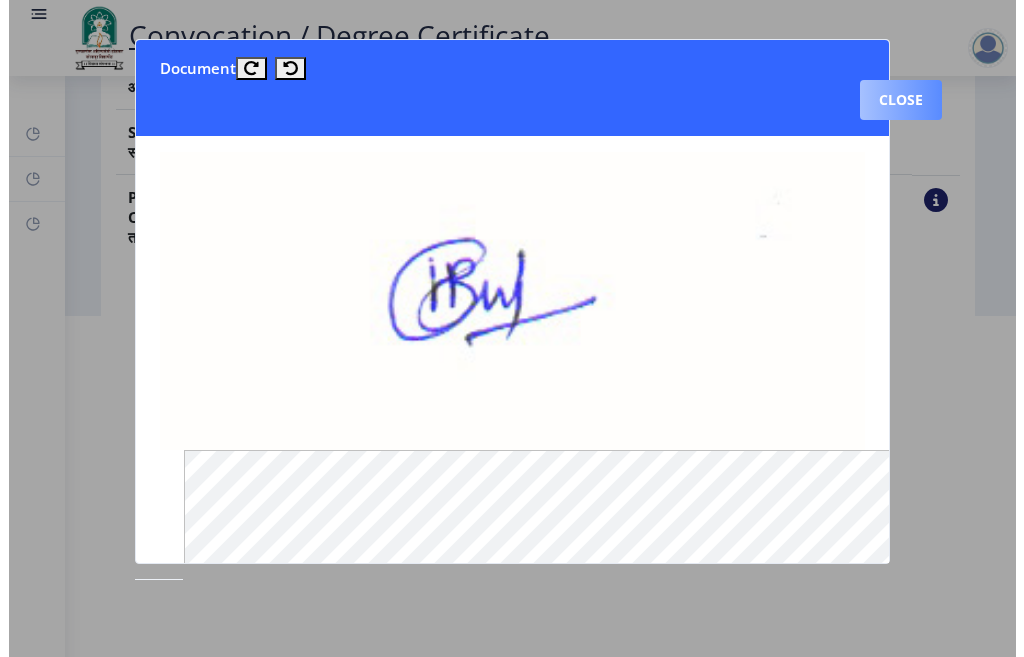 scroll, scrollTop: 225, scrollLeft: 0, axis: vertical 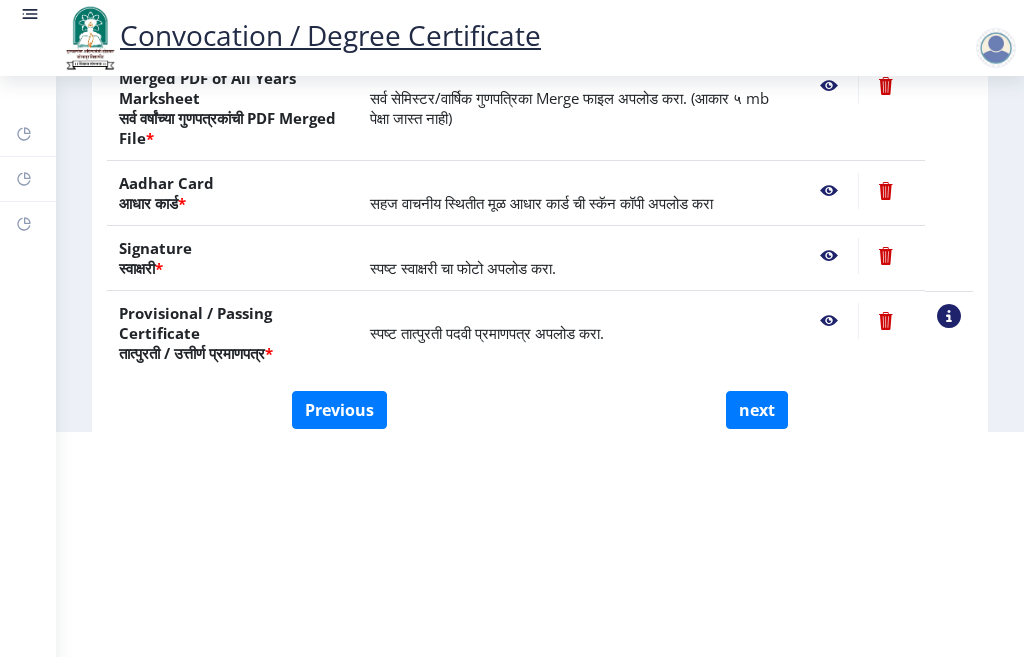 click 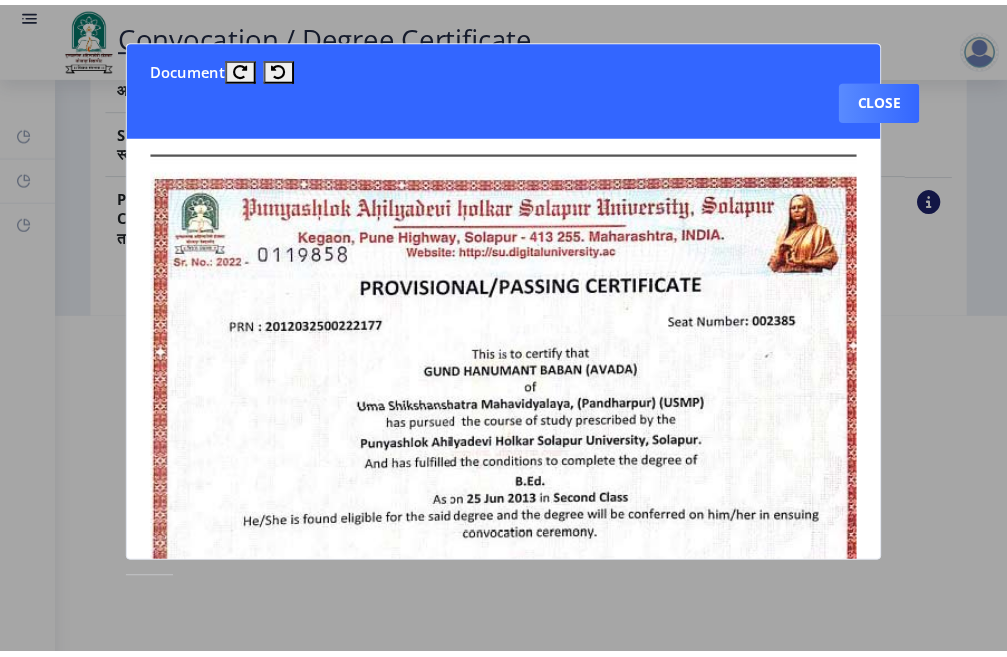 scroll, scrollTop: 0, scrollLeft: 0, axis: both 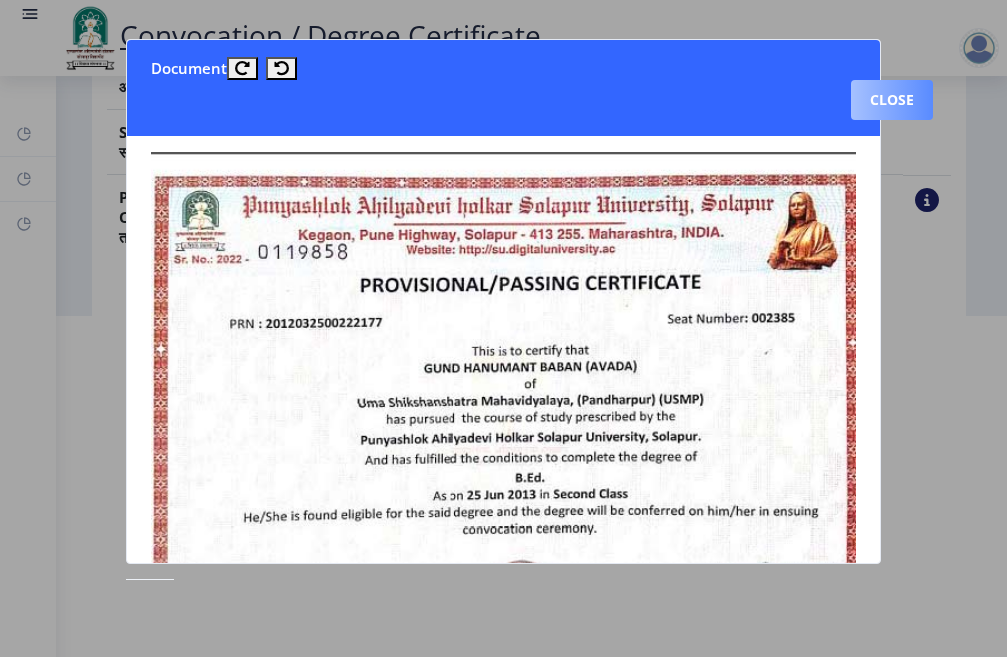 click on "Close" at bounding box center (892, 100) 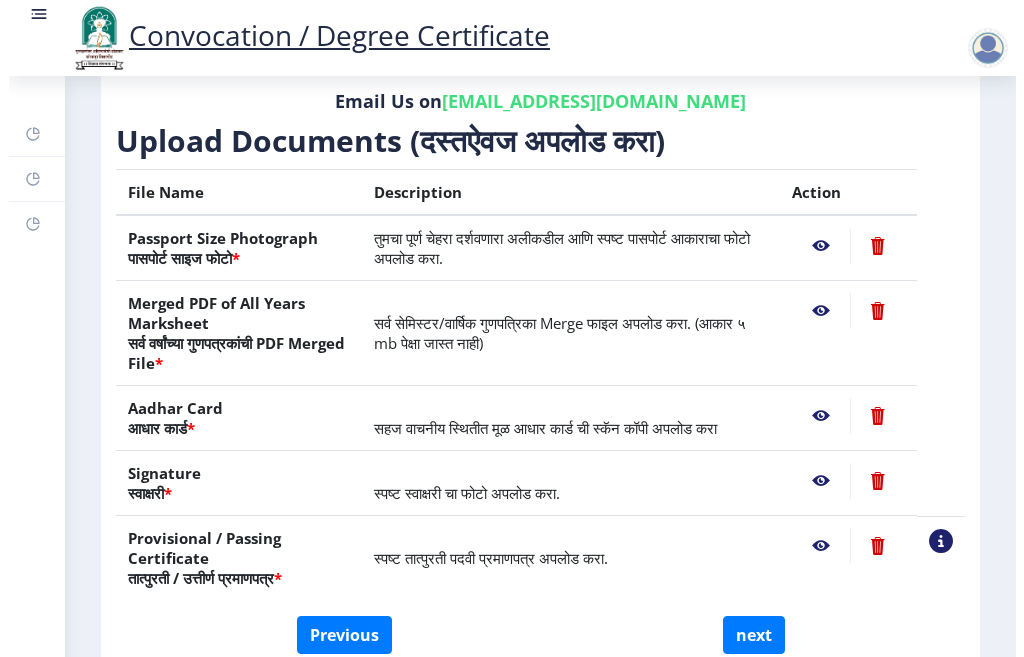 scroll, scrollTop: 225, scrollLeft: 0, axis: vertical 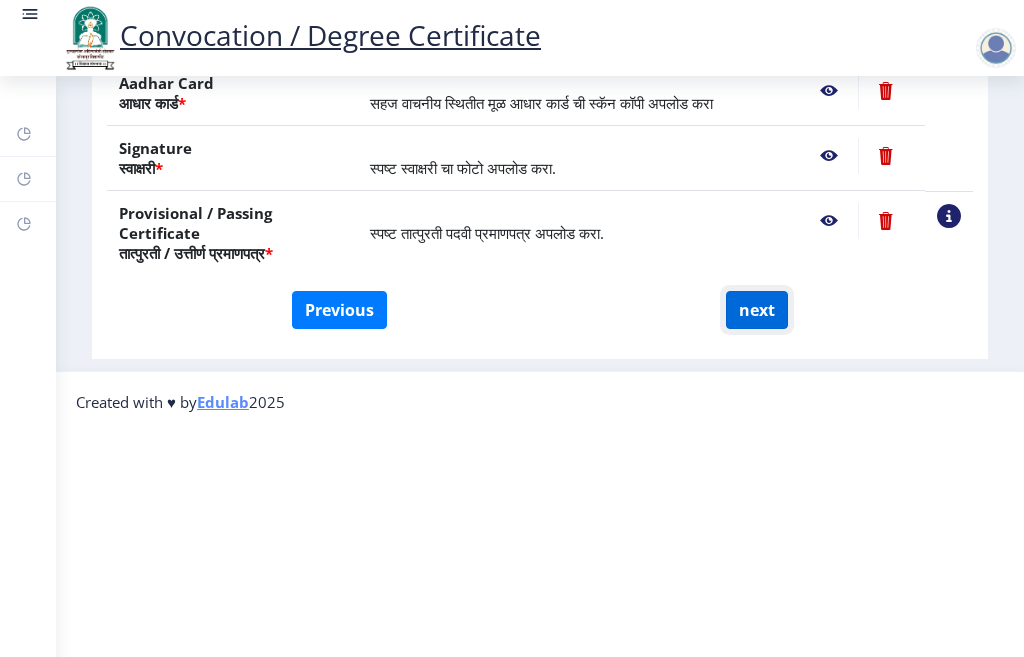 click on "next" 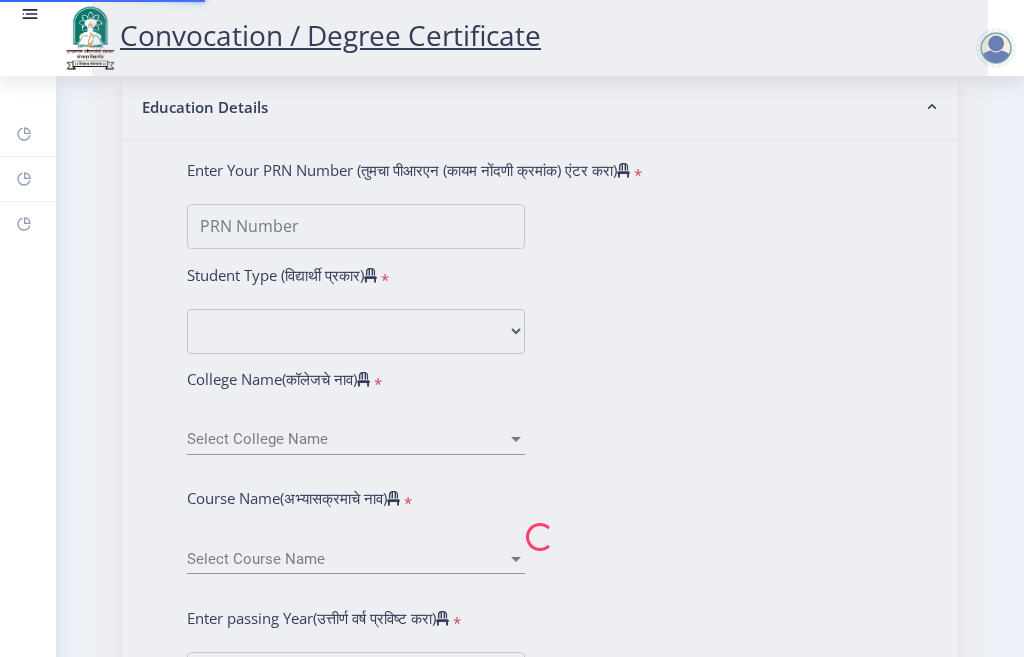 select 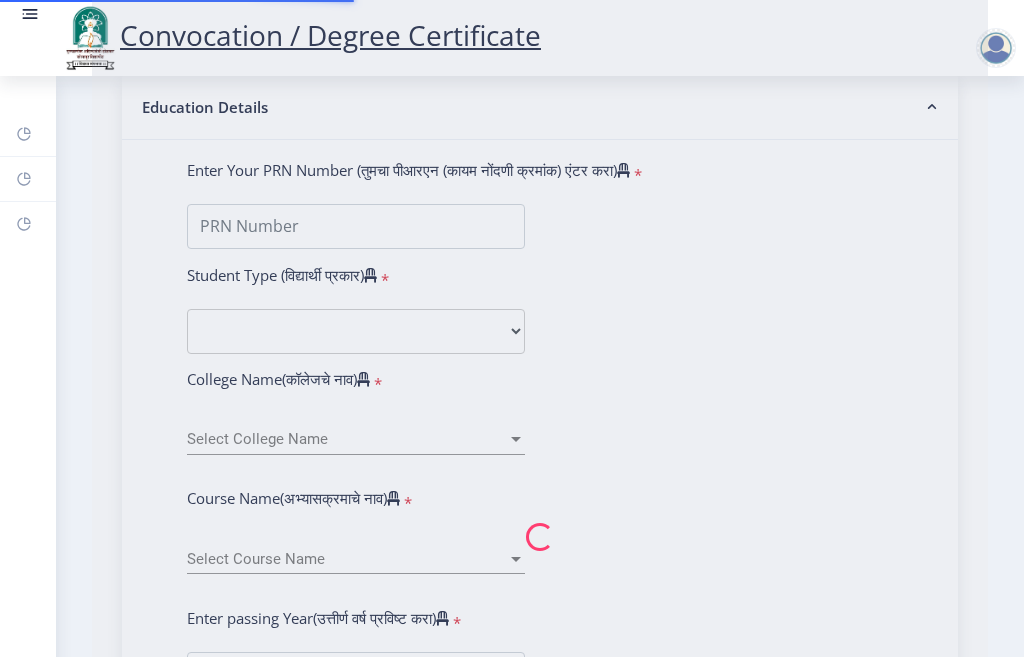 scroll, scrollTop: 0, scrollLeft: 0, axis: both 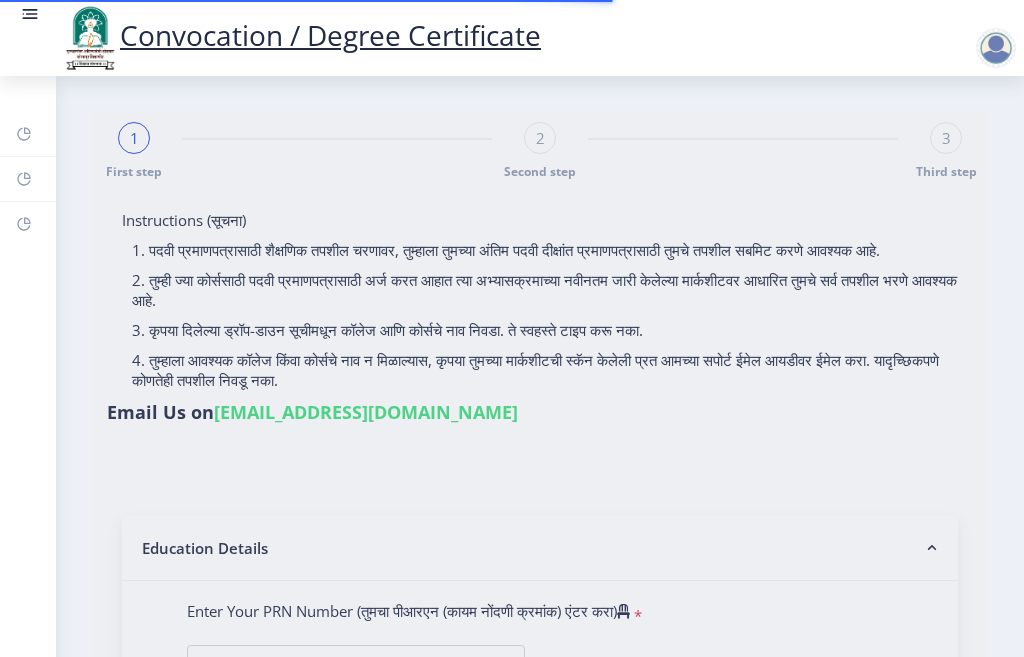 type on "GUND HANUMANT BABAN" 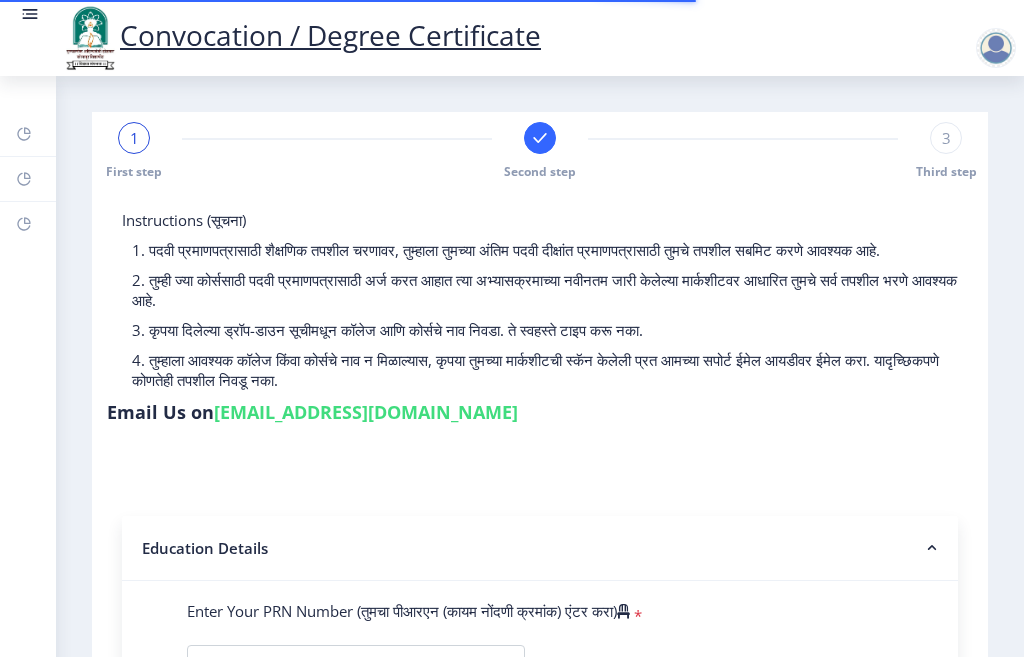 type on "2012032500222177" 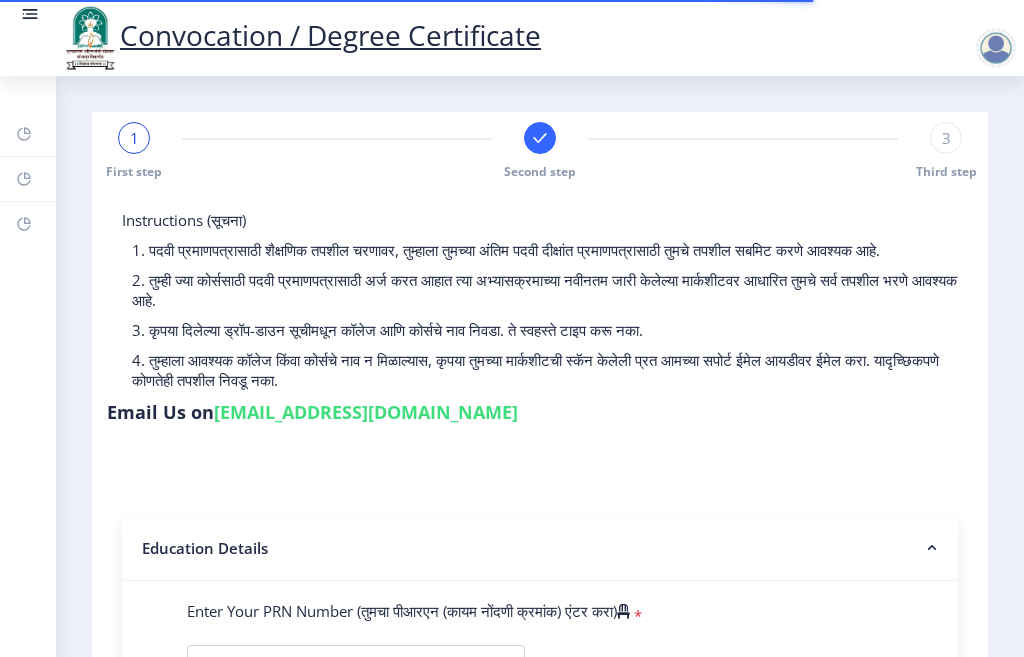 select 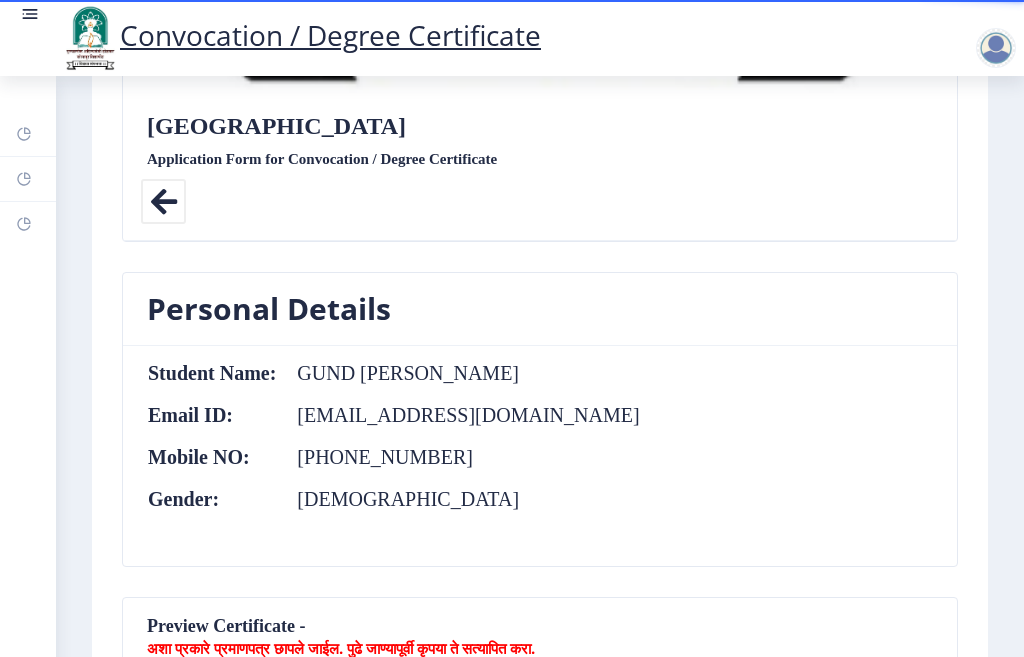 scroll, scrollTop: 1000, scrollLeft: 0, axis: vertical 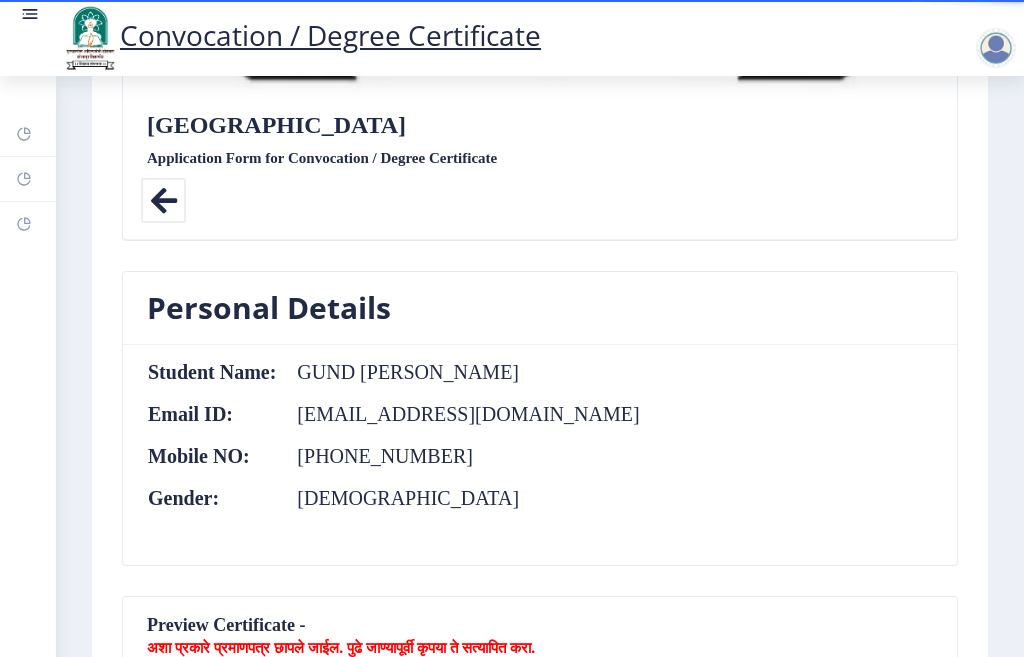 click on "GUND HANUMANT BABAN" 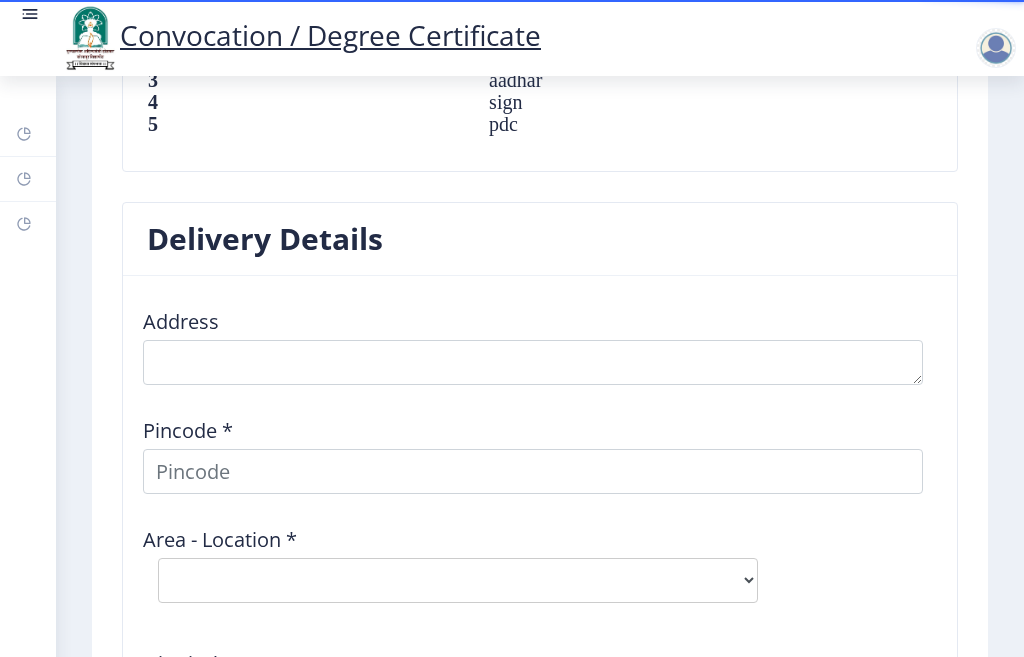 scroll, scrollTop: 2500, scrollLeft: 0, axis: vertical 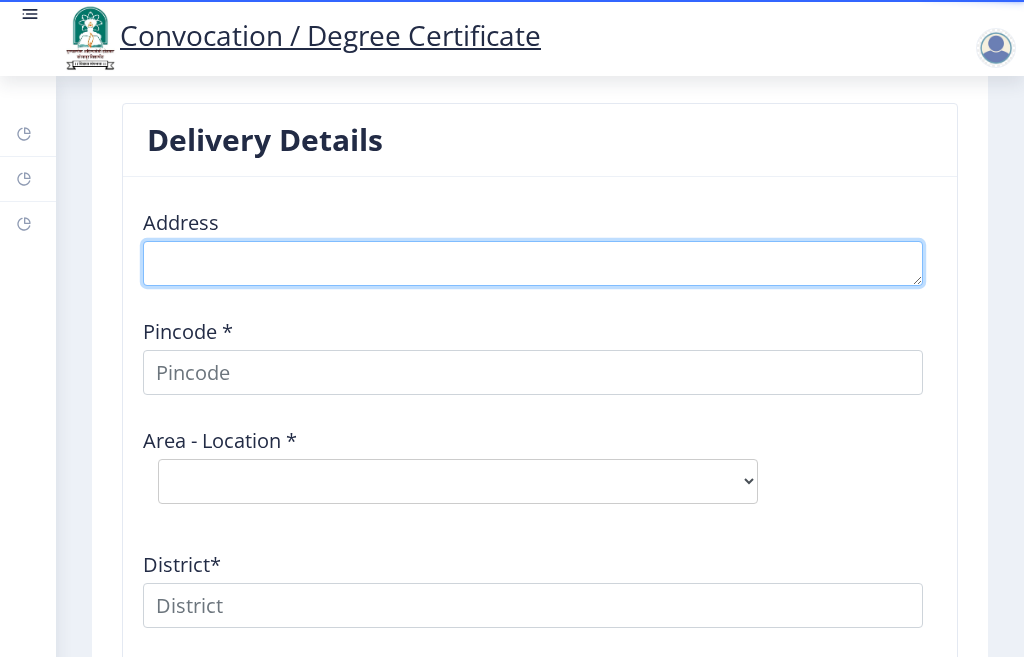 click at bounding box center [533, 263] 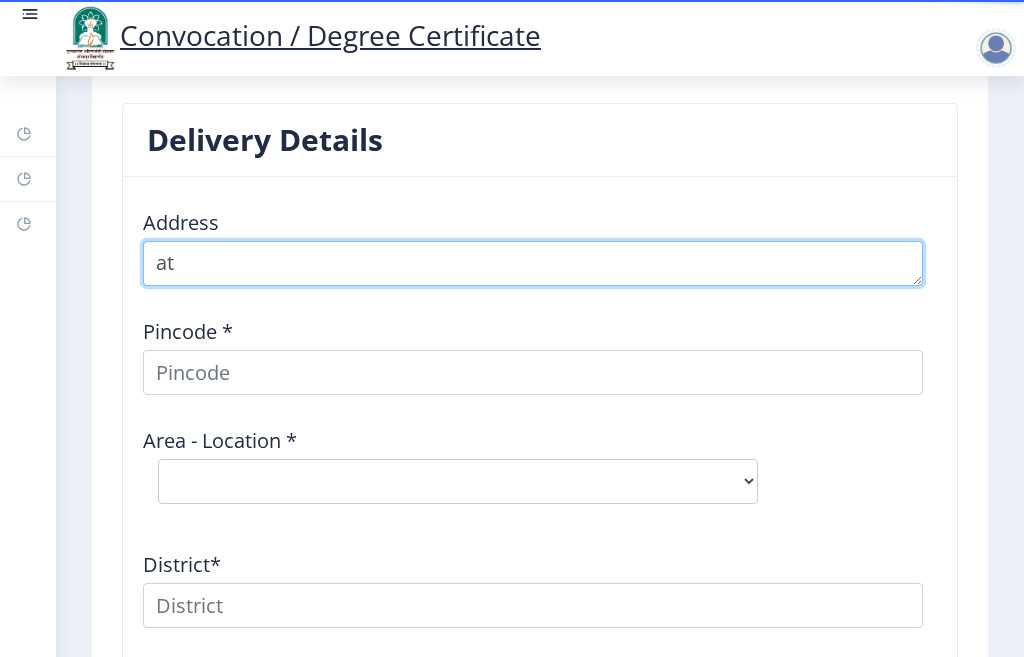 type on "a" 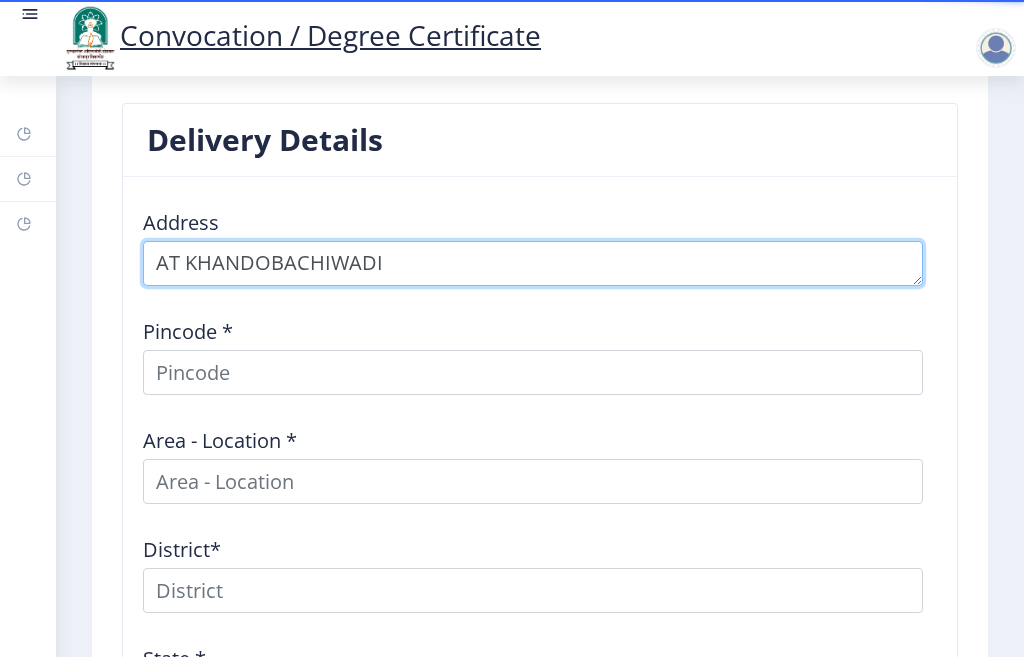 click at bounding box center (533, 263) 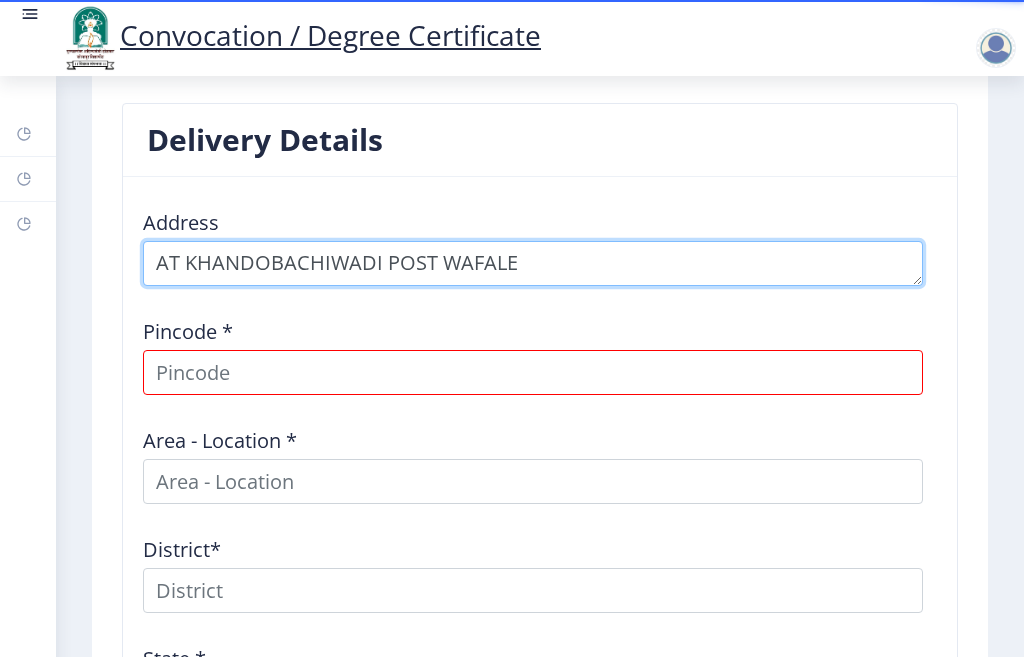 type on "AT KHANDOBACHIWADI POST WAFALE" 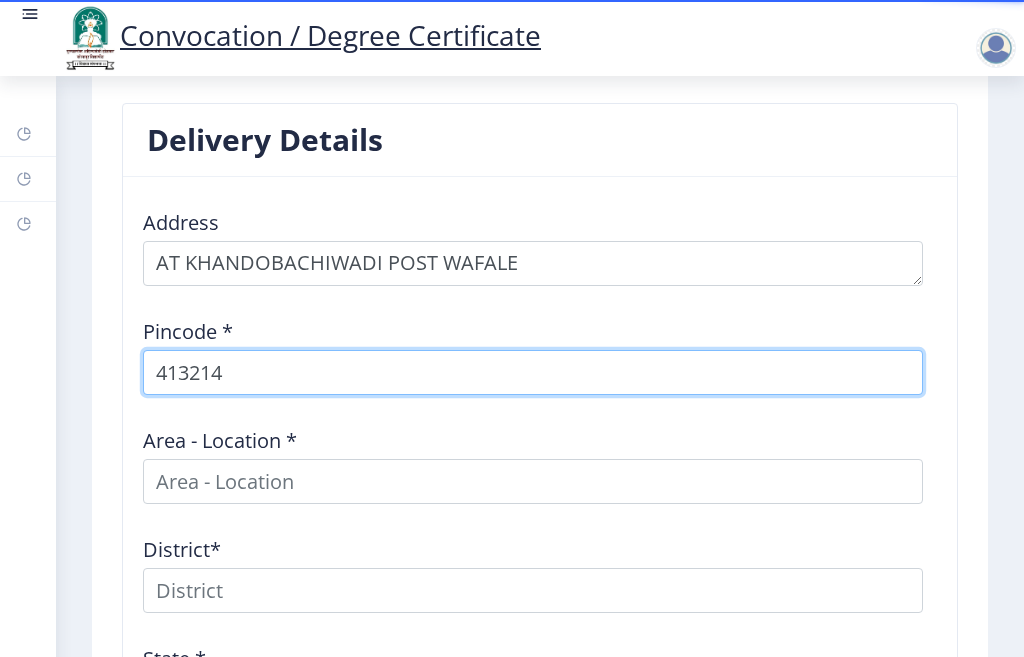 type on "413214" 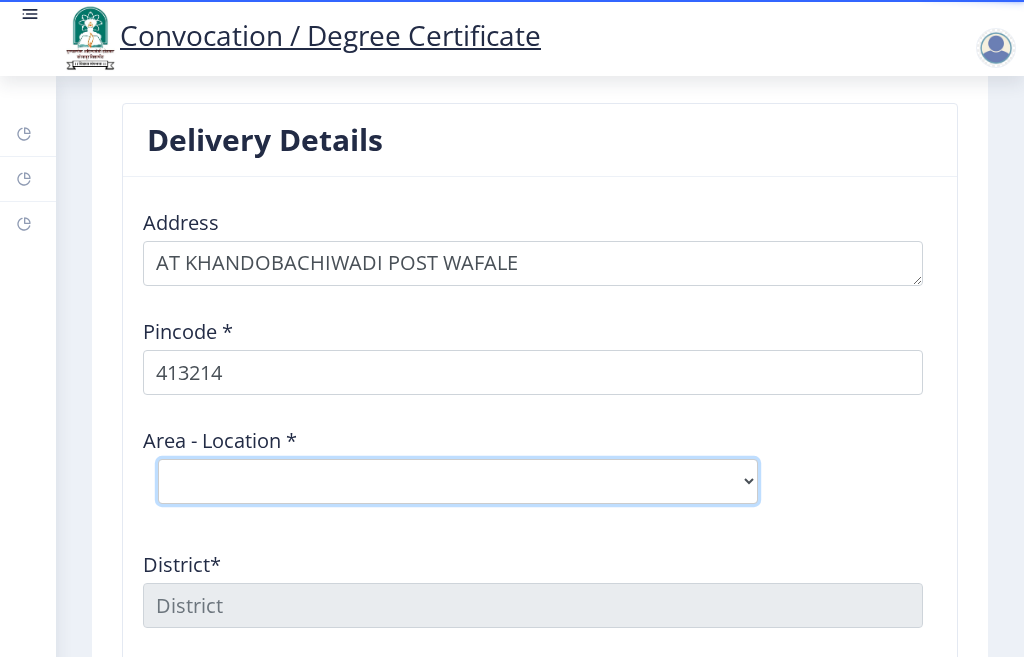 click on "Select Area Location Angar S.O Anjangaon  Khilobache B.O Bitle B.O Londewadi B.O Malikpeth B.O Wafale B.O Wakav B.O" at bounding box center [458, 481] 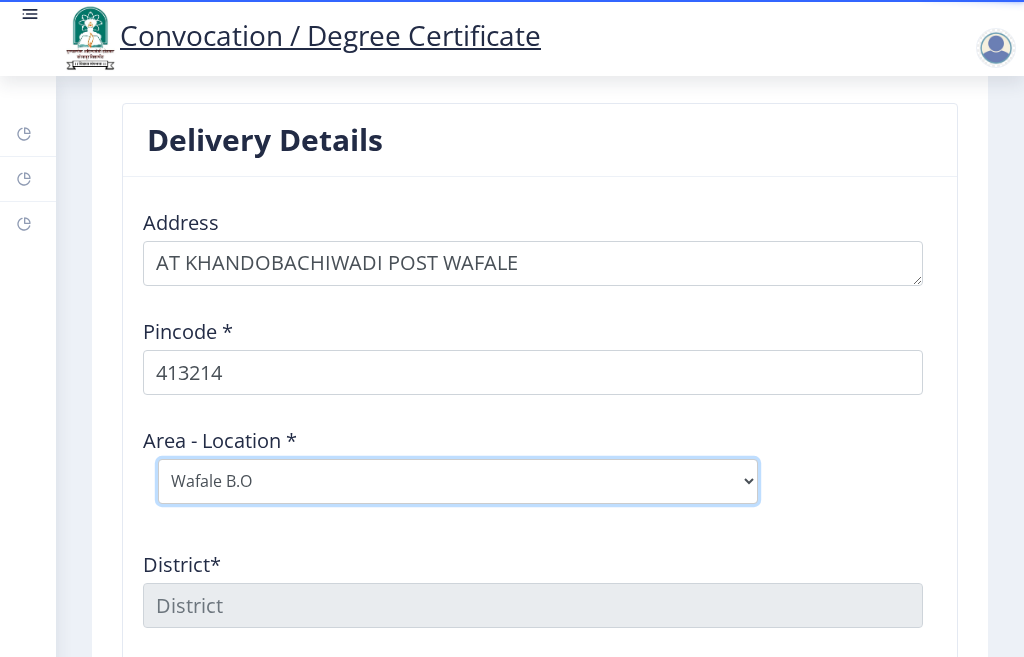 click on "Select Area Location Angar S.O Anjangaon  Khilobache B.O Bitle B.O Londewadi B.O Malikpeth B.O Wafale B.O Wakav B.O" at bounding box center (458, 481) 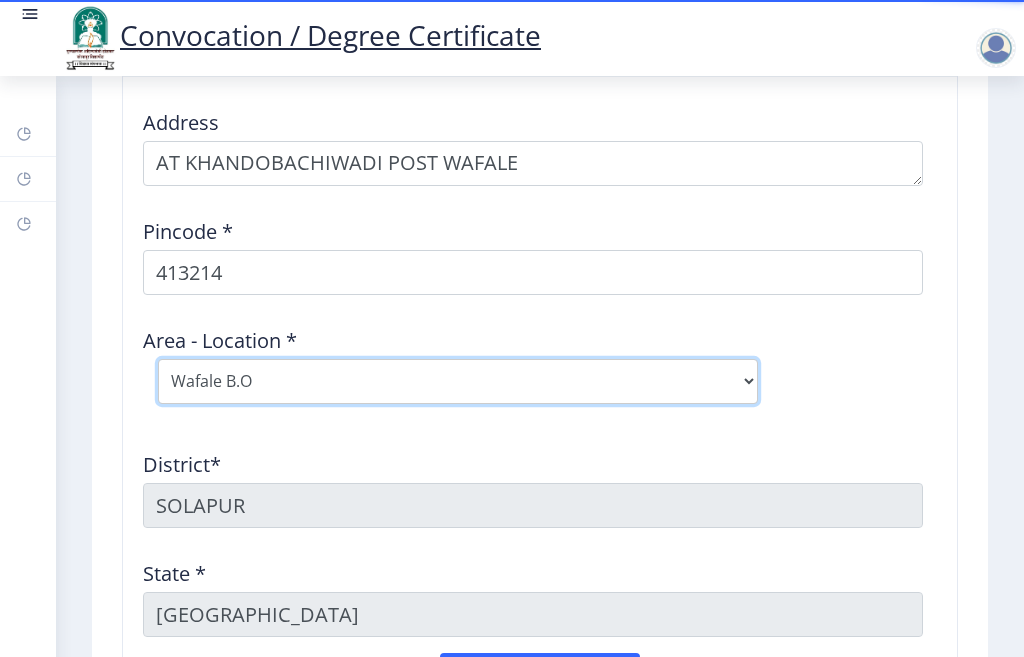 scroll, scrollTop: 2756, scrollLeft: 0, axis: vertical 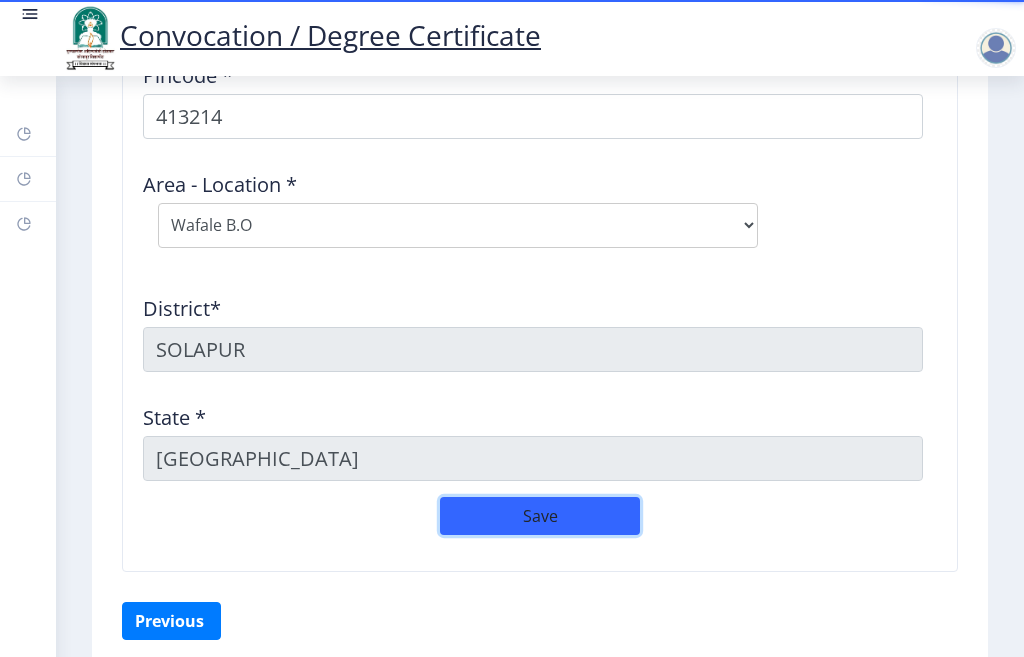 click on "Save" 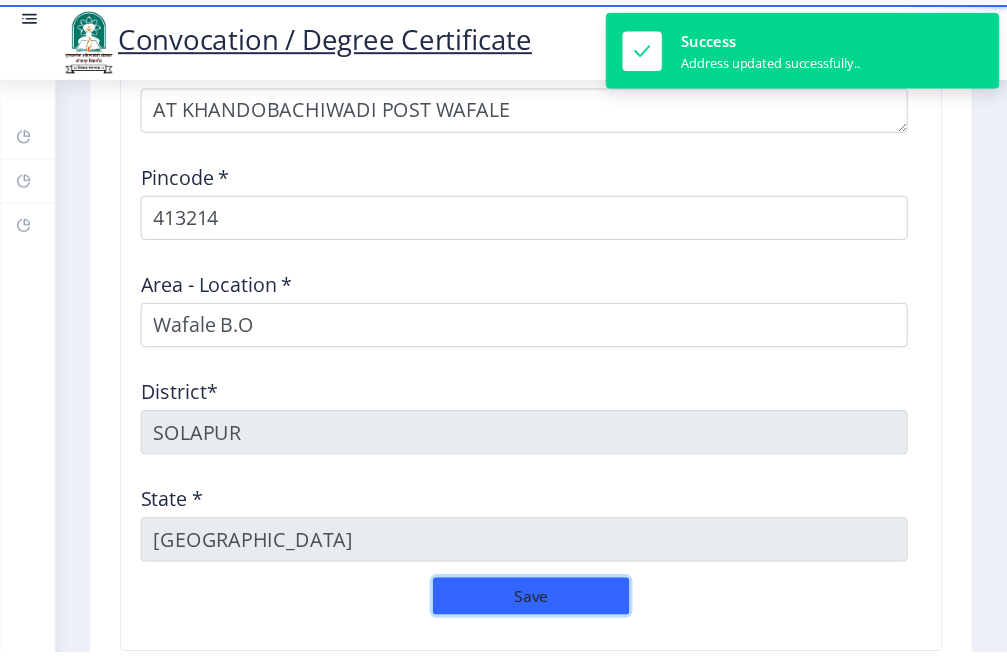 scroll, scrollTop: 2756, scrollLeft: 0, axis: vertical 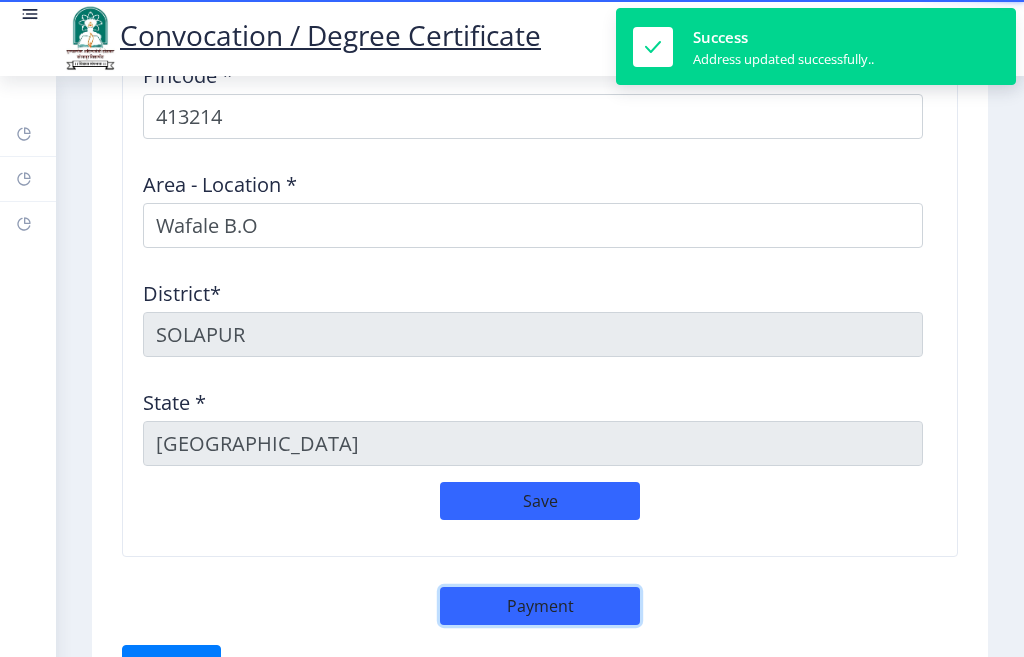 click on "Payment" 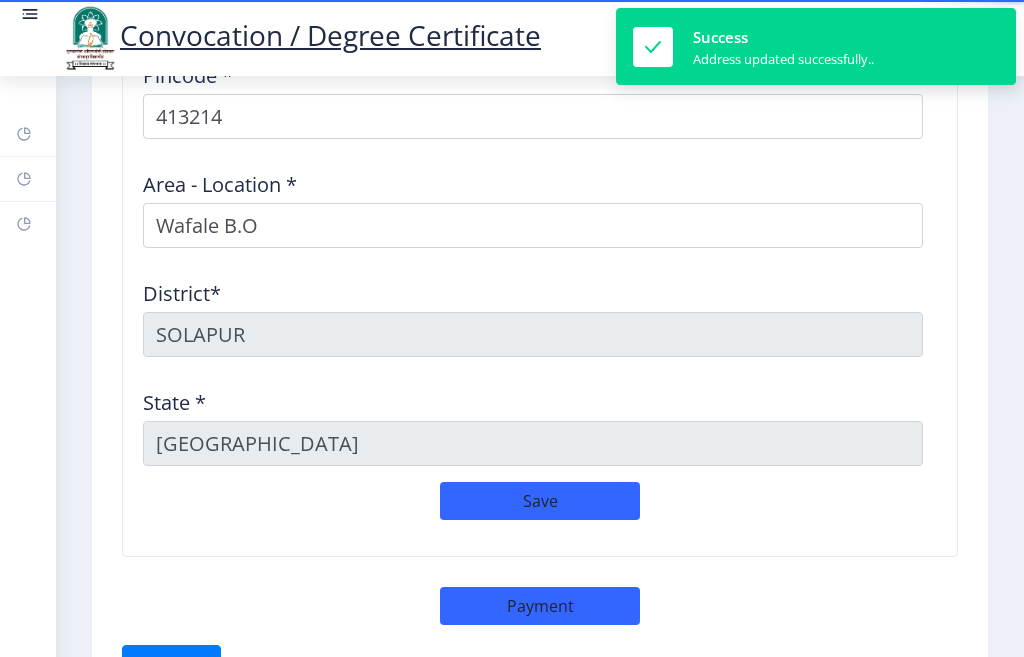 select on "sealed" 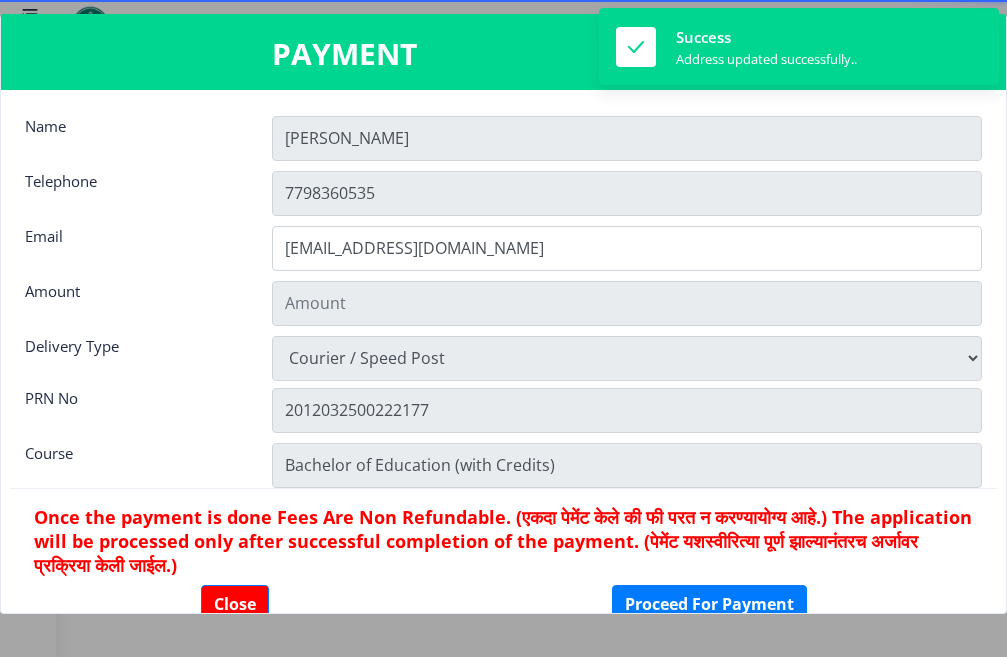 scroll, scrollTop: 2743, scrollLeft: 0, axis: vertical 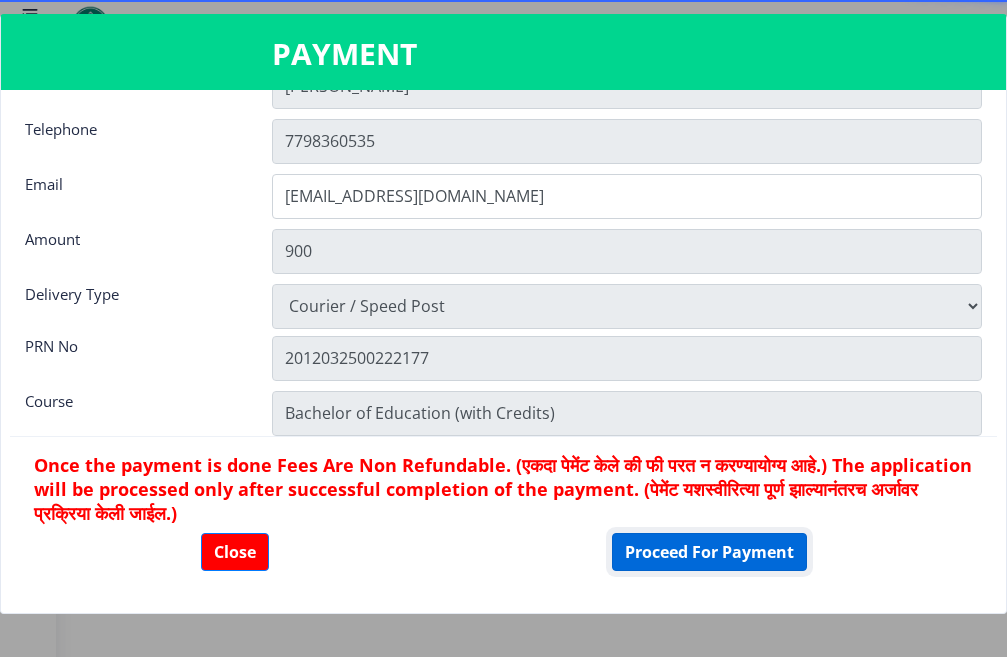 click on "Proceed For Payment" 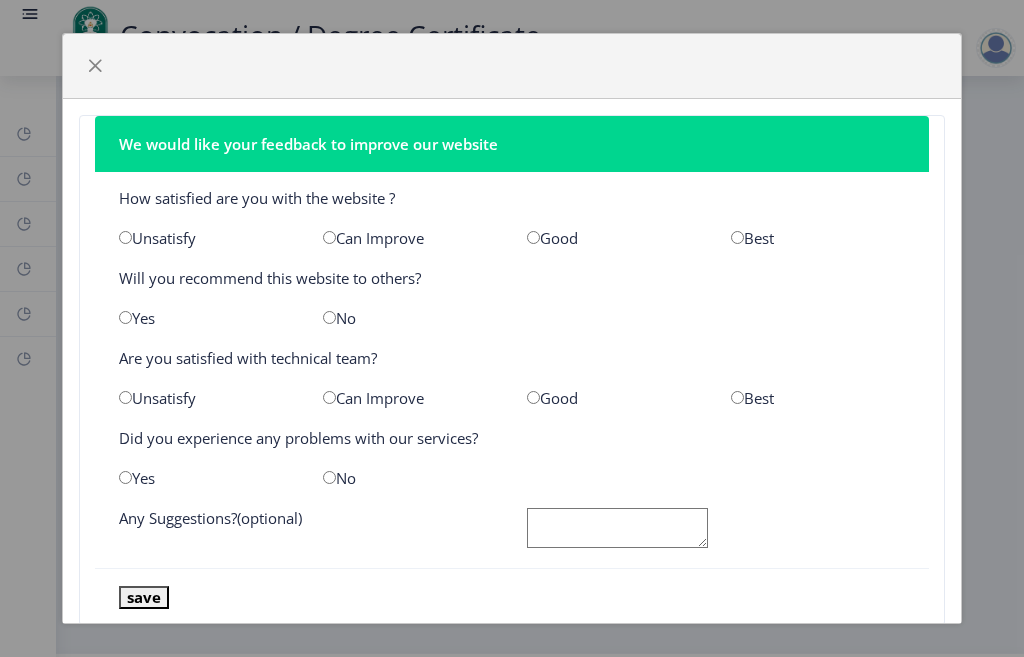scroll, scrollTop: 0, scrollLeft: 0, axis: both 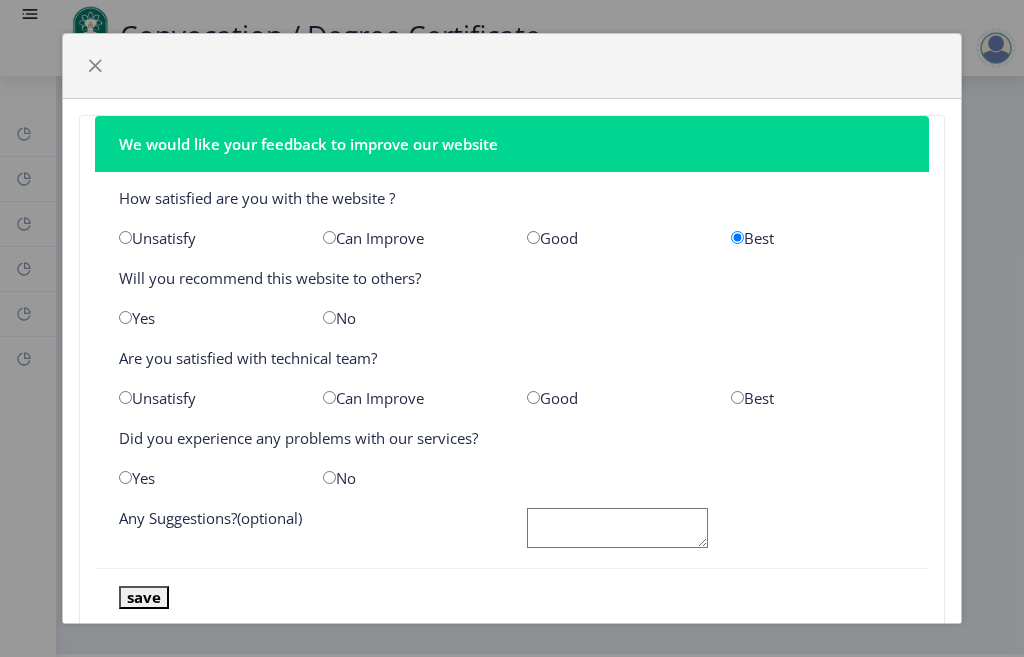 click at bounding box center [329, 317] 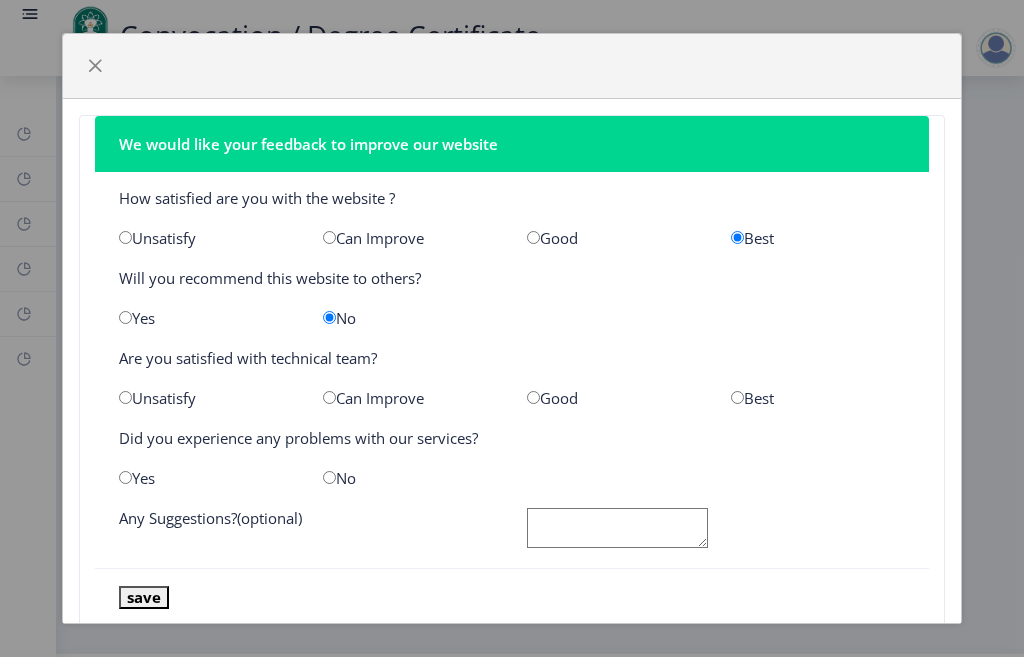 click at bounding box center [737, 397] 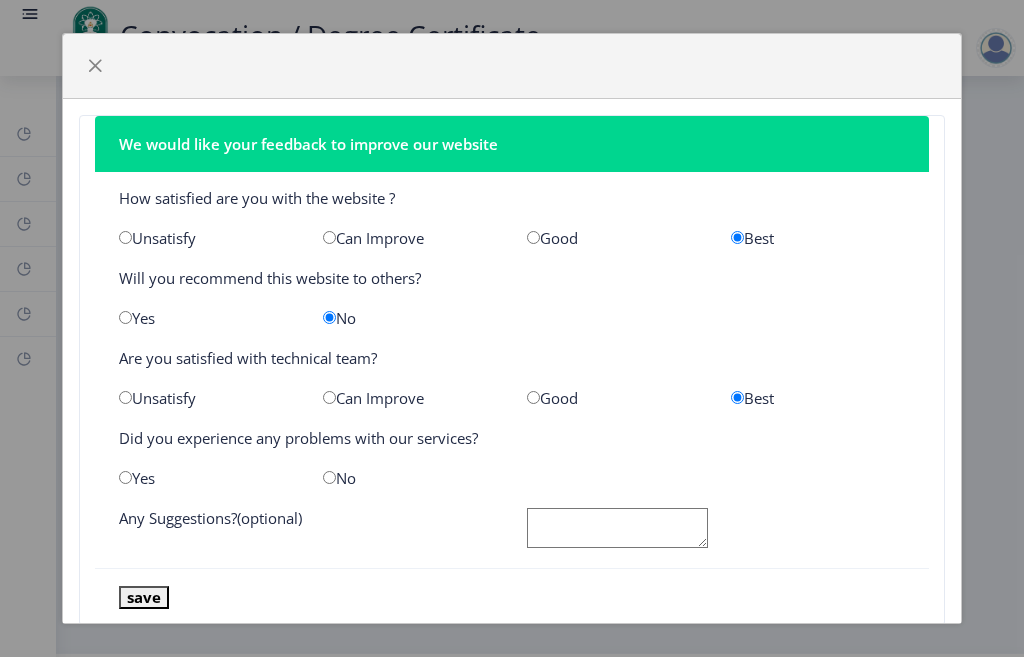 click at bounding box center (329, 477) 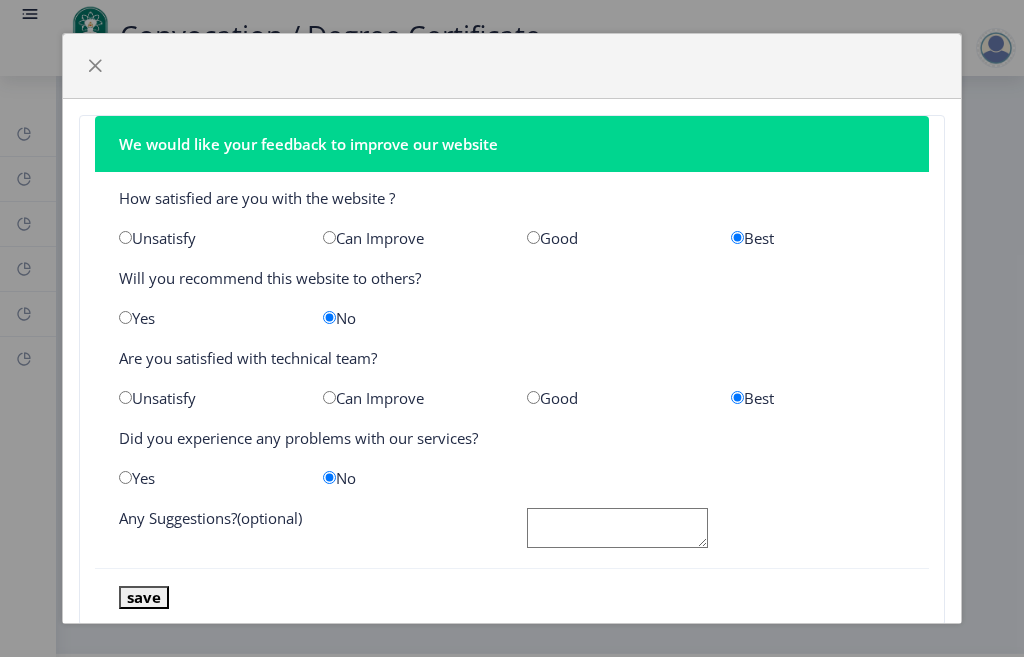 click on "No" 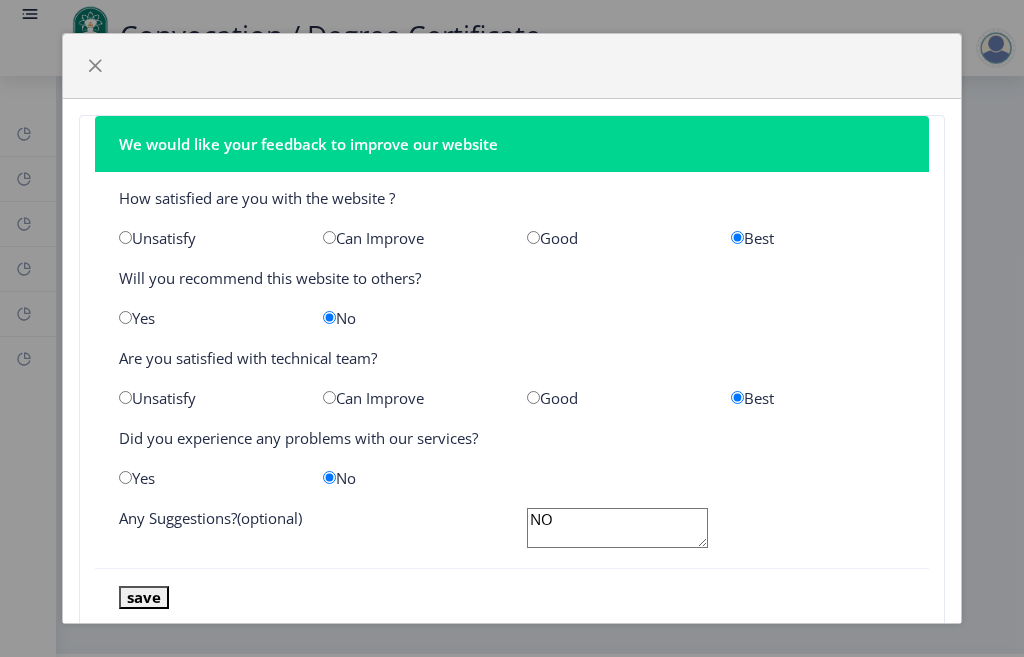 type on "NO" 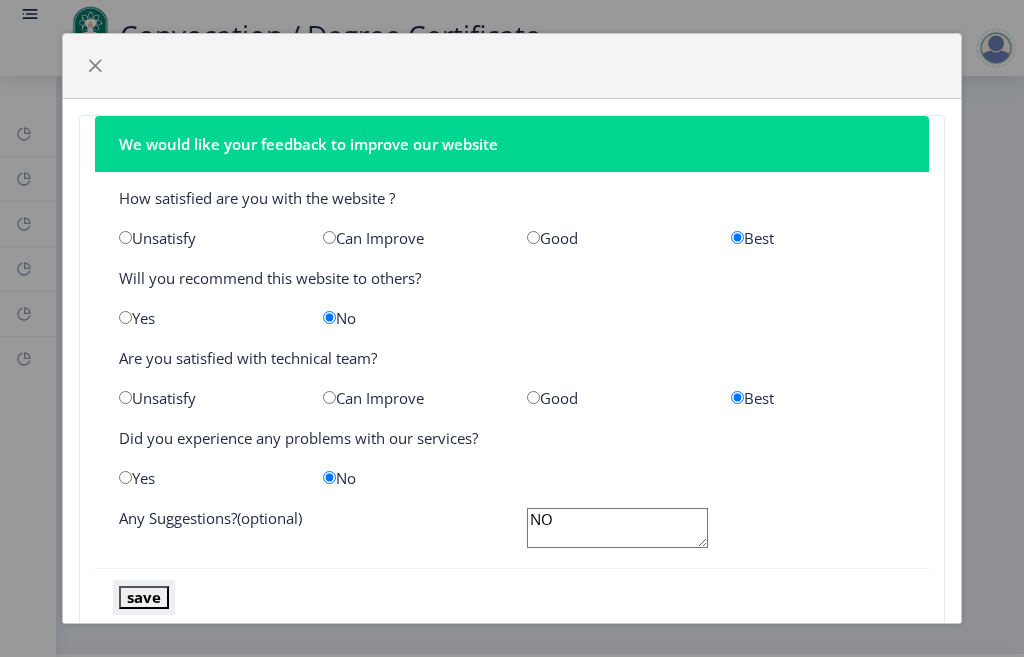 click on "save" 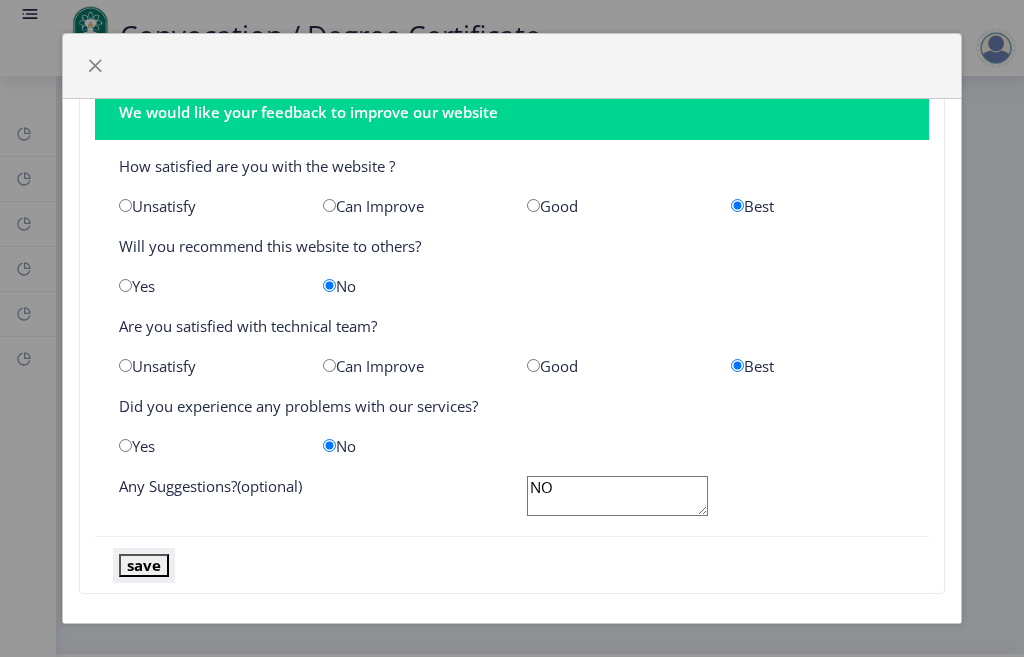 scroll, scrollTop: 49, scrollLeft: 0, axis: vertical 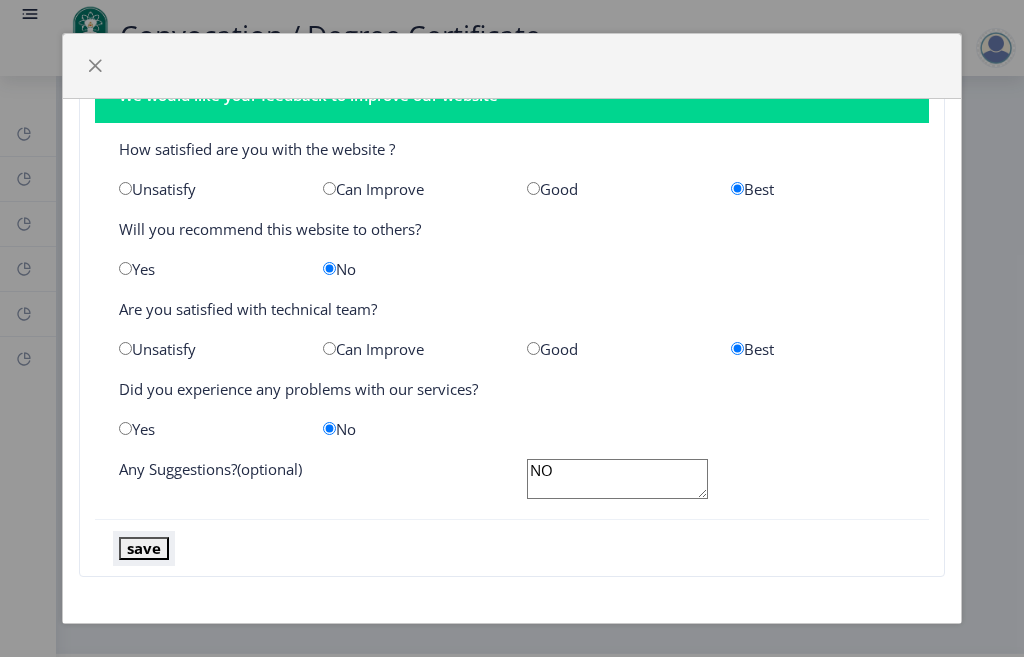 click on "save" 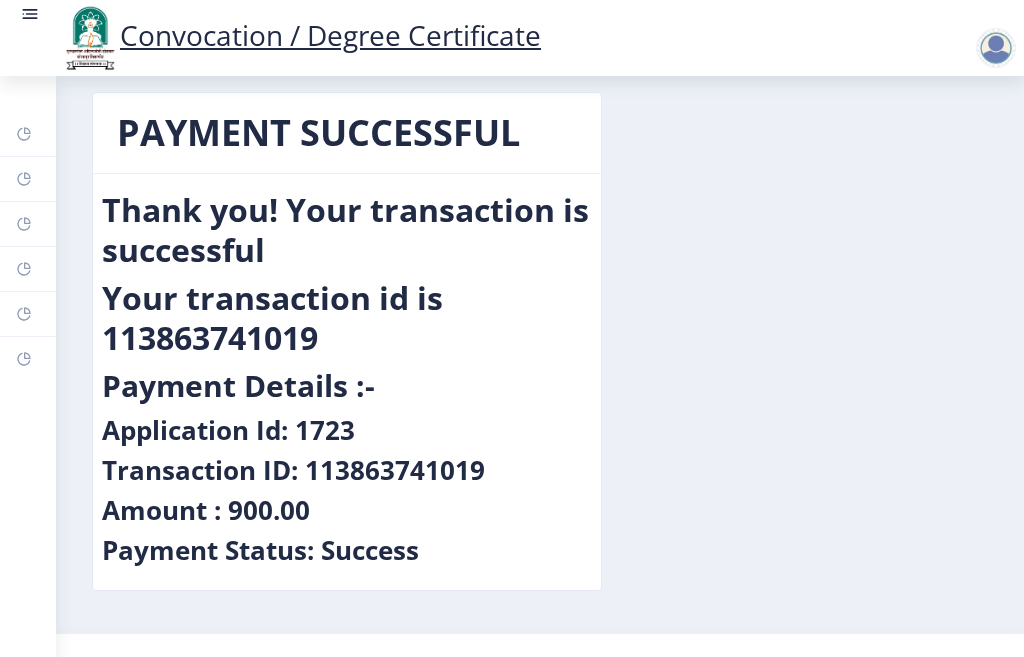 scroll, scrollTop: 0, scrollLeft: 0, axis: both 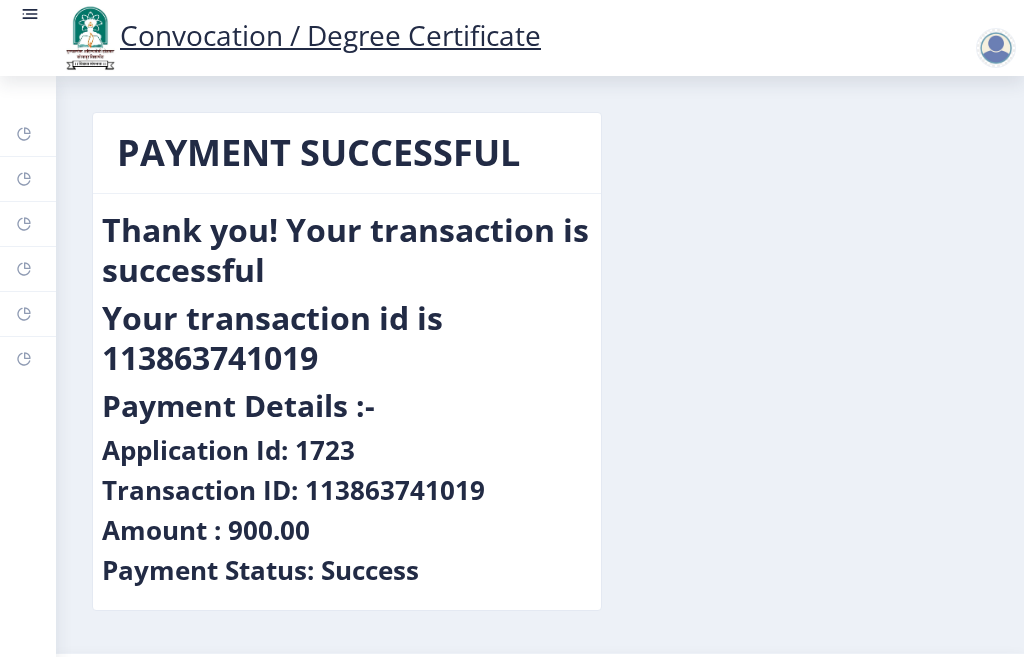 click on "Convocation / Degree Certificate" 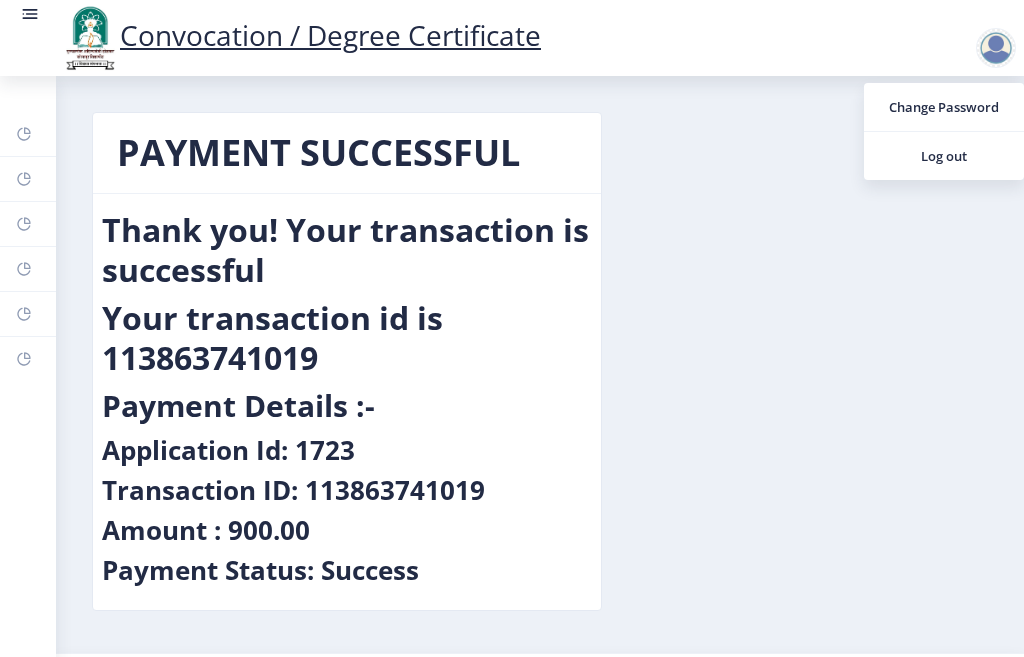click 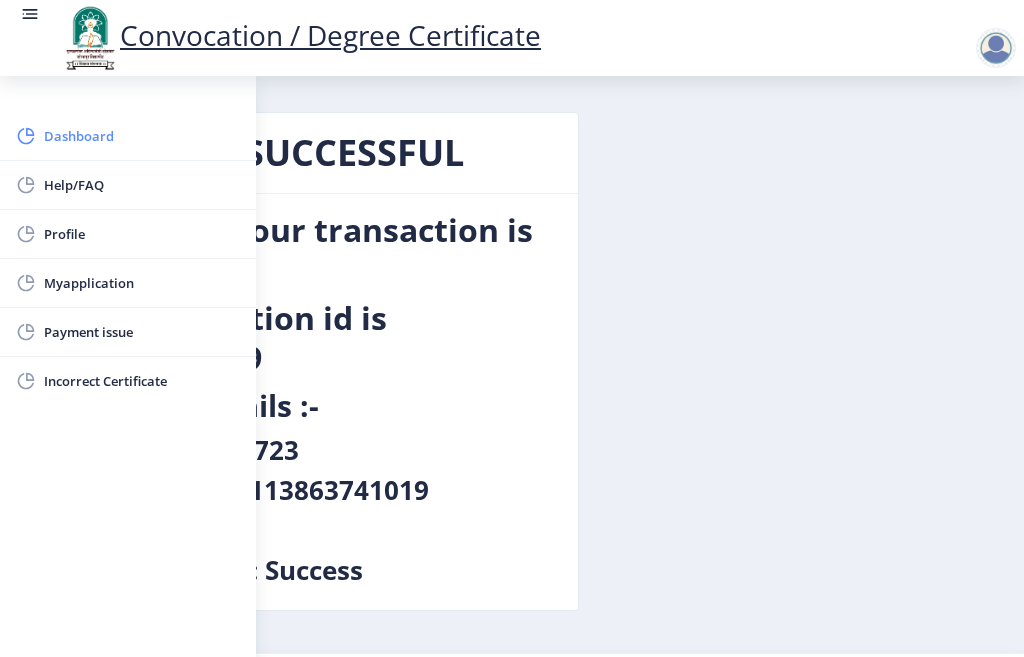click on "Dashboard" 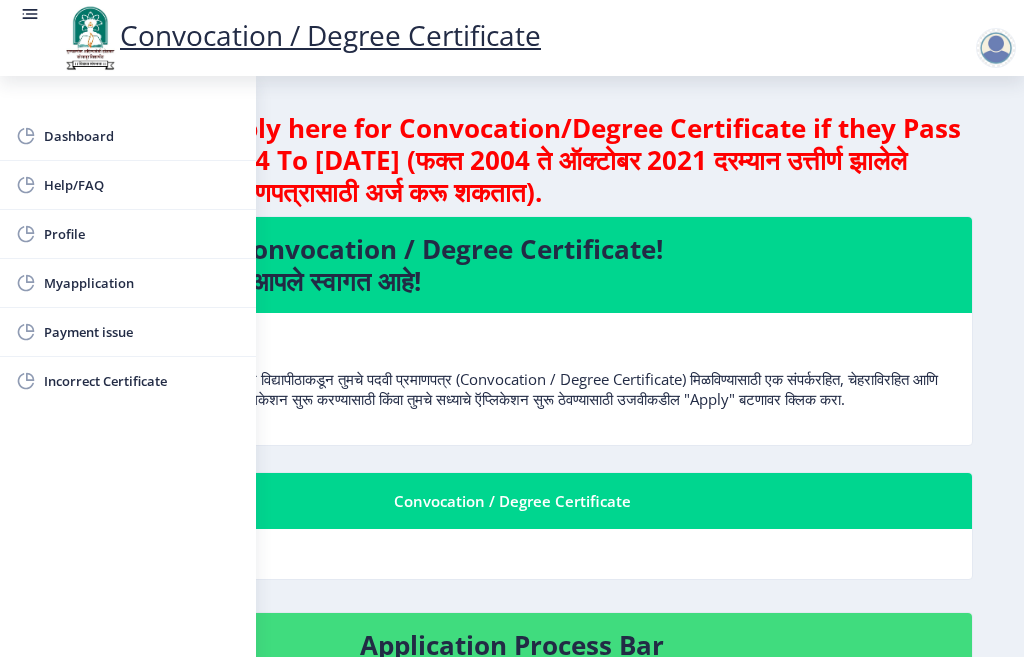 click on "पुण्यश्लोक अहिल्यादेवी होळकर सोलापूर विद्यापीठाकडून तुमचे पदवी प्रमाणपत्र (Convocation / Degree Certificate) मिळविण्यासाठी एक संपर्करहित, चेहराविरहित आणि पेपरलेस उपाय आहे. एकतर नवीन ऍप्लिकेशन सुरू करण्यासाठी किंवा तुमचे सध्याचे ऍप्लिकेशन सुरू ठेवण्यासाठी उजवीकडील "Apply" बटणावर क्लिक करा." 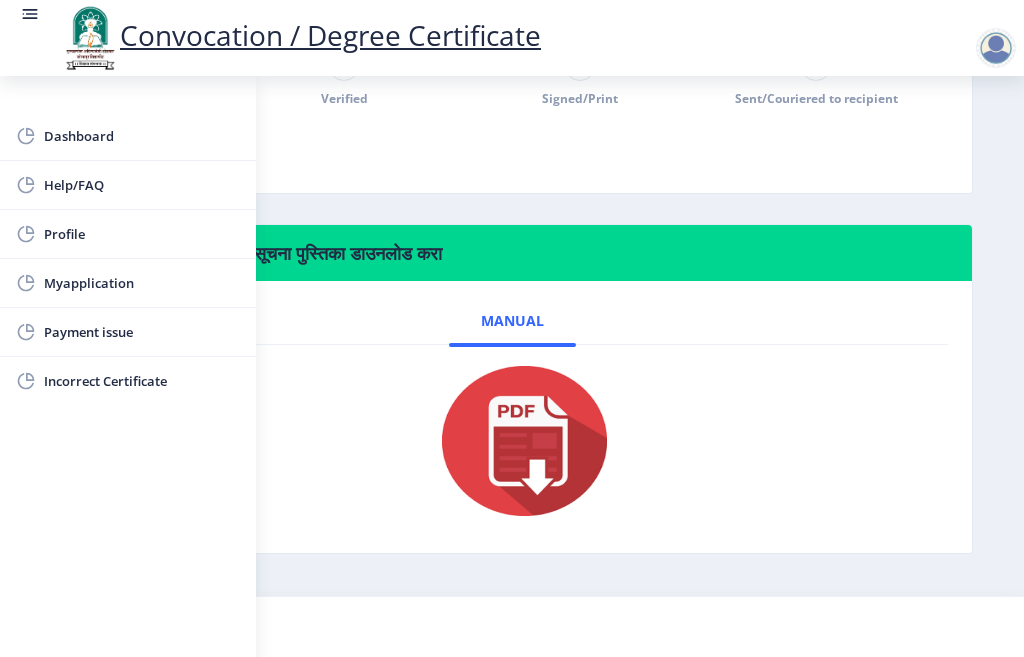 scroll, scrollTop: 585, scrollLeft: 0, axis: vertical 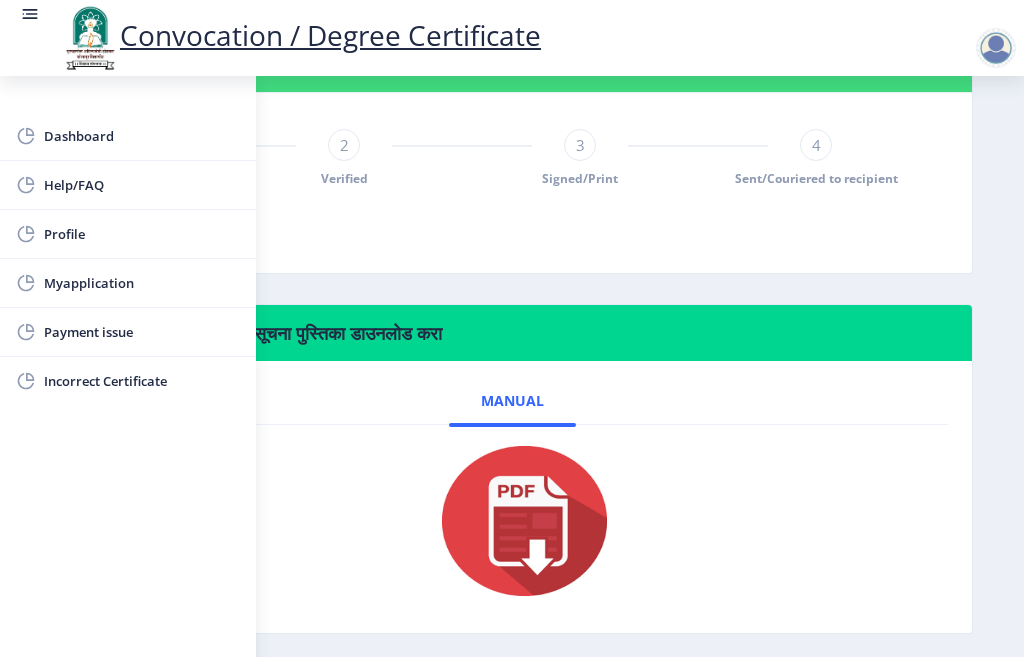 click on "Application:1723 1 Applied 2 Verified 3 Signed/Print 4 Sent/Couriered to recipient Remarks:" 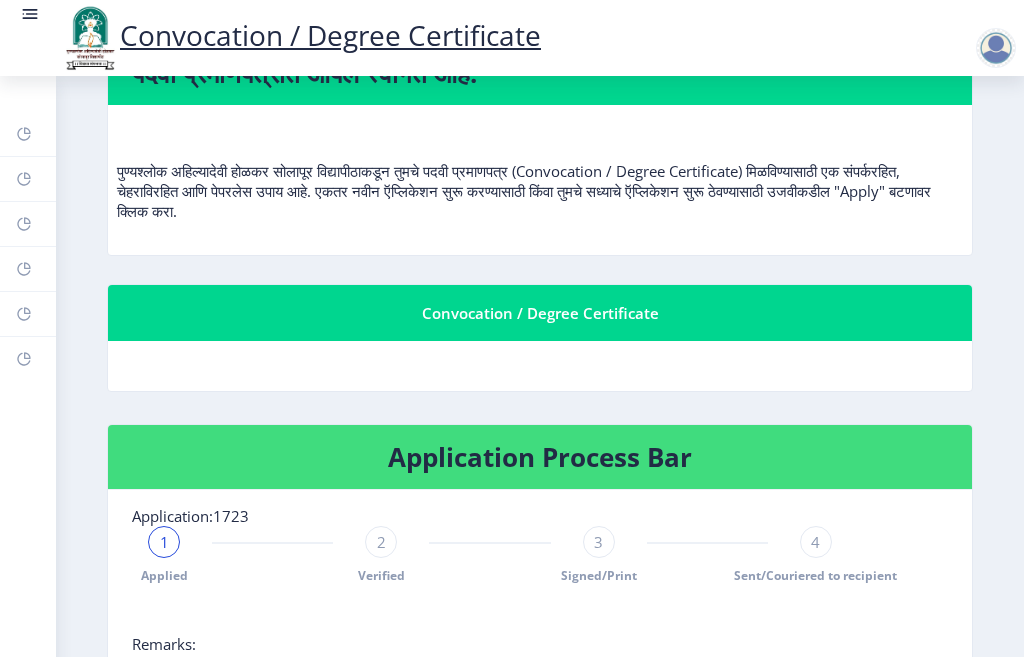 scroll, scrollTop: 185, scrollLeft: 0, axis: vertical 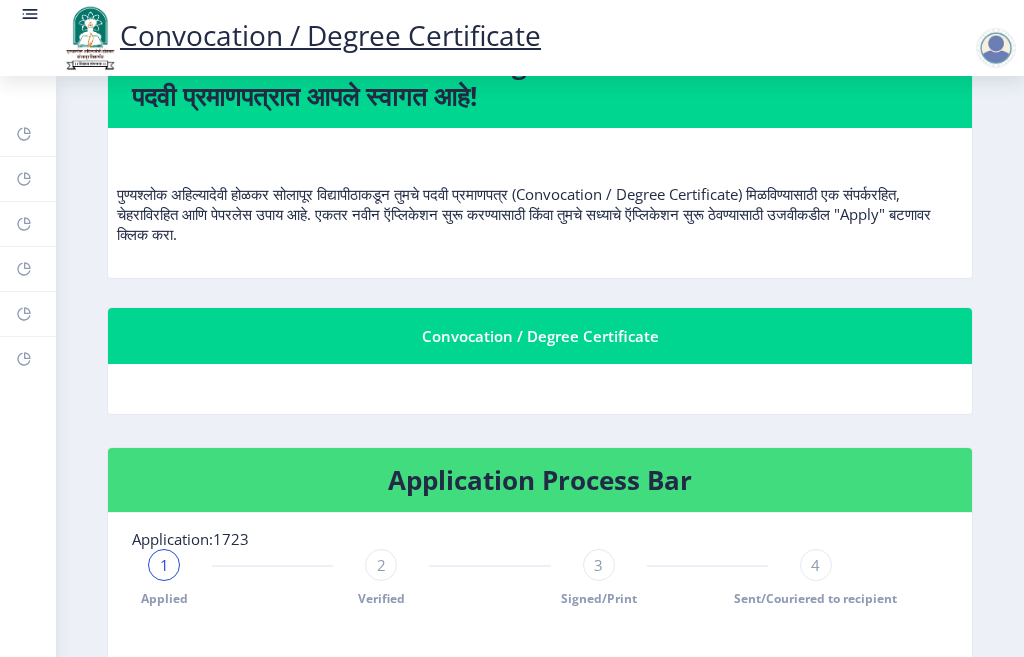 click 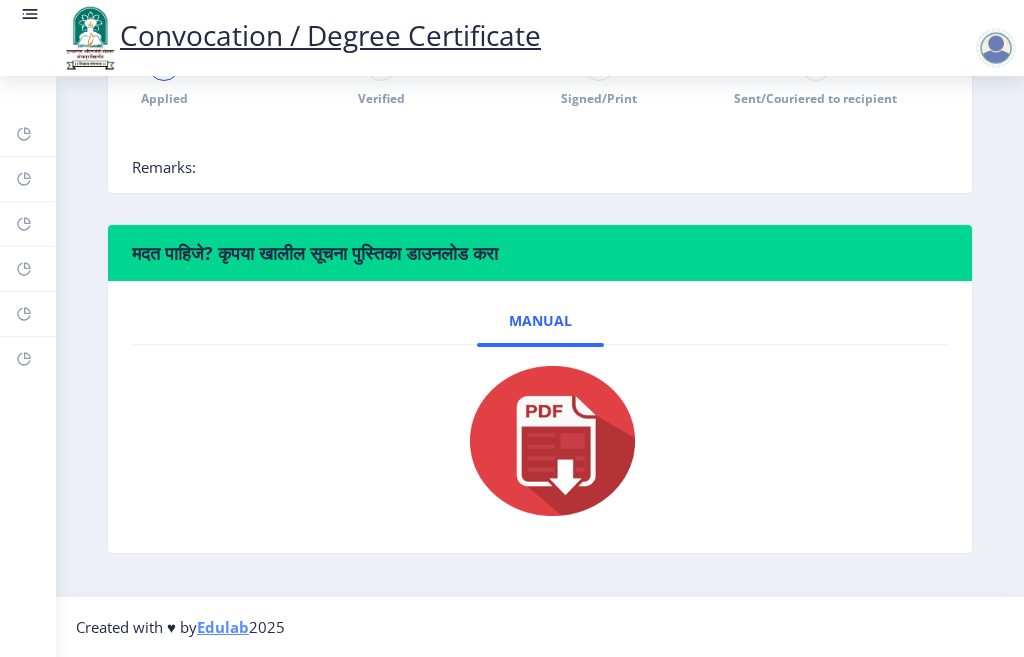 scroll, scrollTop: 585, scrollLeft: 0, axis: vertical 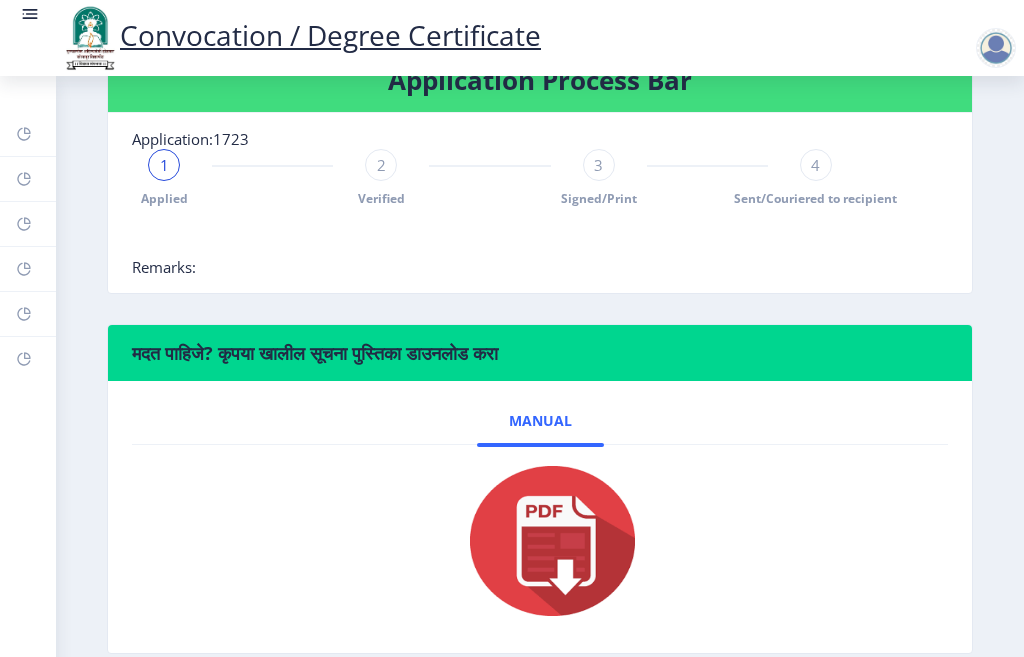 click 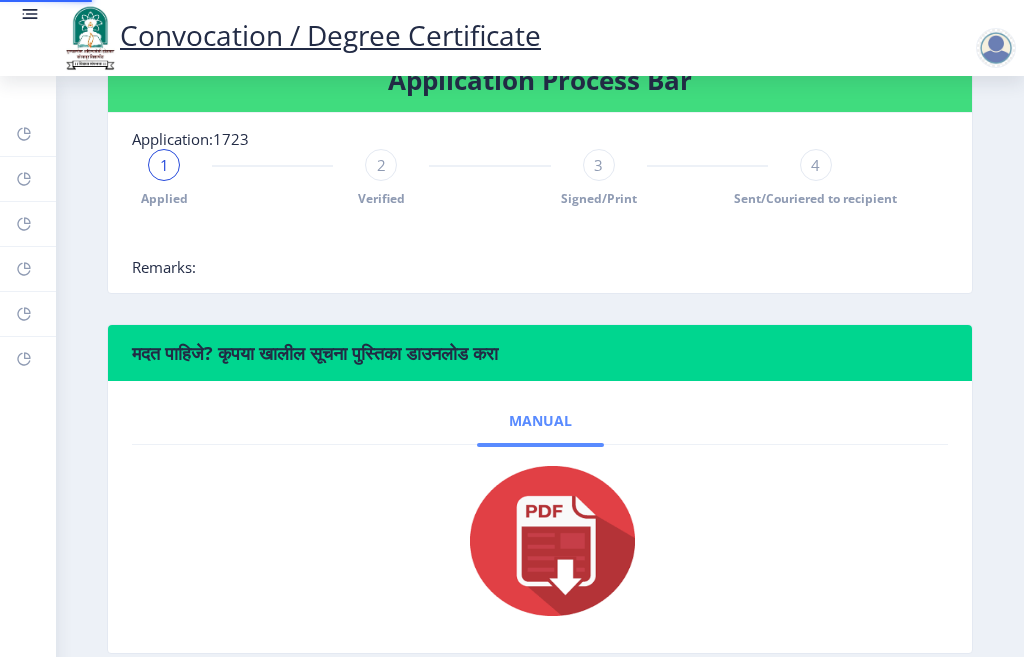 click on "Manual" 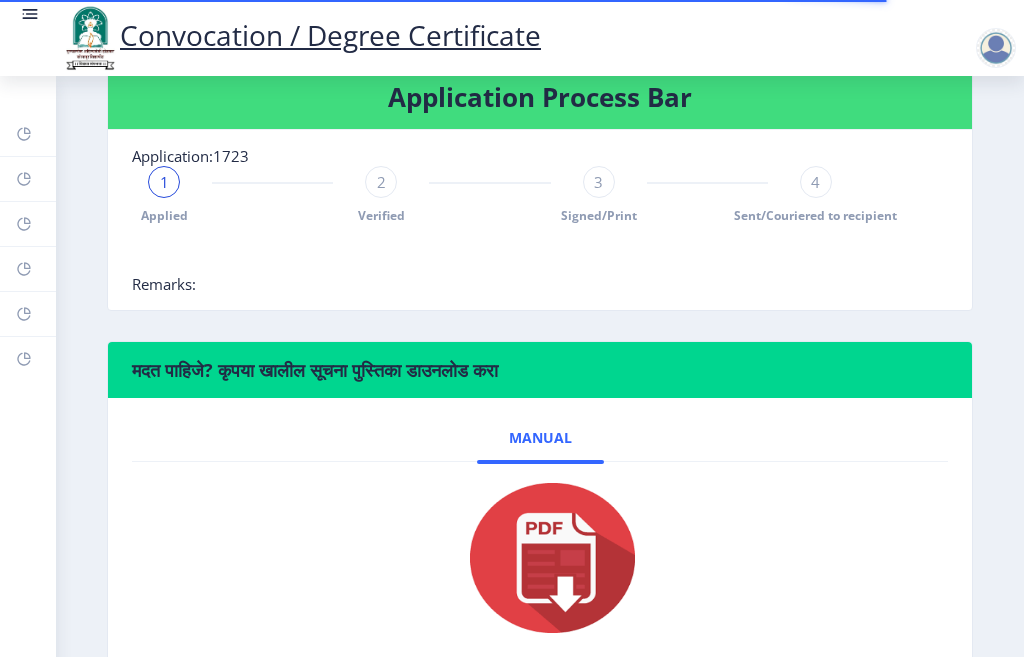 scroll, scrollTop: 685, scrollLeft: 0, axis: vertical 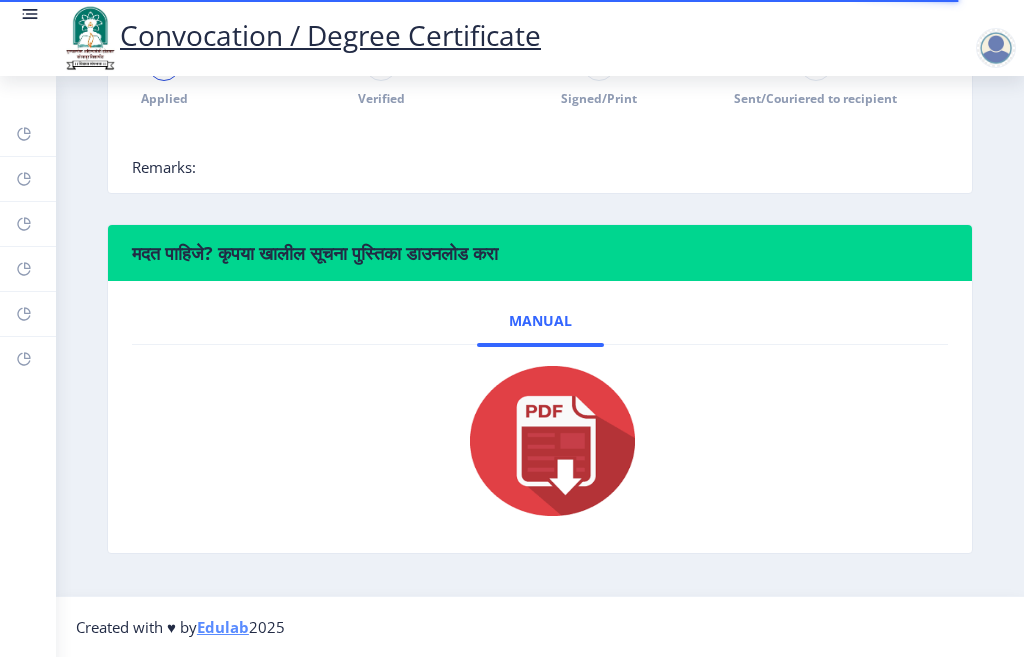 click 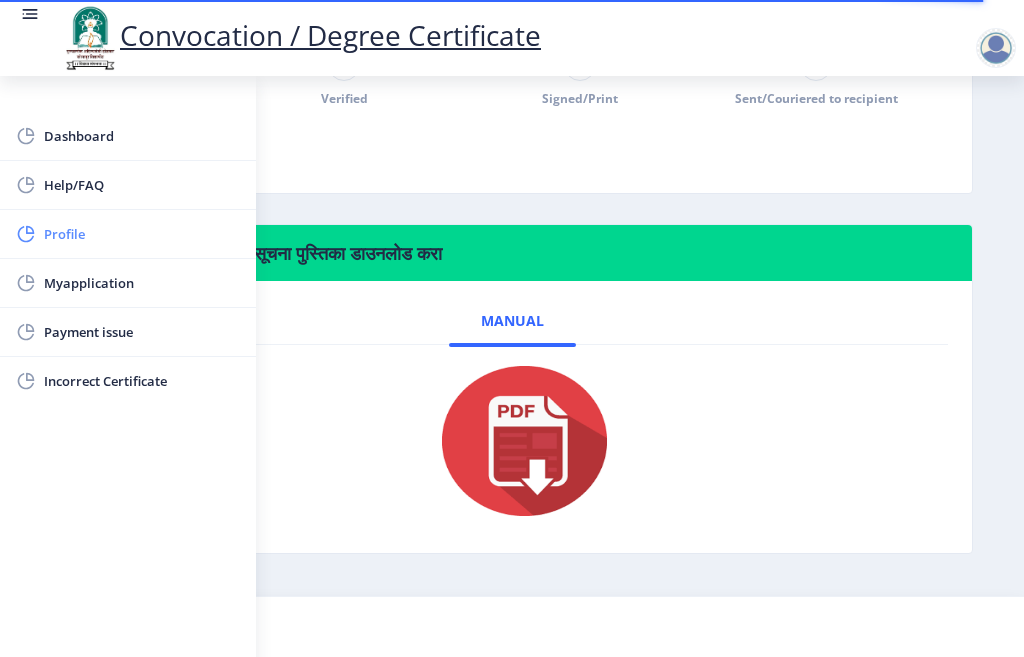click on "Profile" 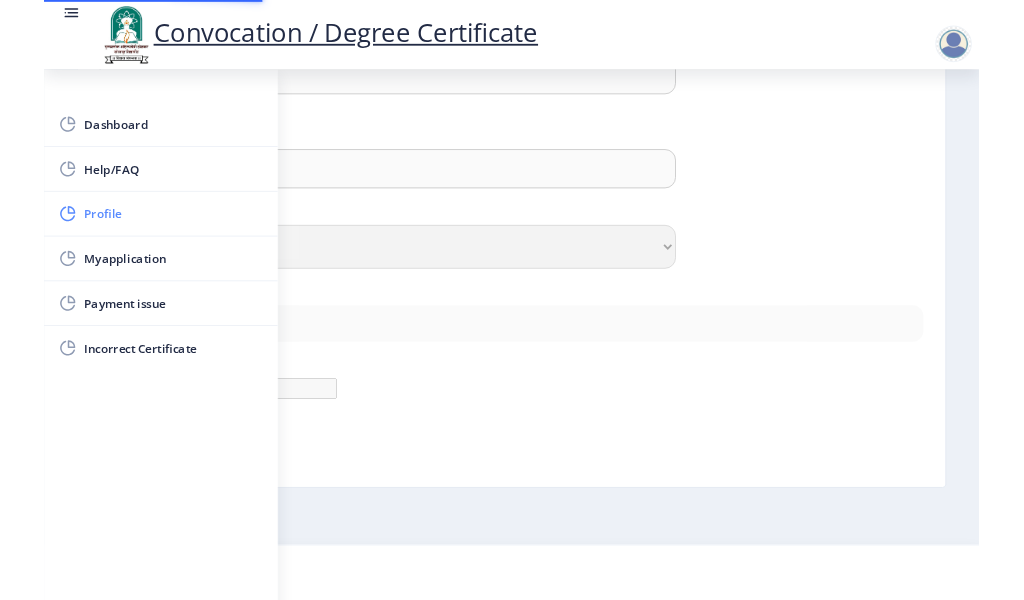 scroll, scrollTop: 0, scrollLeft: 0, axis: both 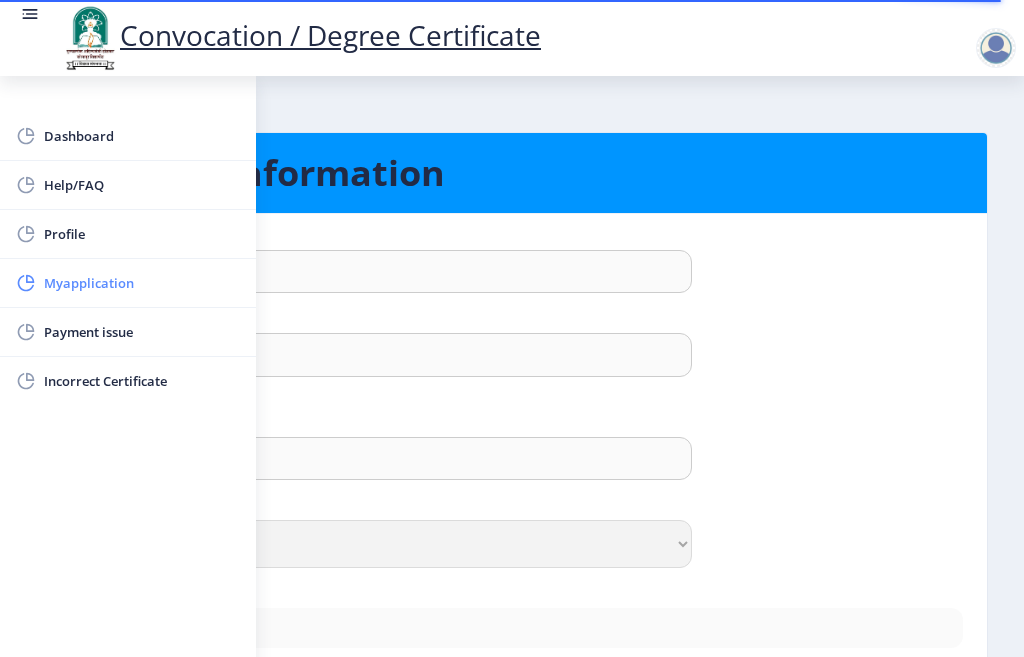 click on "Myapplication" 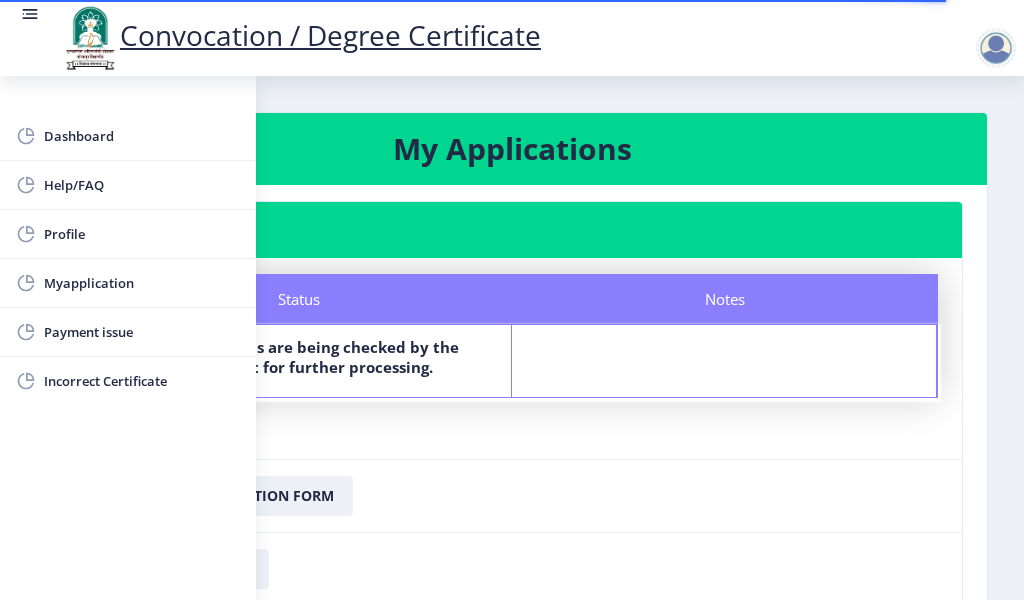 click on "Status Notes Status Your documents are being checked by the department for further processing. Notes" 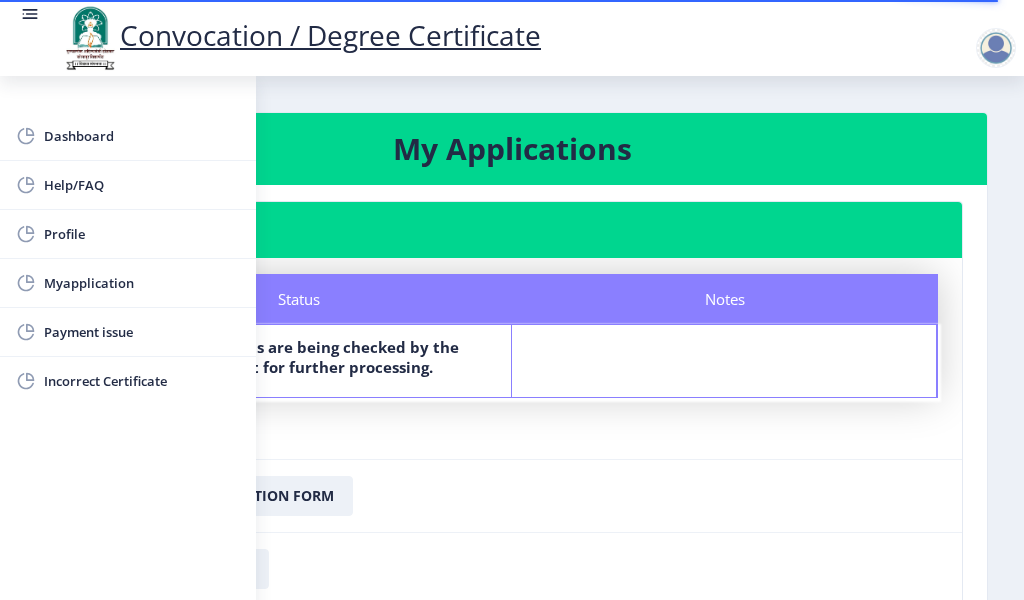 click on "Download Receipt" 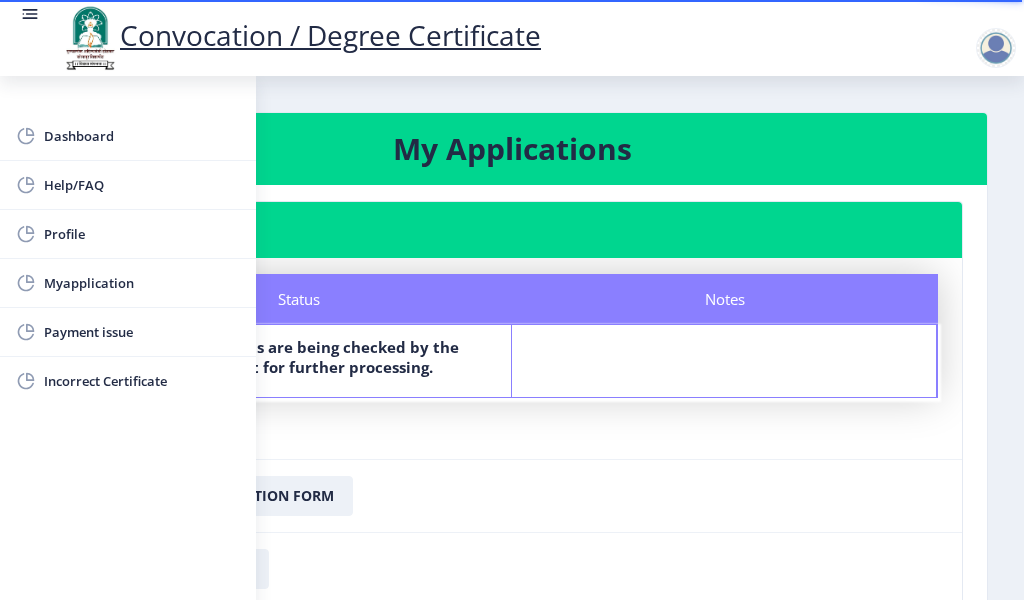 click 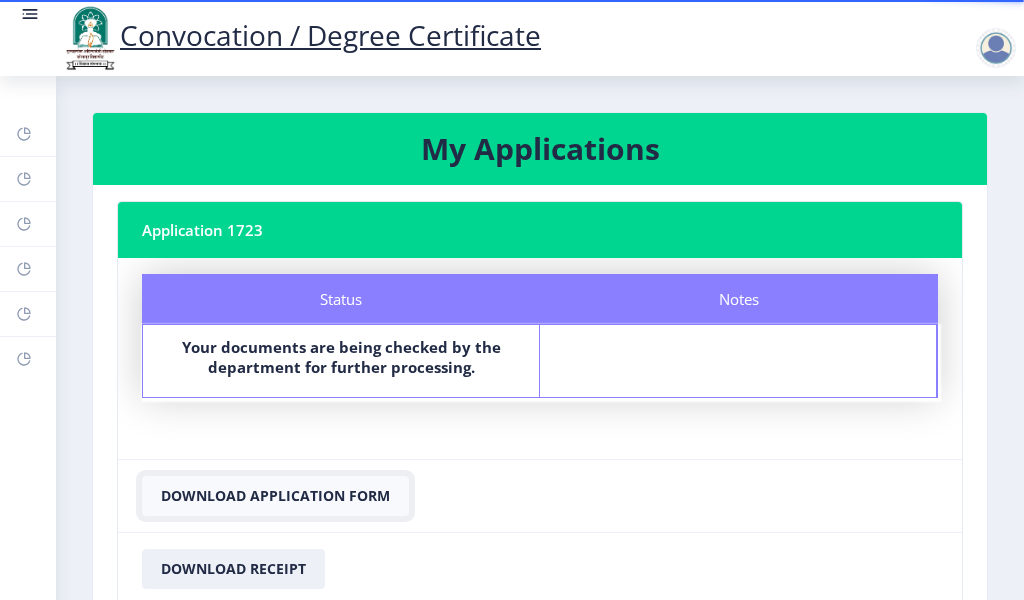 click on "Download Application Form" 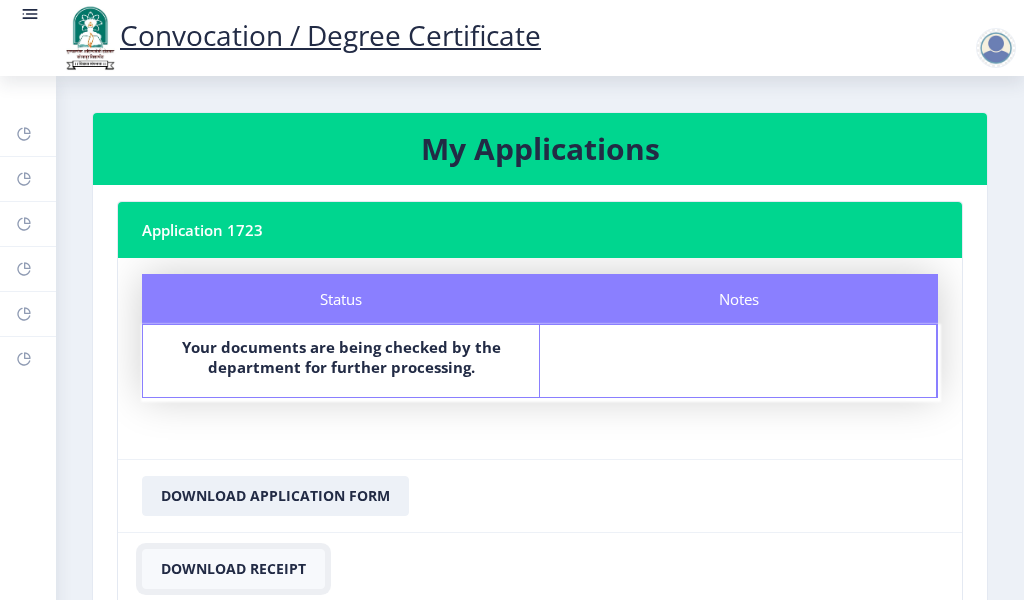 click on "Download Receipt" 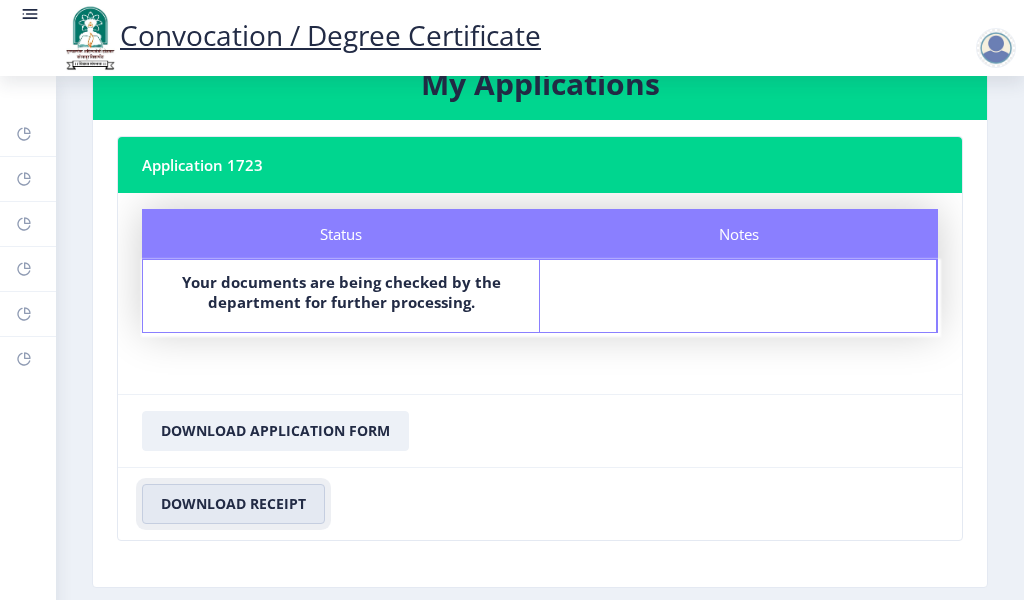 scroll, scrollTop: 100, scrollLeft: 0, axis: vertical 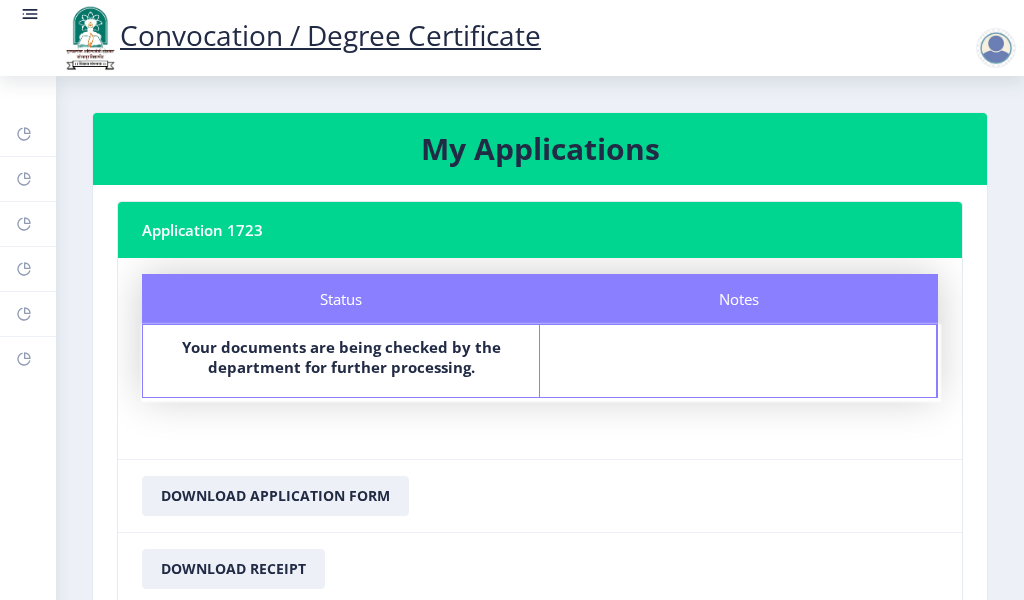 click 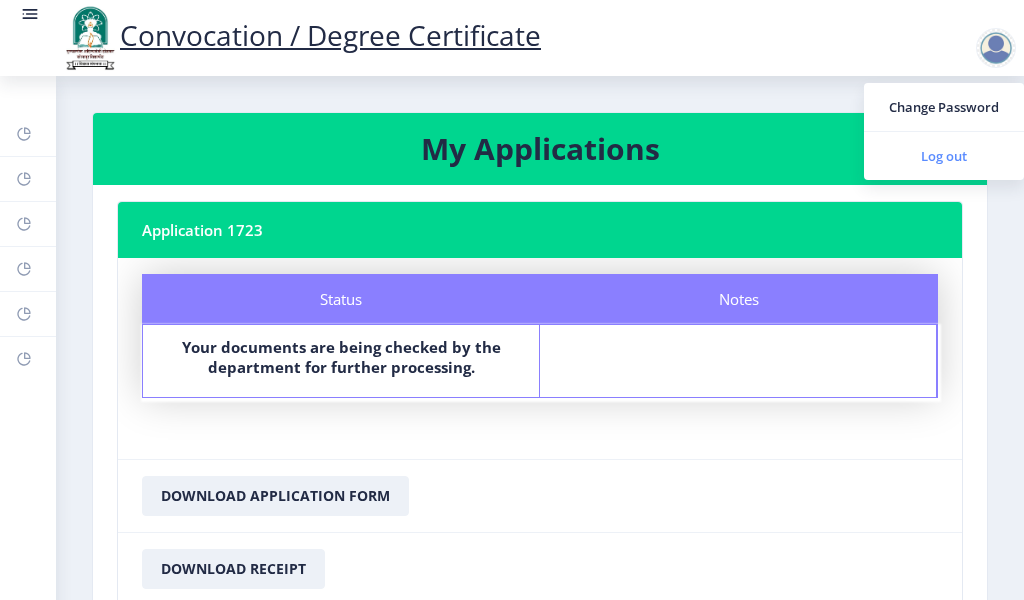 click on "Log out" at bounding box center (944, 156) 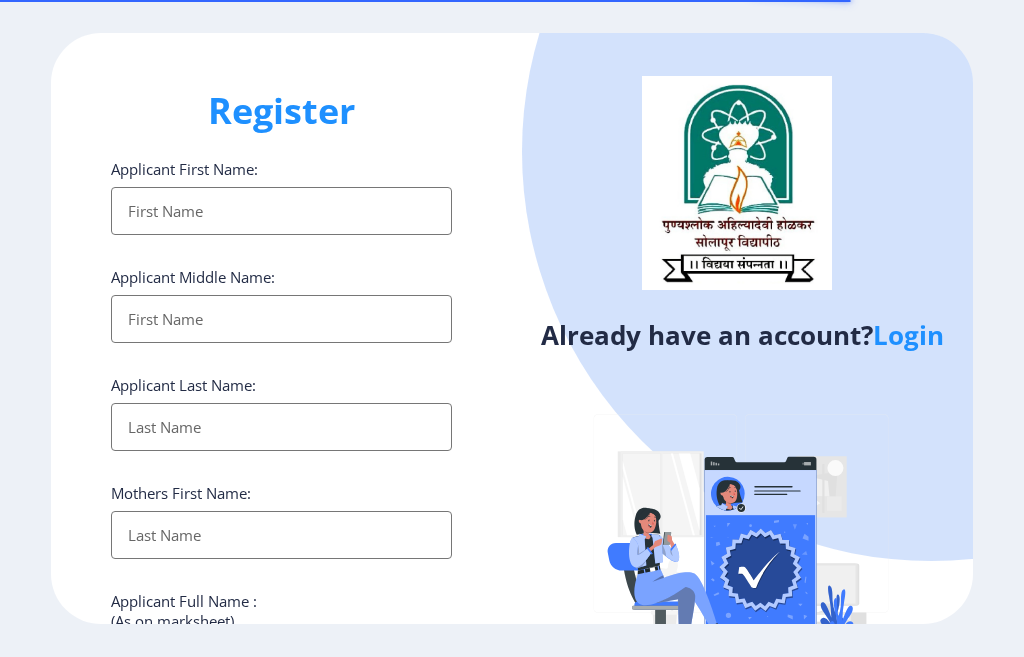 select 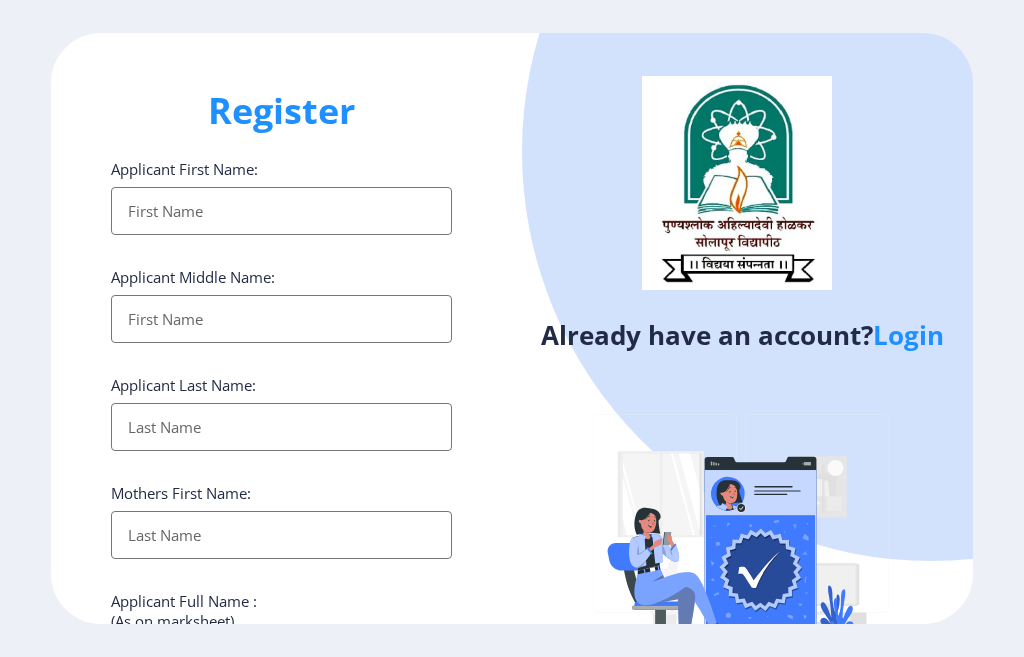 click on "Applicant First Name:" at bounding box center [281, 211] 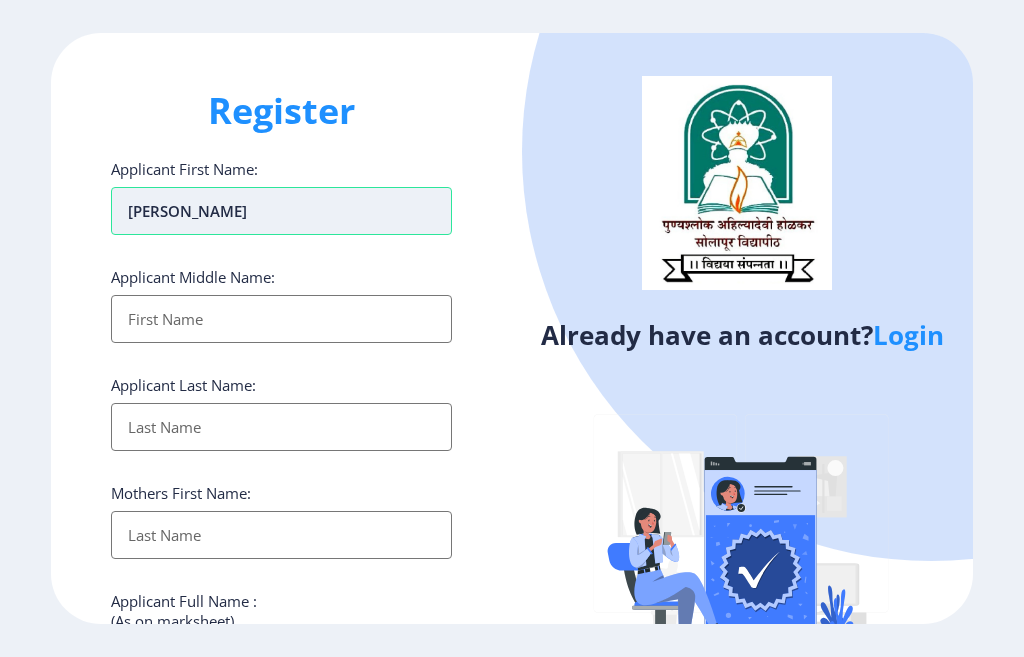 type on "SONALI" 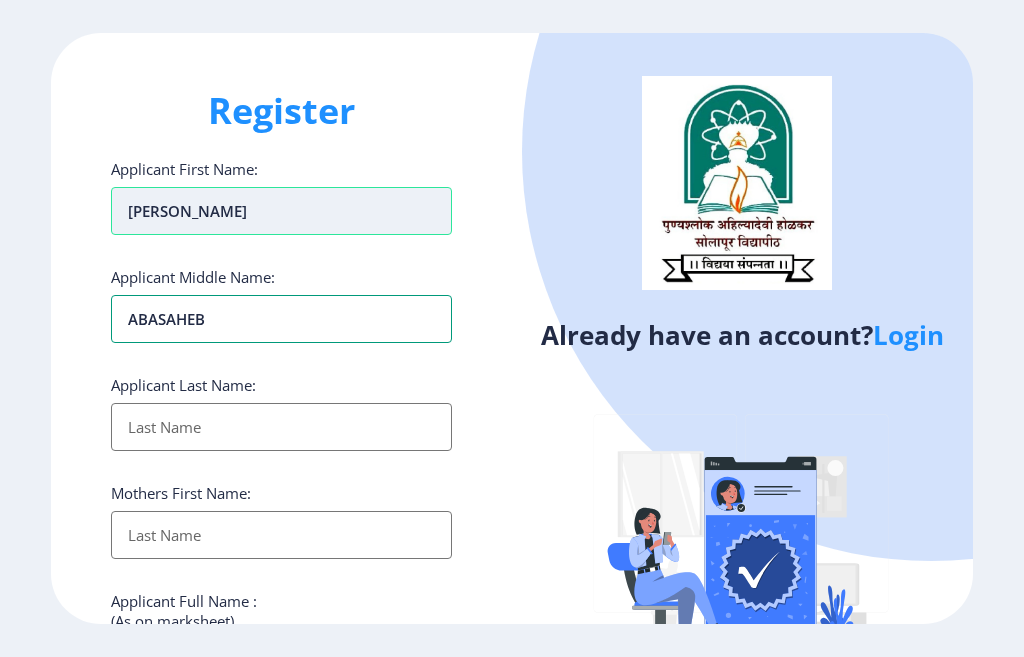 type on "ABASAHEB" 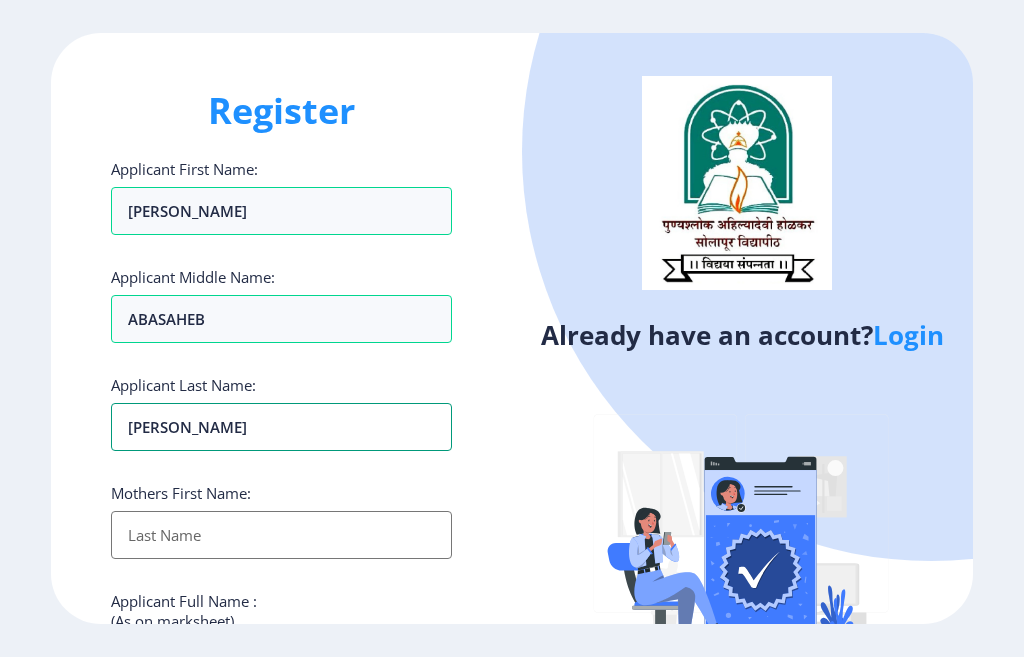 type on "NARALE" 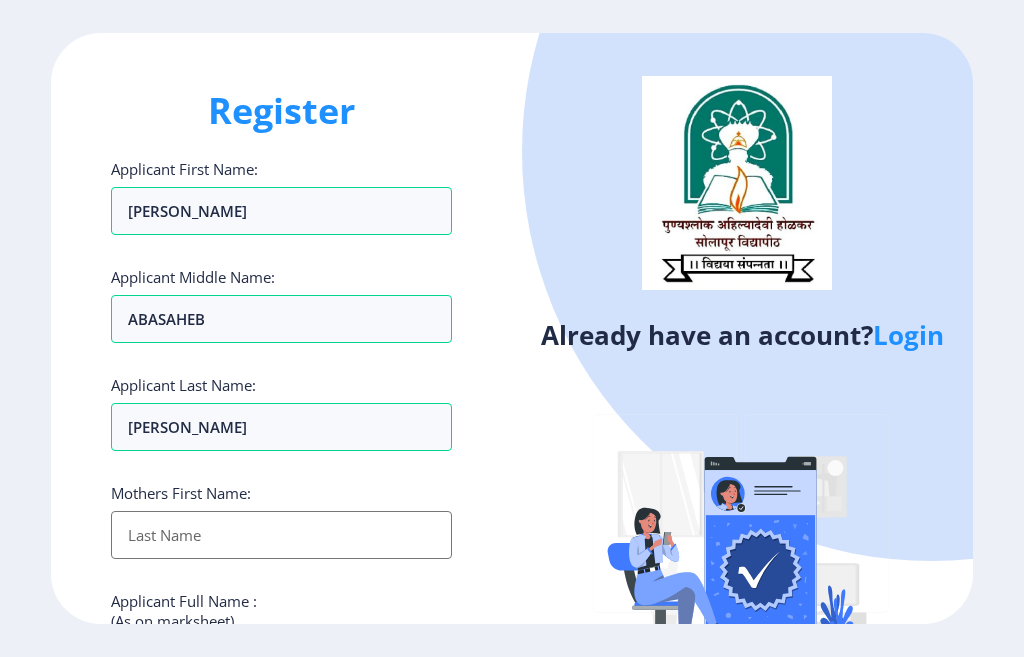 click on "Applicant First Name:" at bounding box center [281, 535] 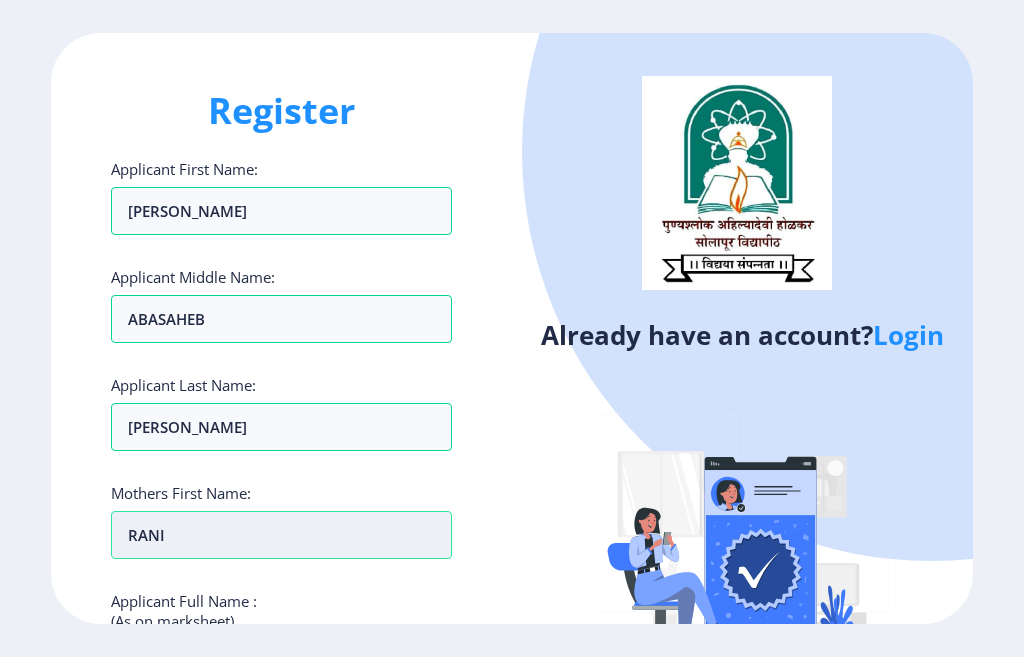 type on "RANI" 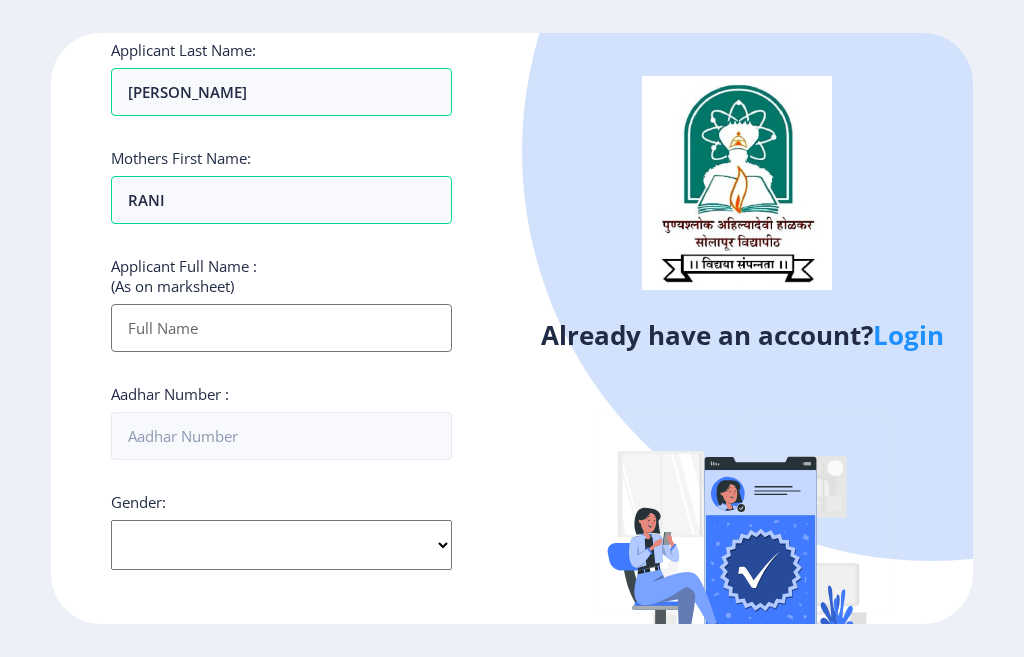 click on "Applicant First Name:" at bounding box center (281, 328) 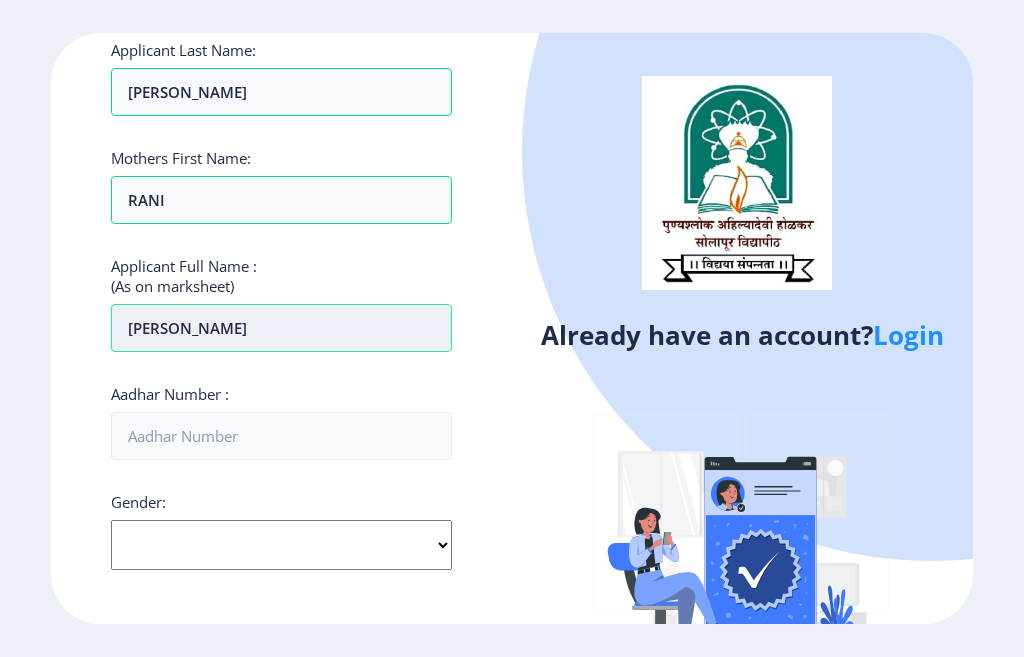 type on "NARALE SONALI ABASAHEB" 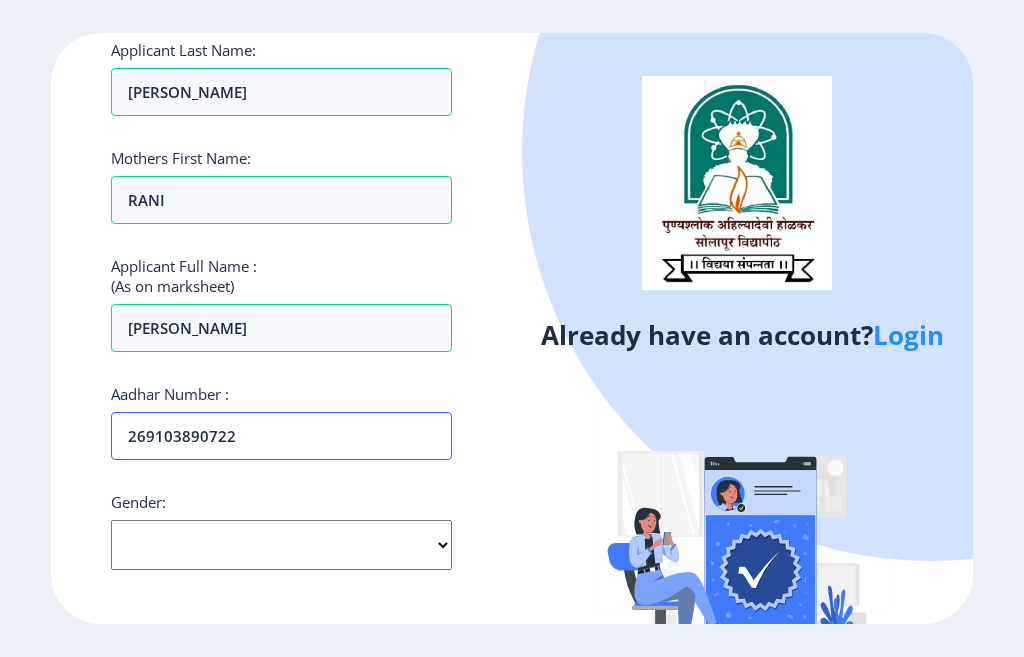 type on "269103890722" 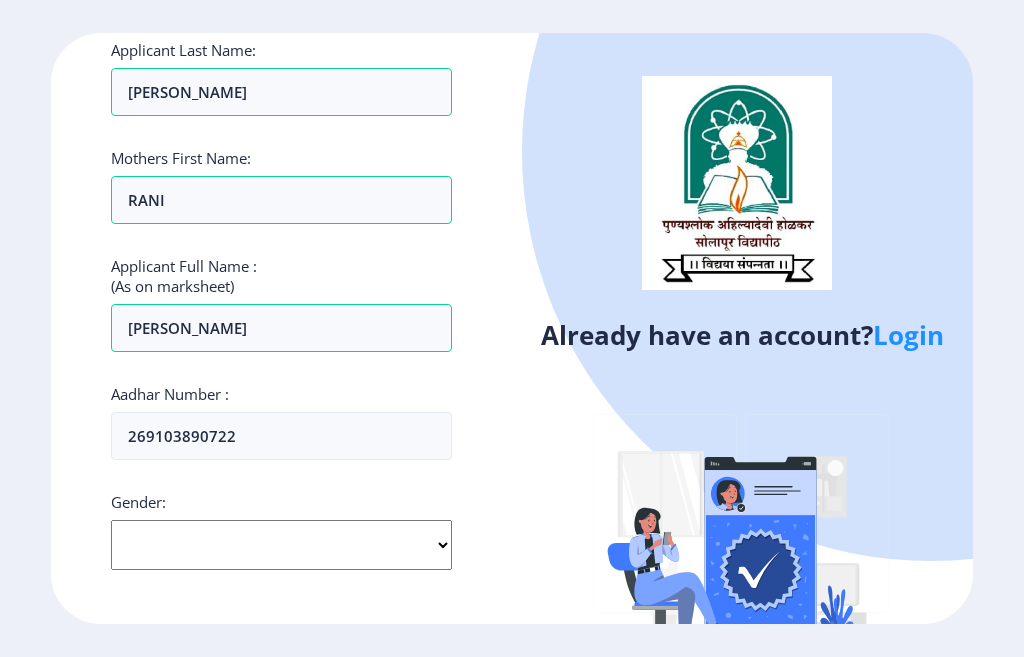 click on "Select Gender Male Female Other" 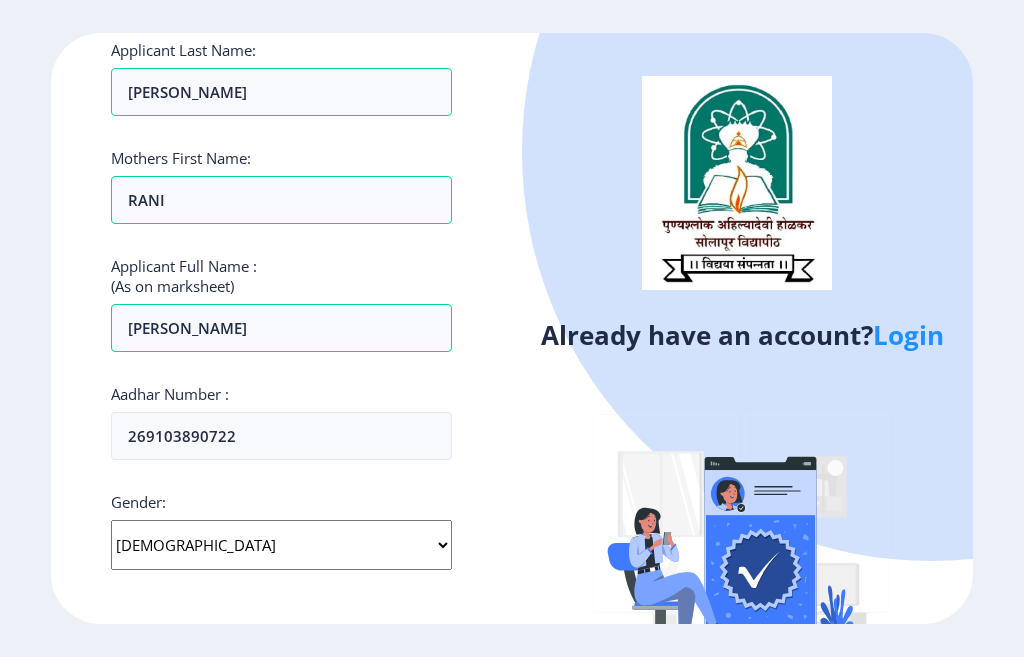 click on "Select Gender Male Female Other" 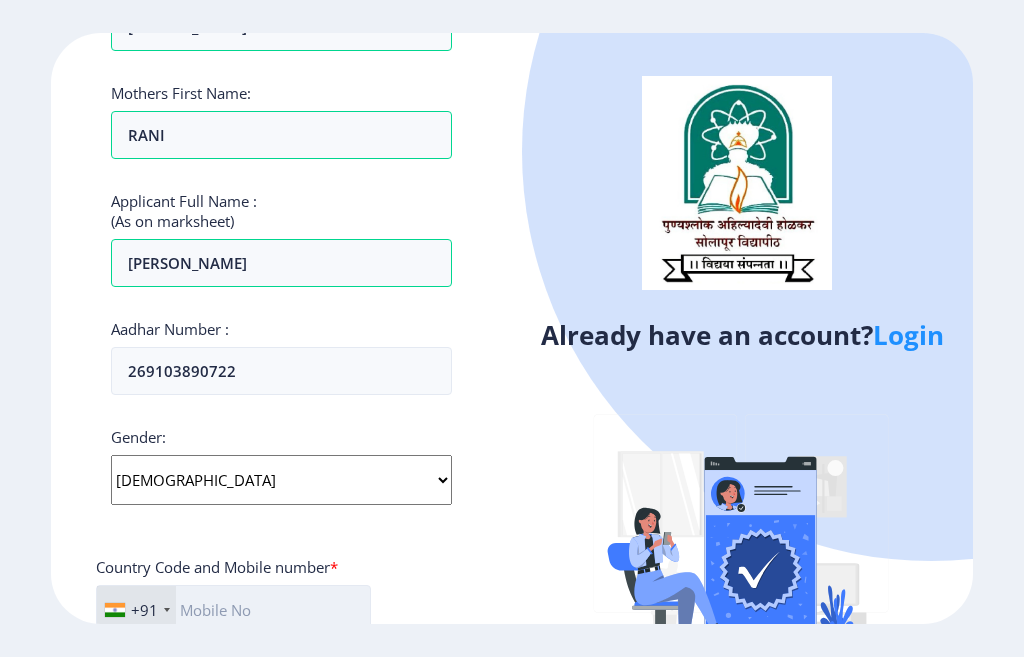 scroll, scrollTop: 435, scrollLeft: 0, axis: vertical 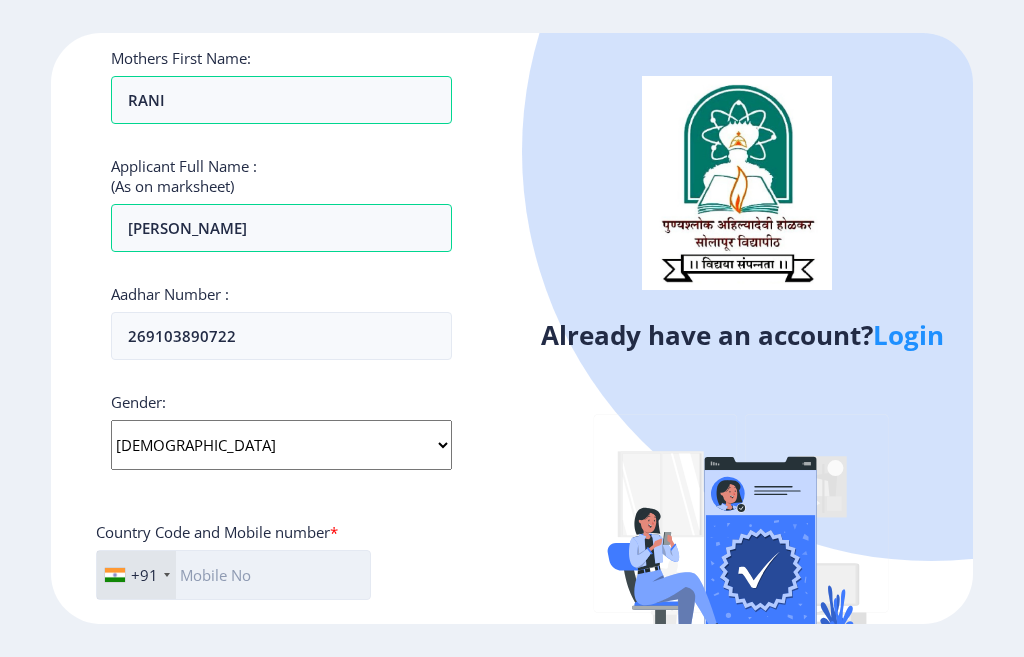 click 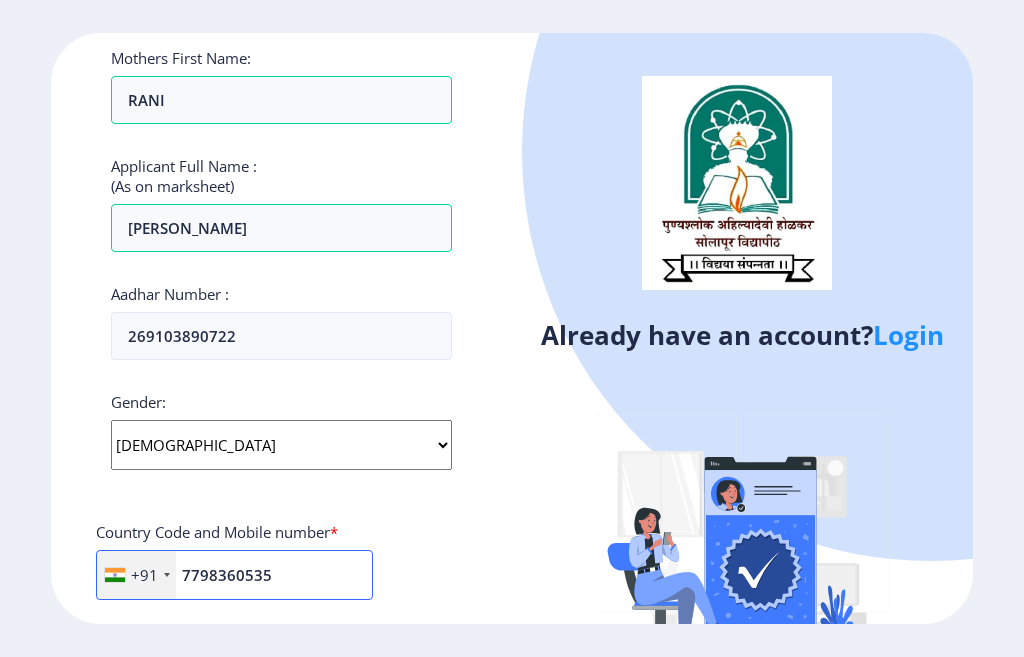 type on "7798360535" 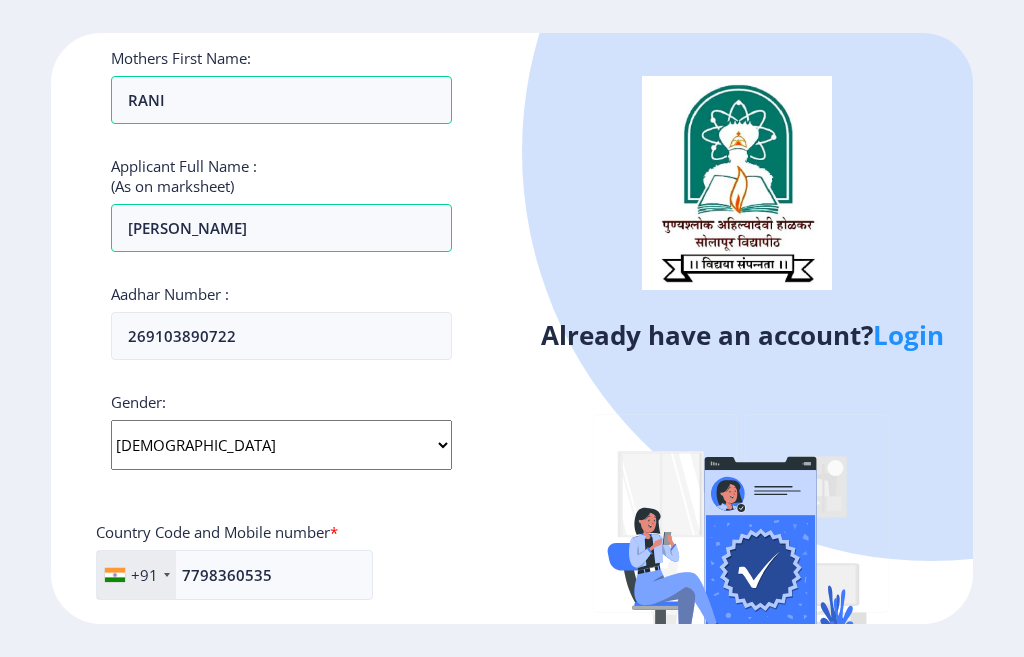 scroll, scrollTop: 795, scrollLeft: 0, axis: vertical 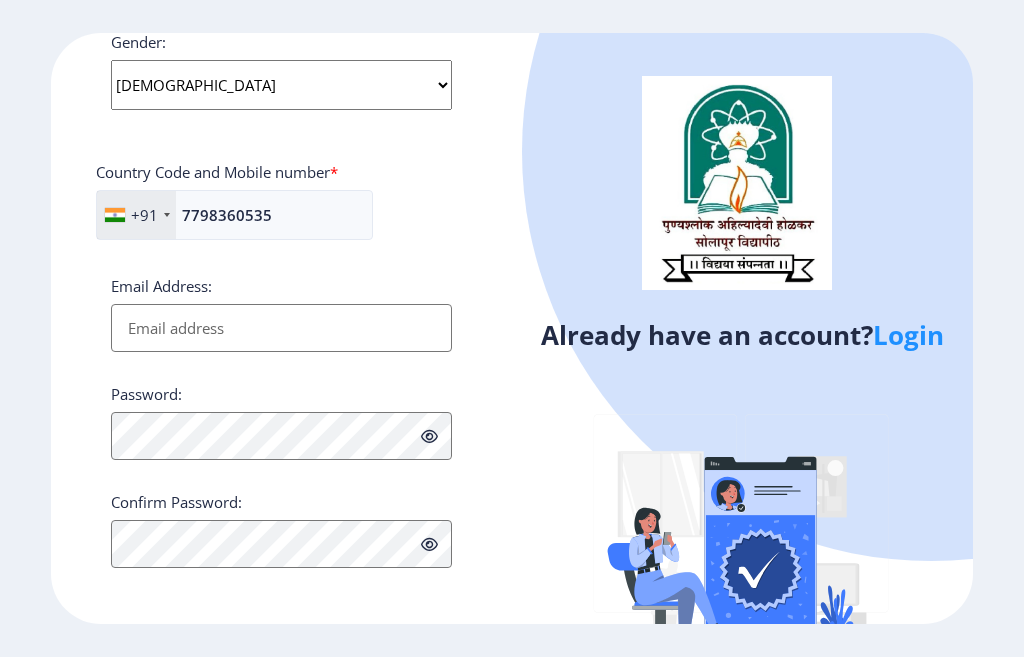 click on "Email Address:" at bounding box center (281, 328) 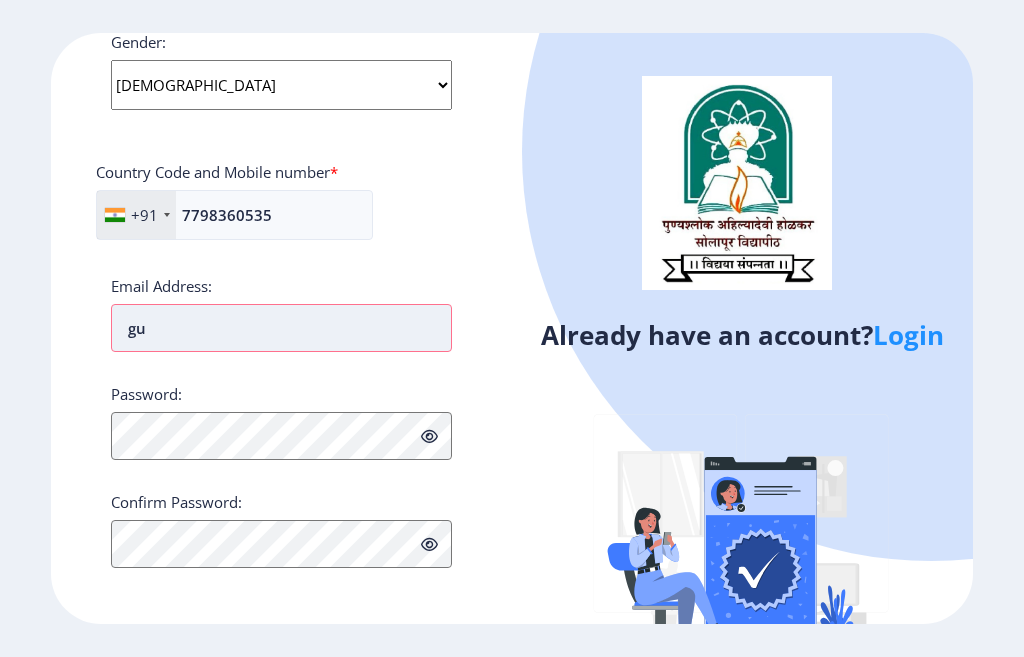 type on "g" 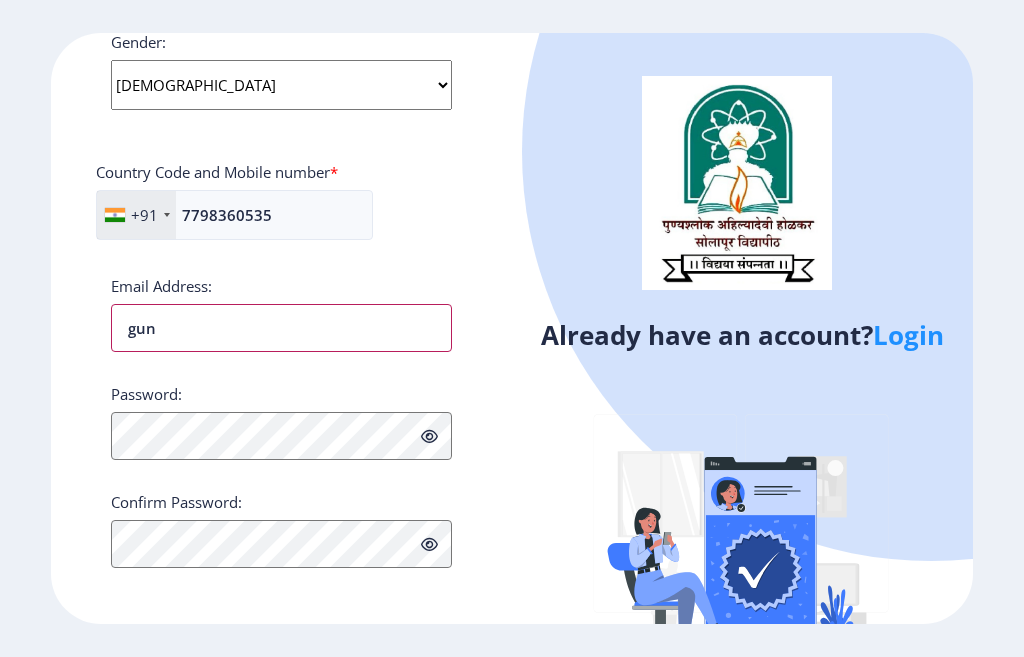 type on "gundhanumant99@gmail.com" 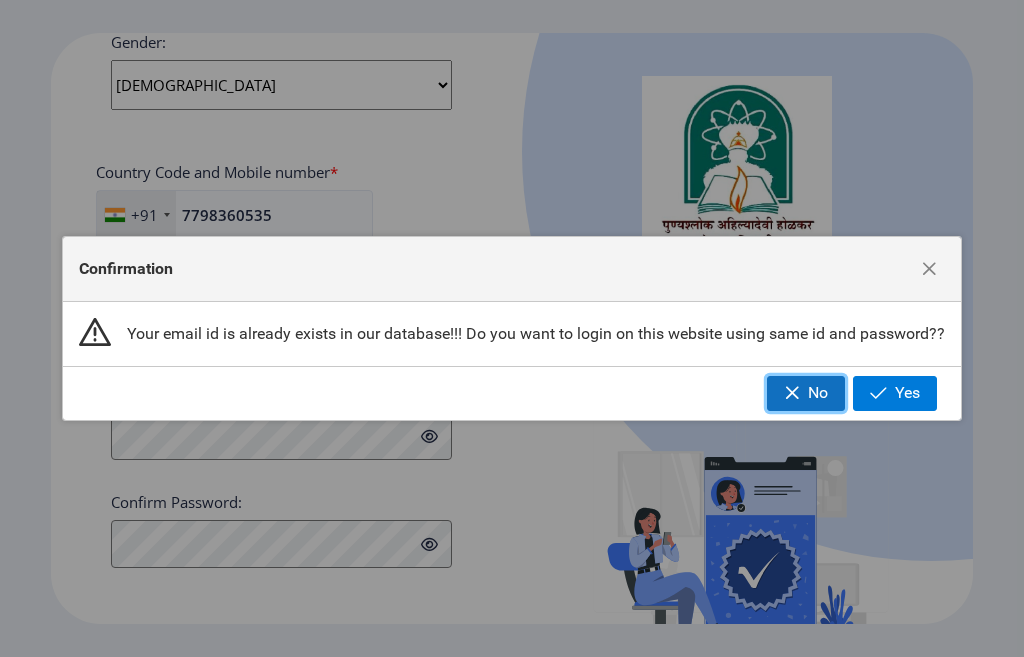 click on "No" 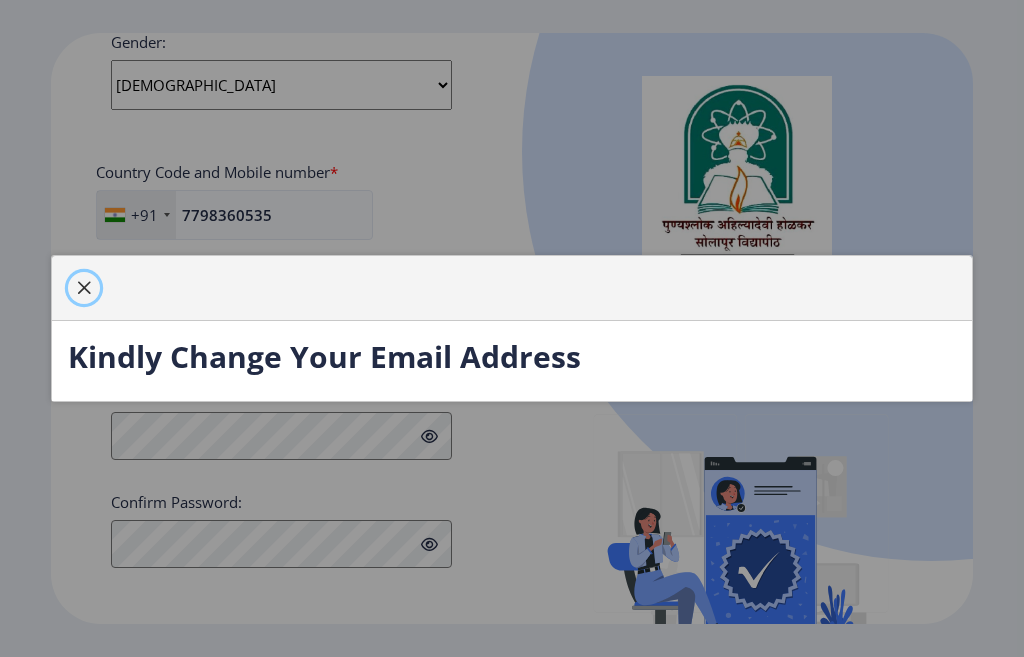 click 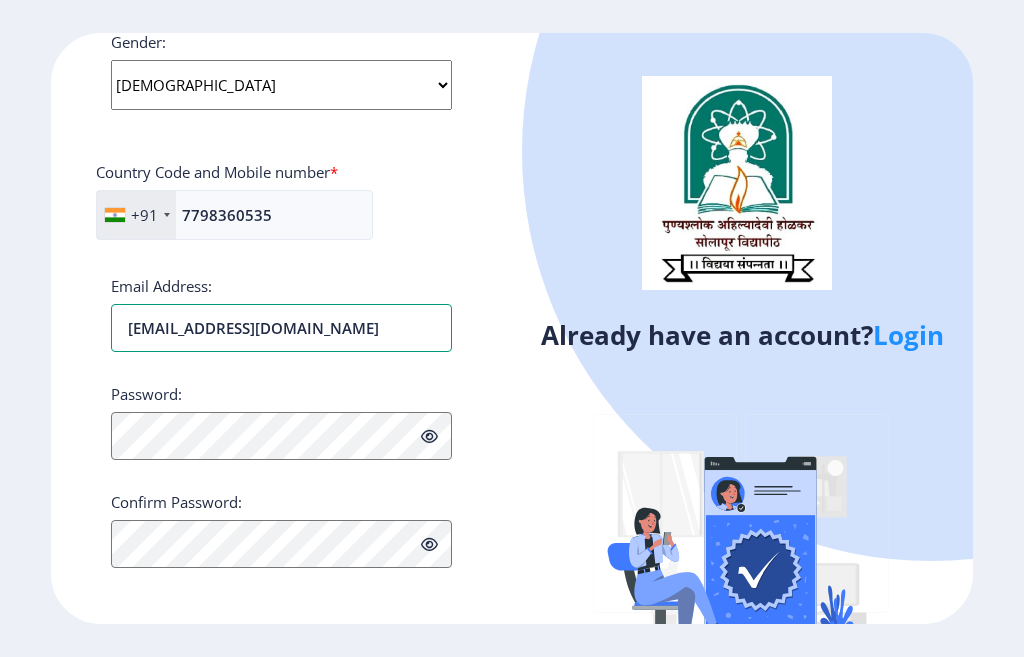 drag, startPoint x: 392, startPoint y: 337, endPoint x: 57, endPoint y: 330, distance: 335.07312 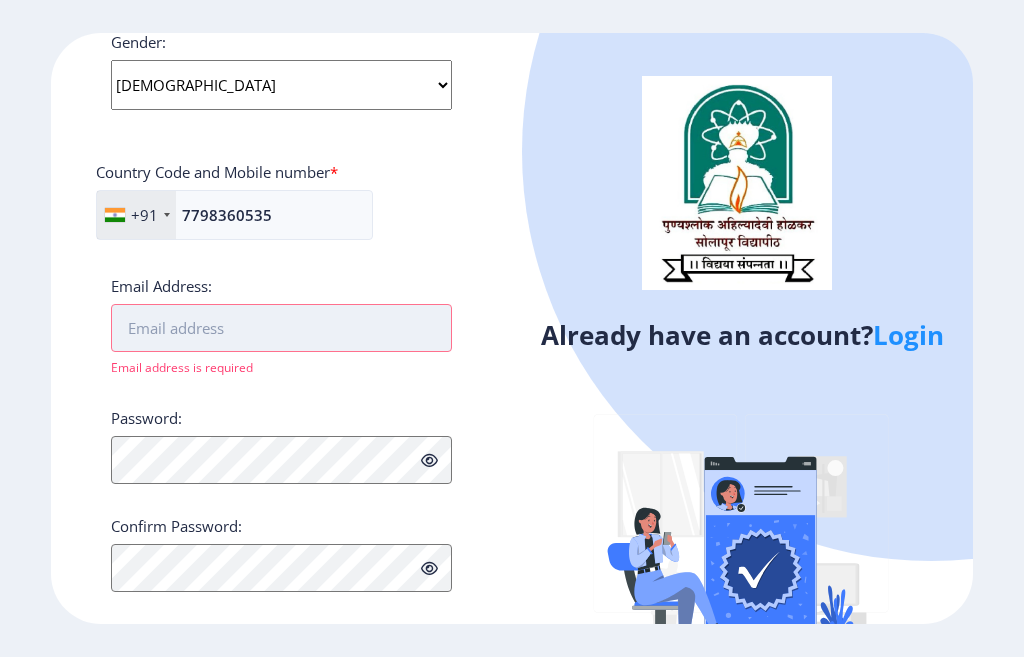 click on "Email Address:" at bounding box center [281, 328] 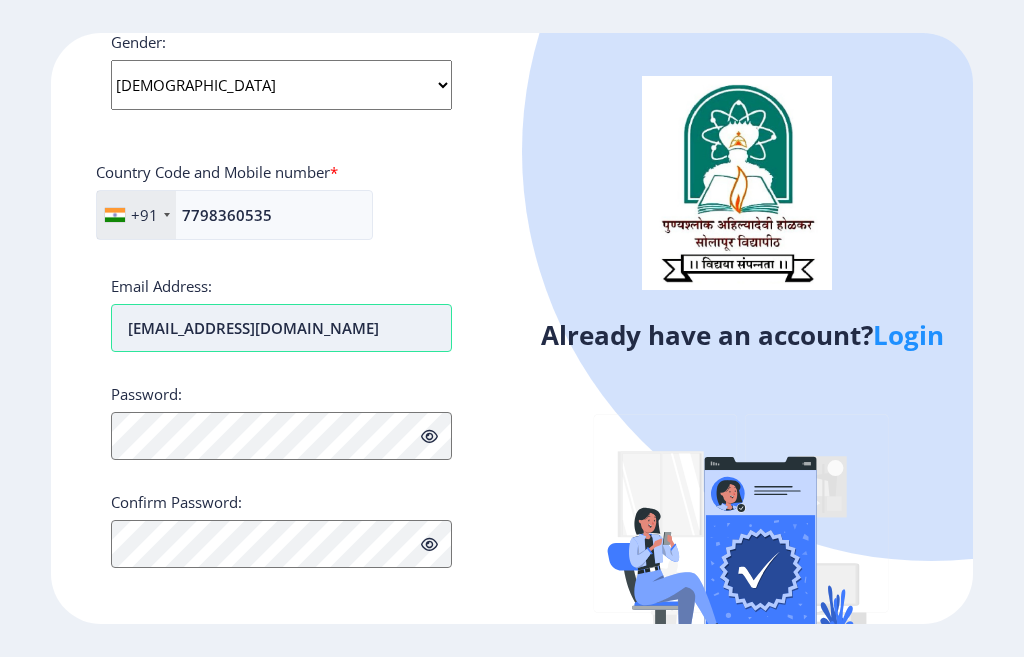 type on "gunds6092@gmail.com" 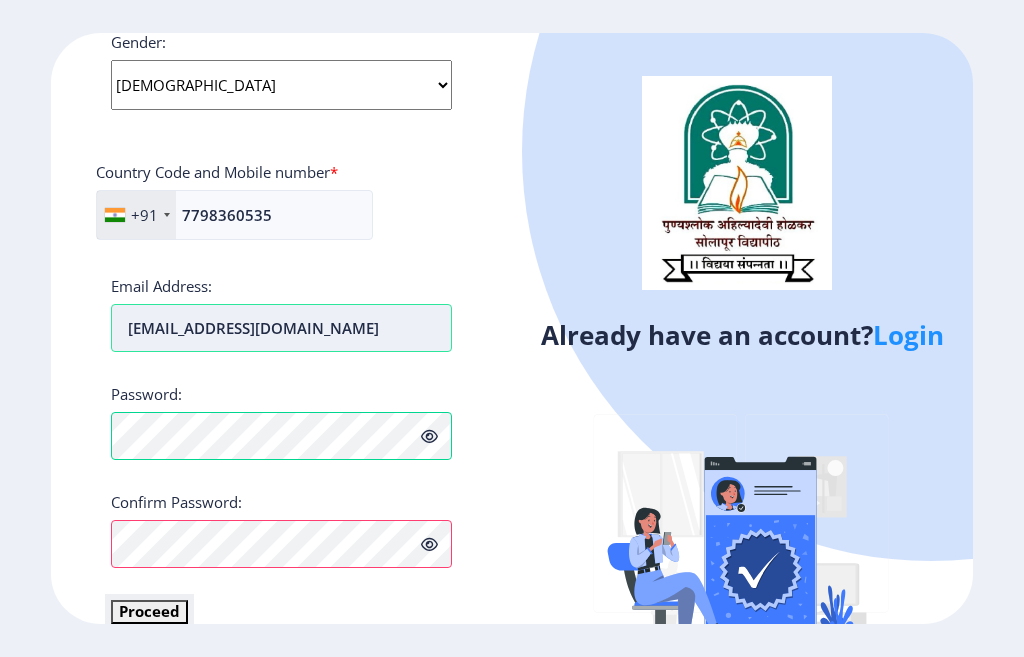 scroll, scrollTop: 819, scrollLeft: 0, axis: vertical 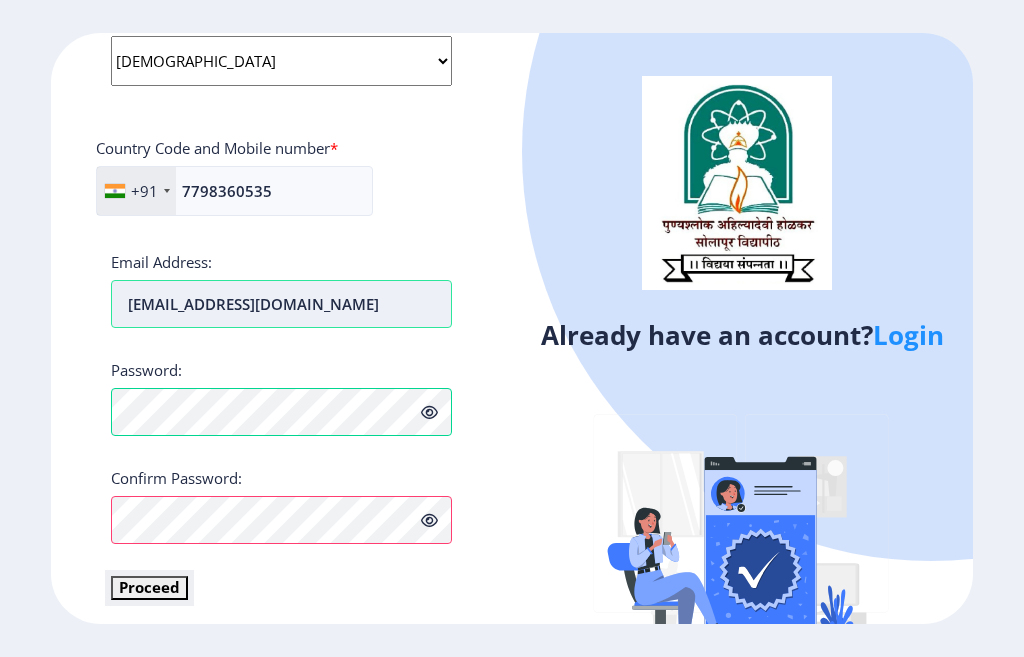 type 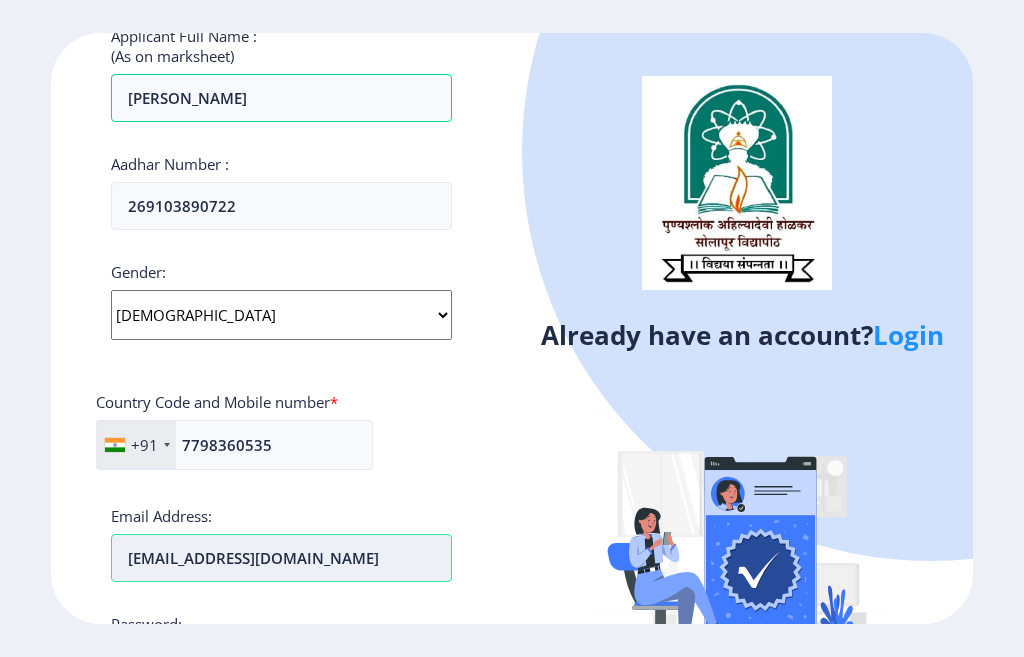 scroll, scrollTop: 600, scrollLeft: 0, axis: vertical 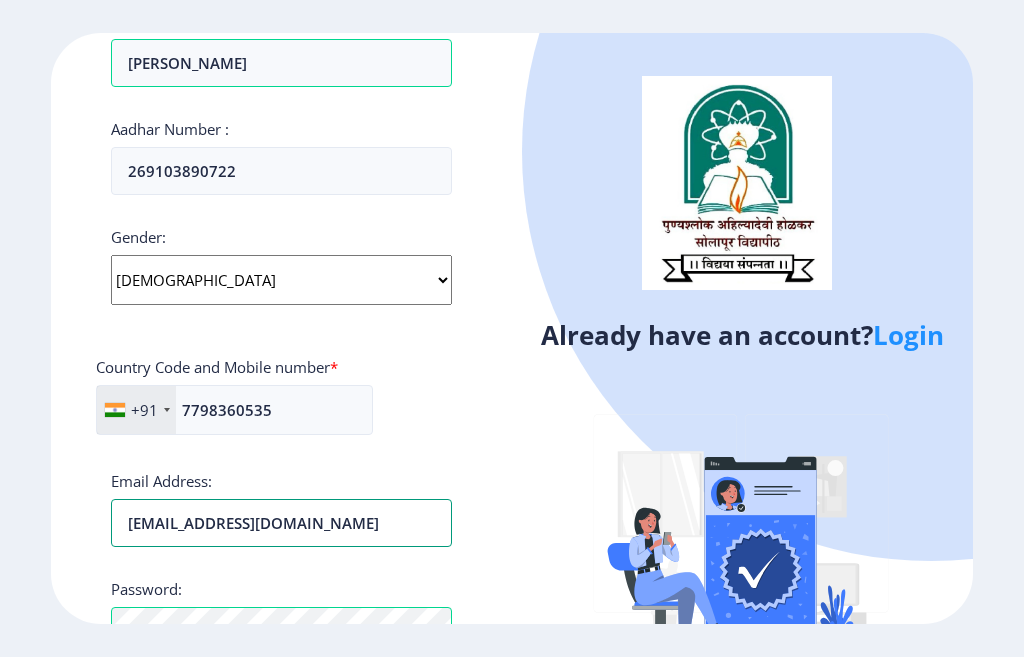 drag, startPoint x: 298, startPoint y: 521, endPoint x: 98, endPoint y: 525, distance: 200.04 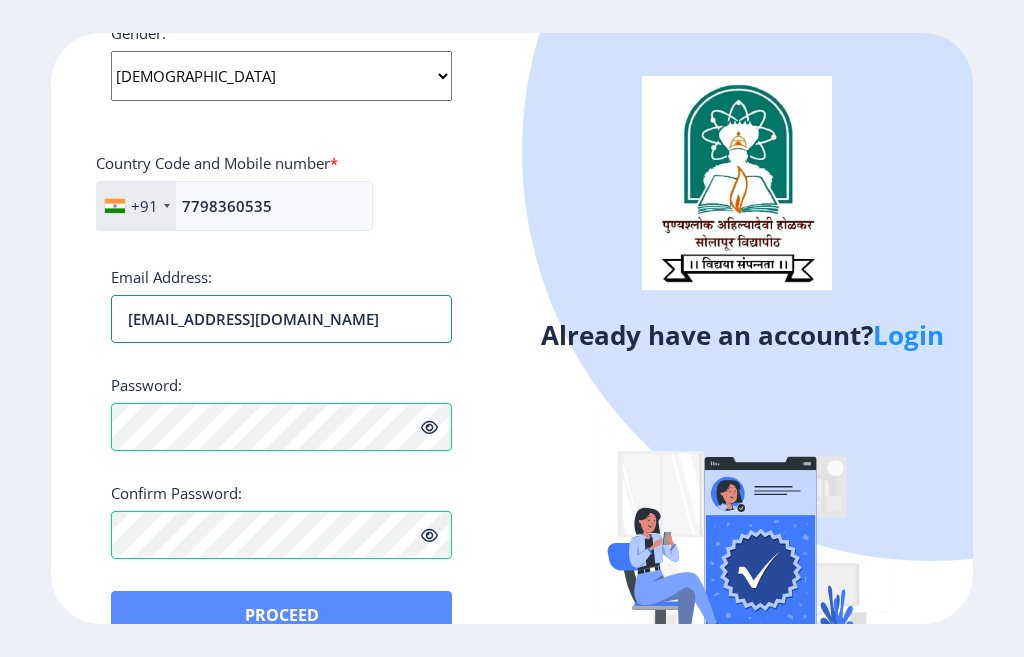 scroll, scrollTop: 849, scrollLeft: 0, axis: vertical 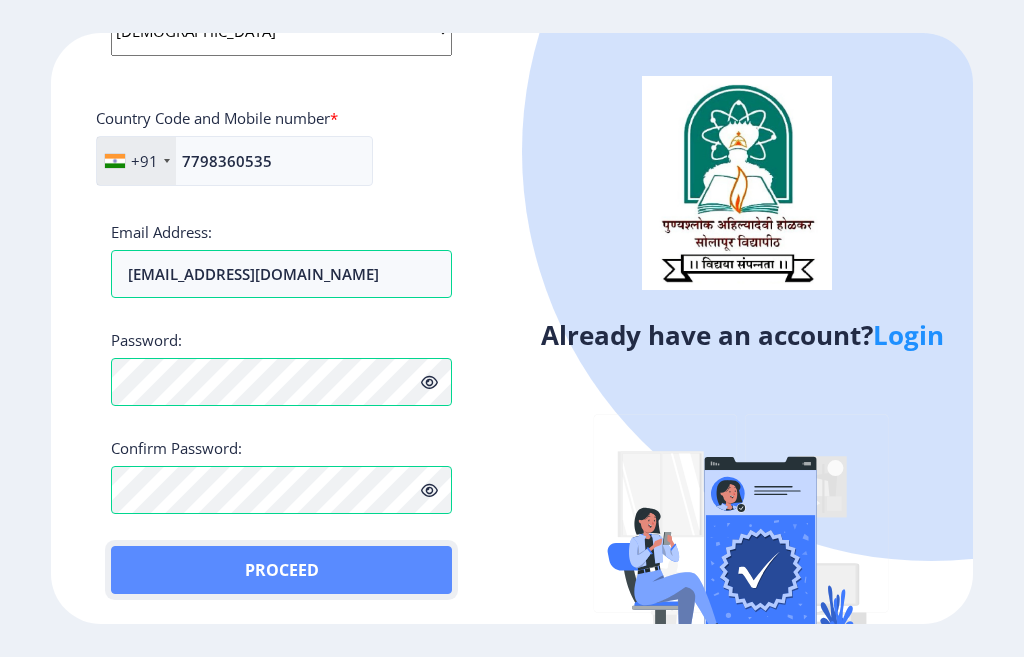 click on "Proceed" 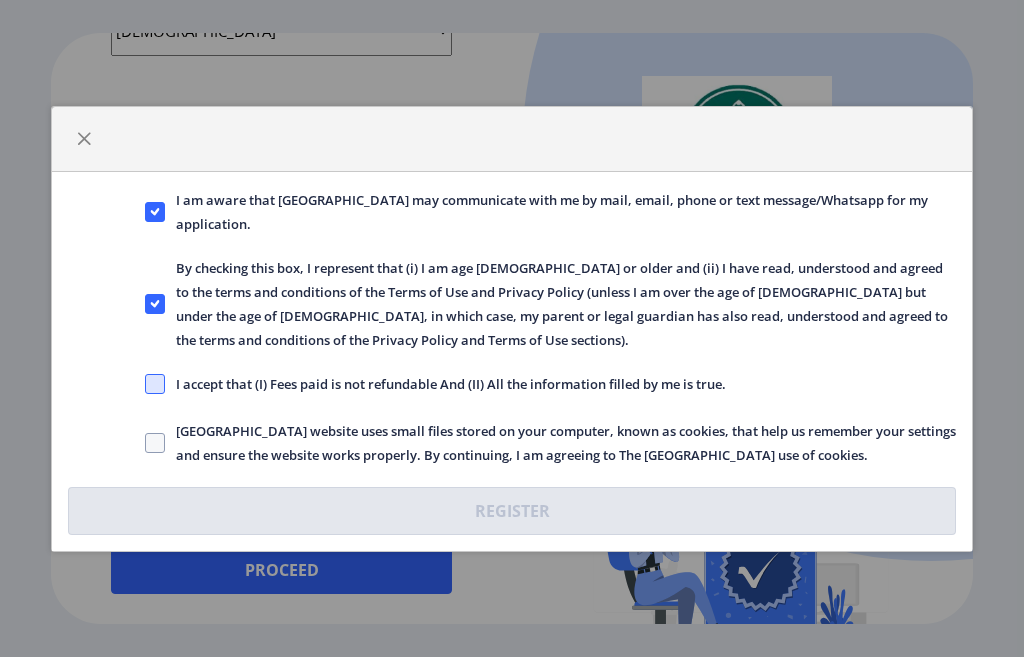 click 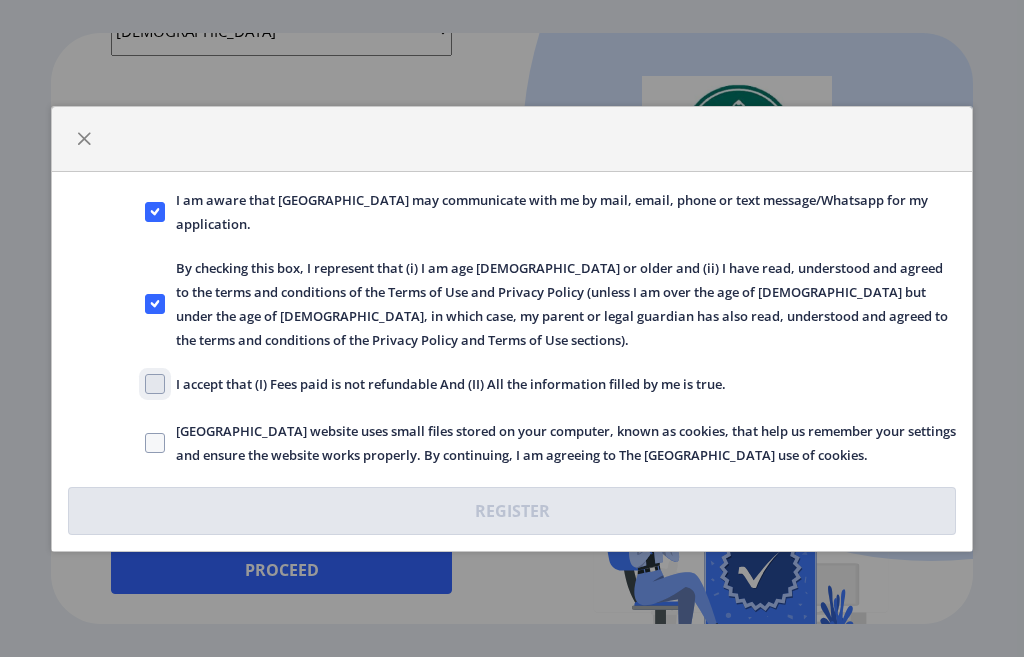 click on "I accept that (I) Fees paid is not refundable And (II) All the information filled by me is true." 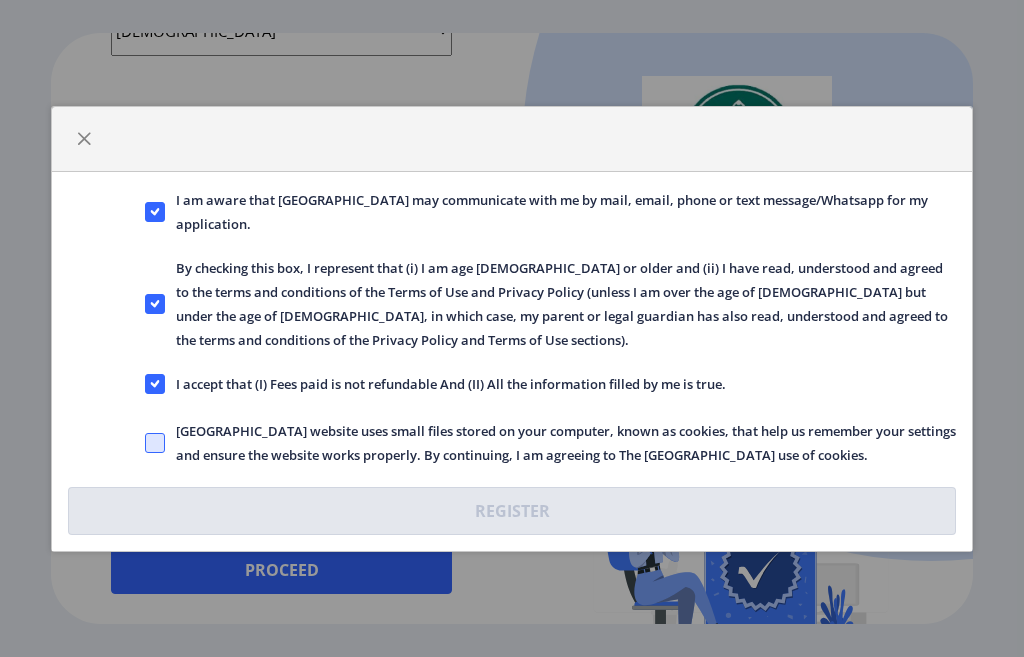 click 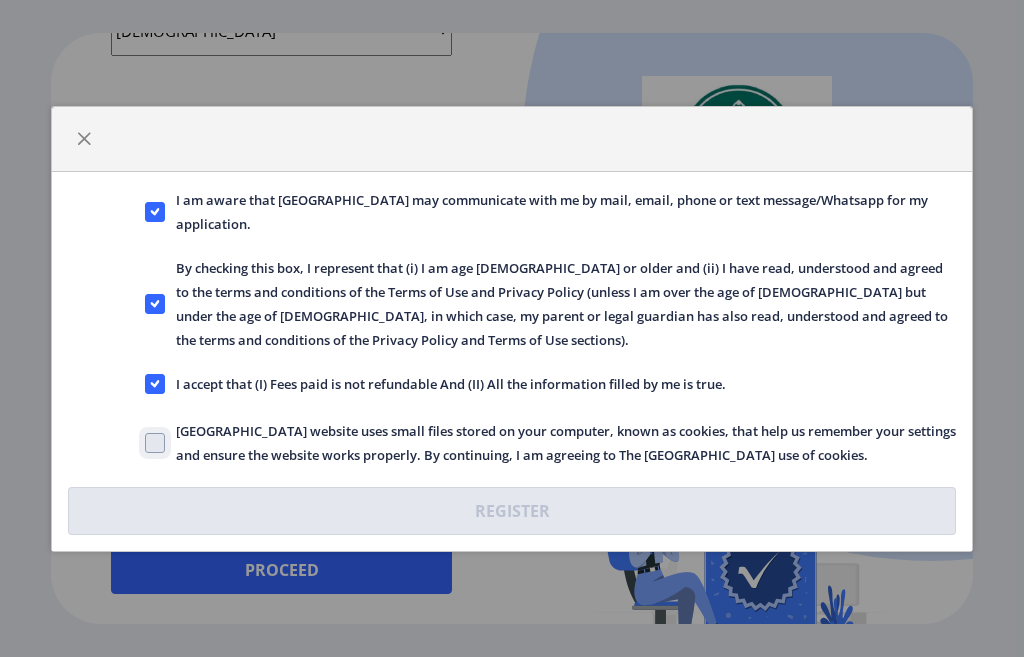click on "Solapur University website uses small files stored on your computer, known as cookies, that help us remember your settings and ensure the website works properly. By continuing, I am agreeing to The Solapur University use of cookies." 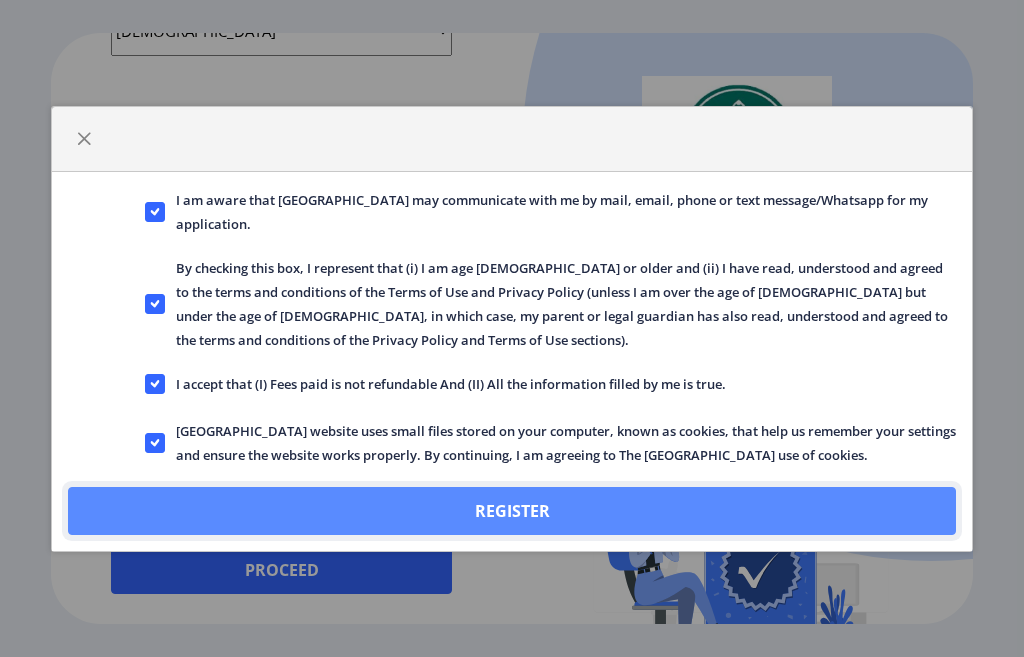 click on "Register" 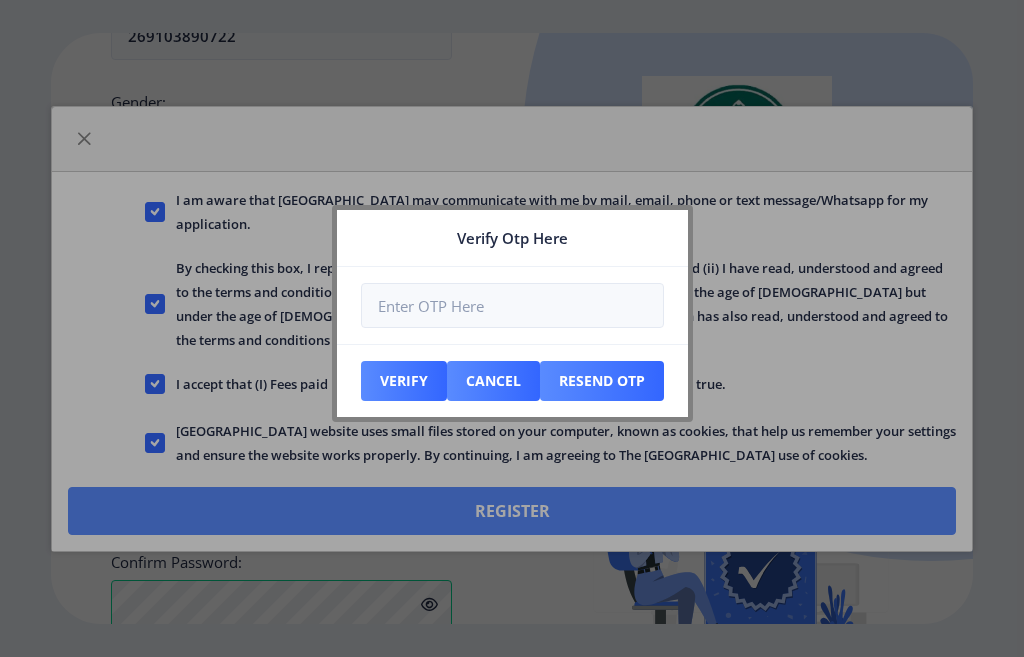 scroll, scrollTop: 963, scrollLeft: 0, axis: vertical 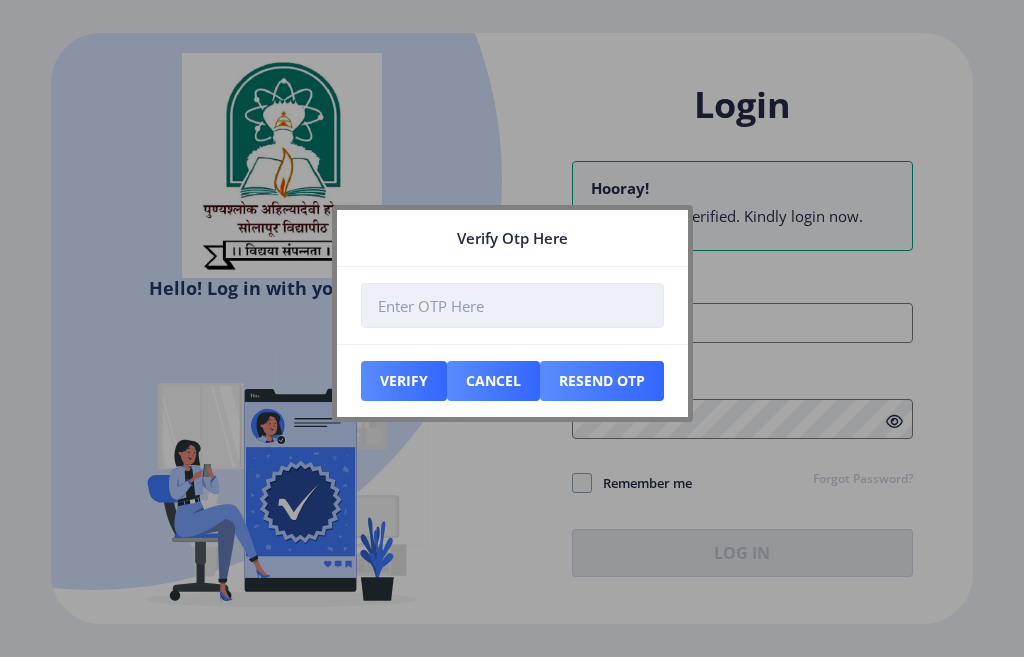 click at bounding box center (512, 305) 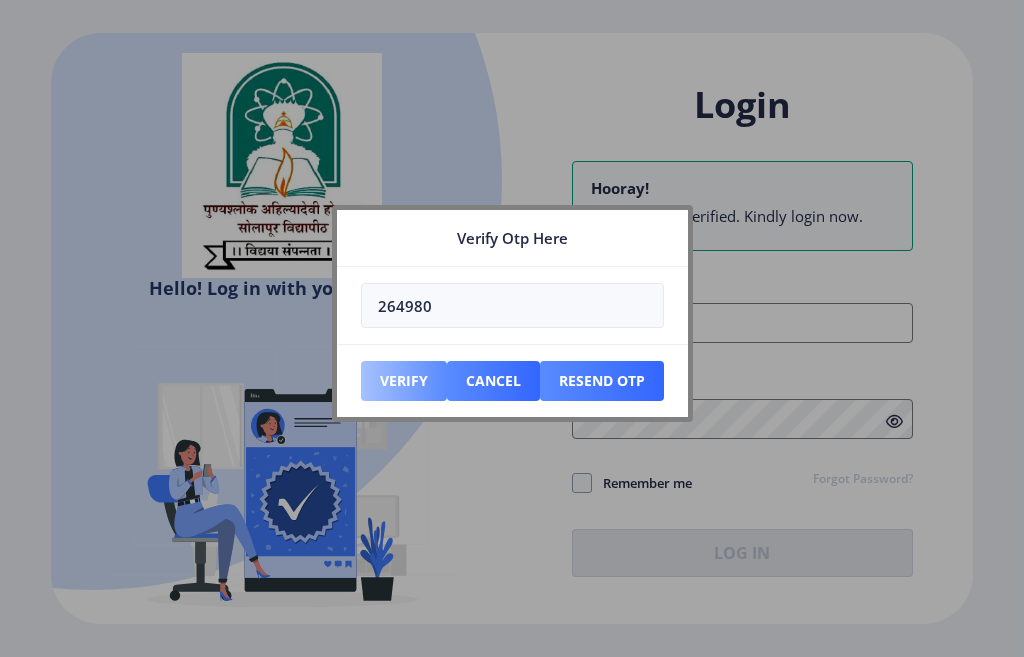 type on "264980" 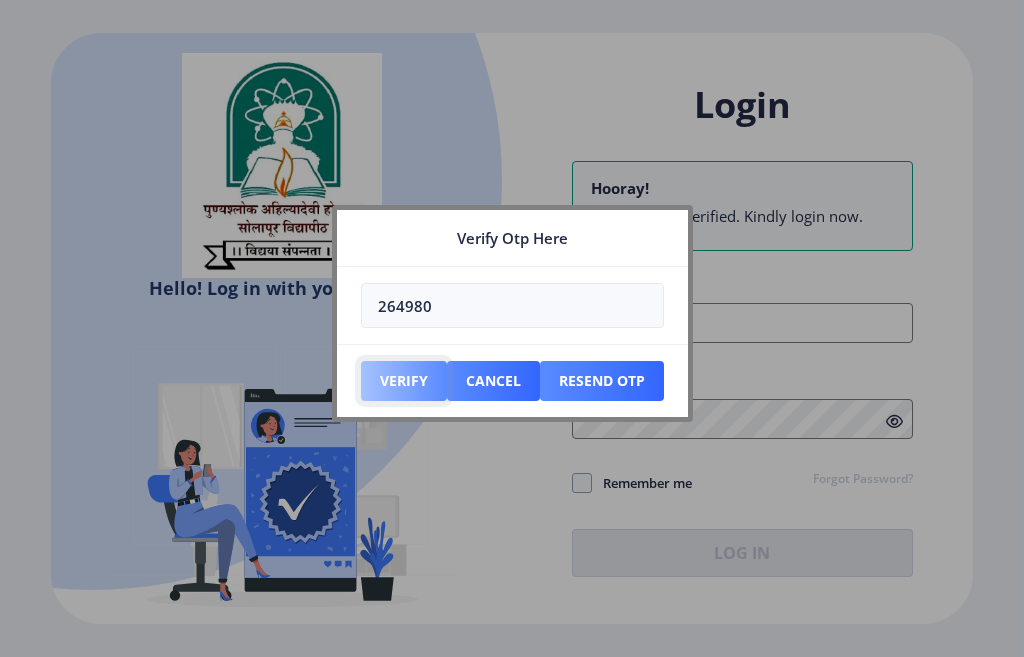 click on "Verify" at bounding box center (404, 381) 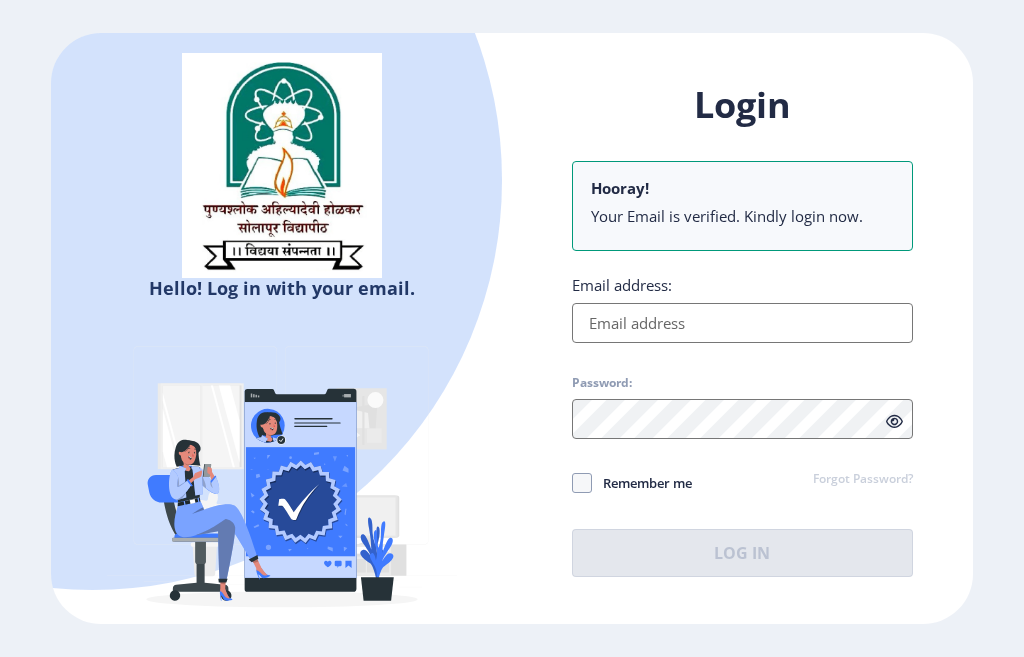 click on "Email address:" at bounding box center [742, 323] 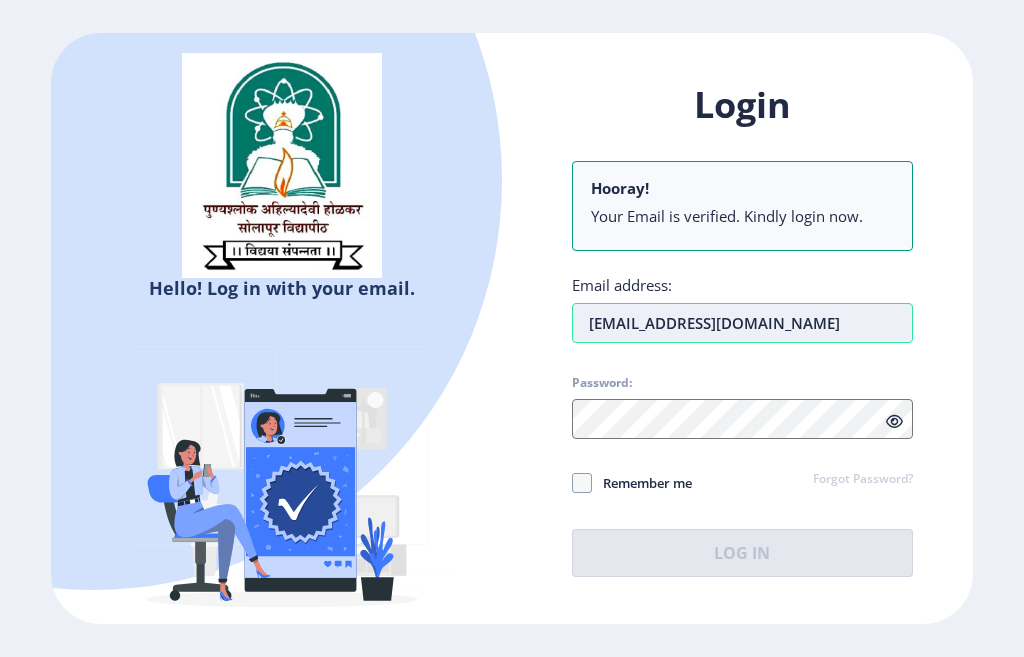 type on "gunds6092@gmail.com" 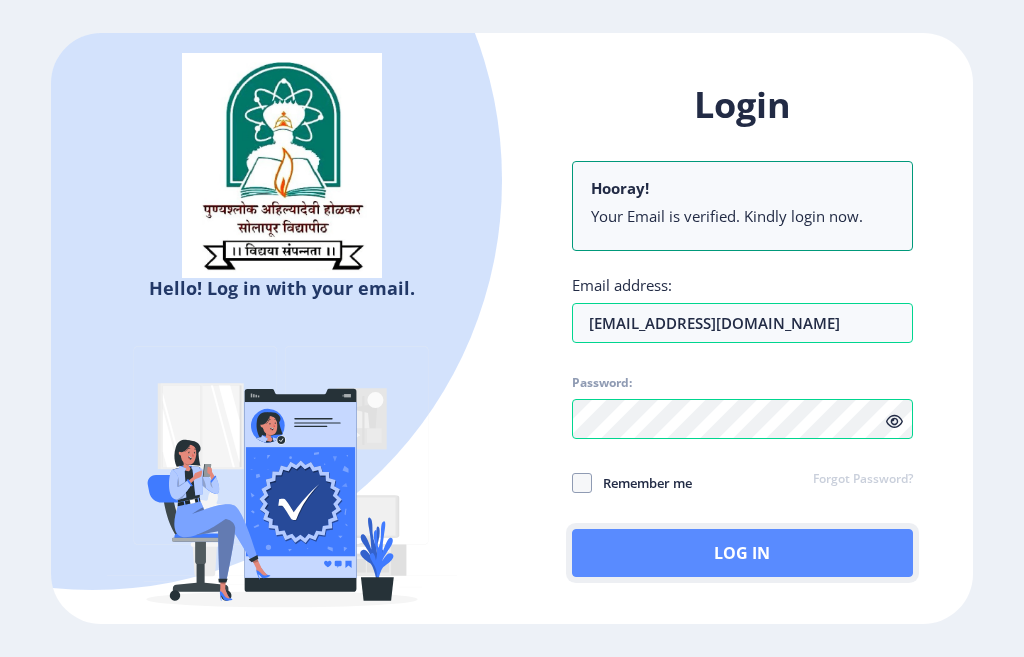 click on "Log In" 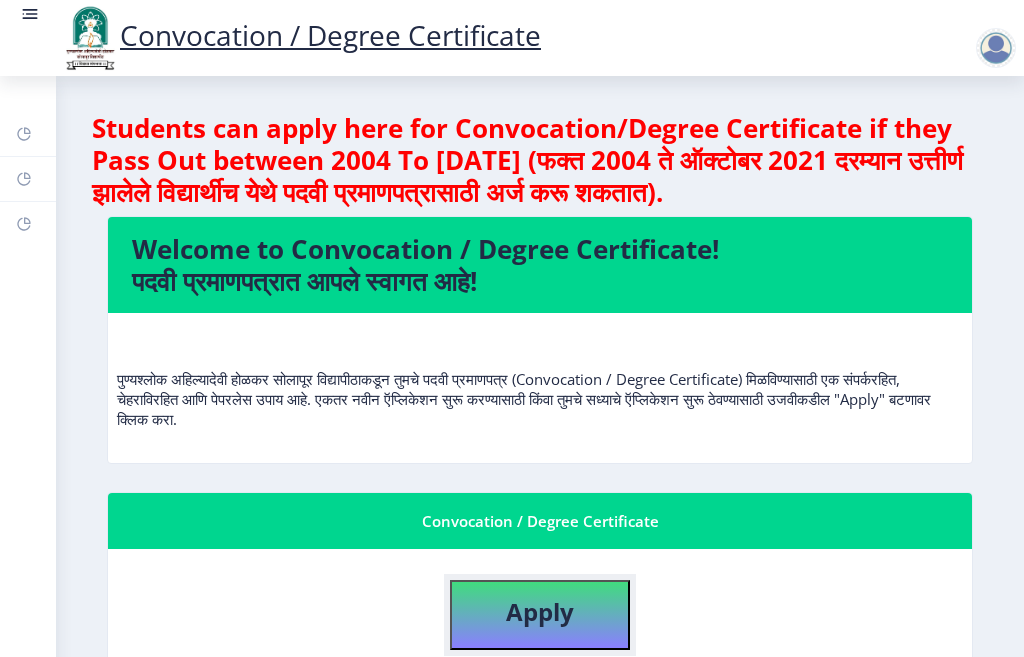 click on "Apply" 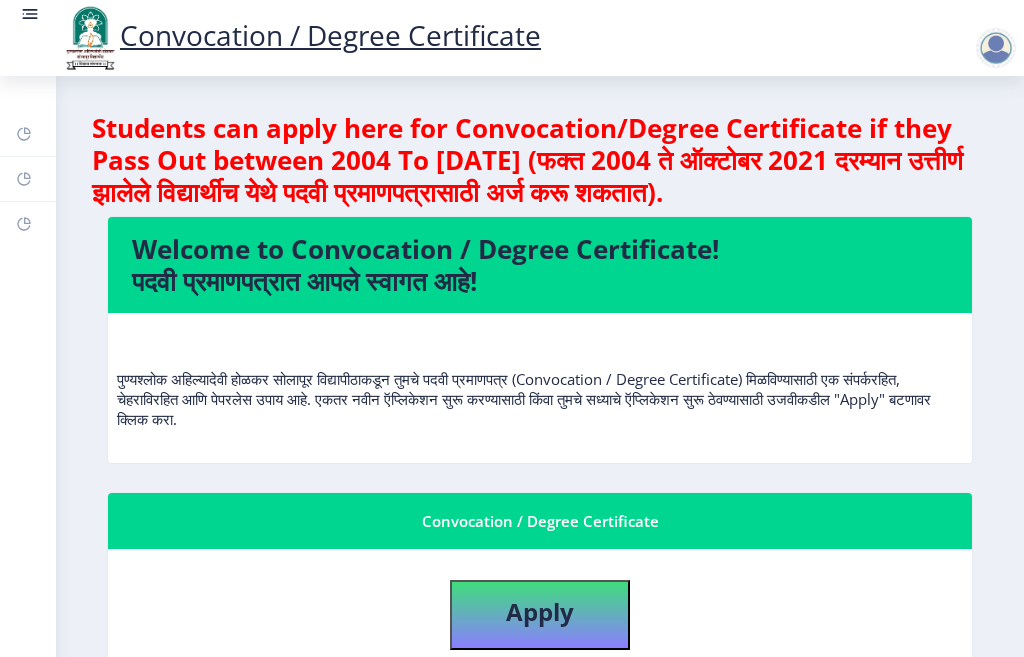 select 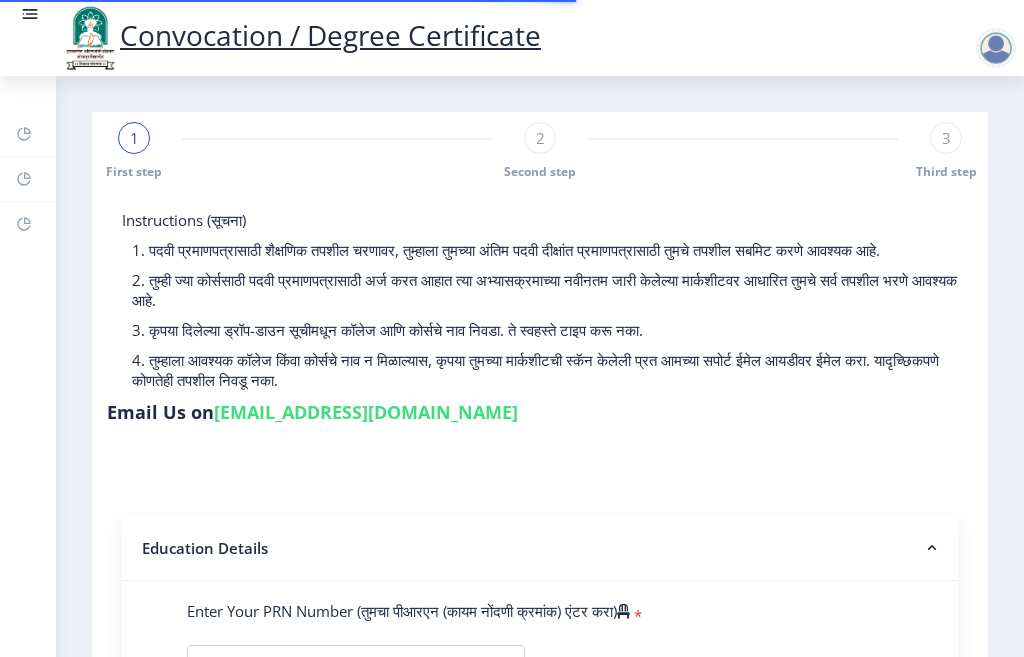 scroll, scrollTop: 200, scrollLeft: 0, axis: vertical 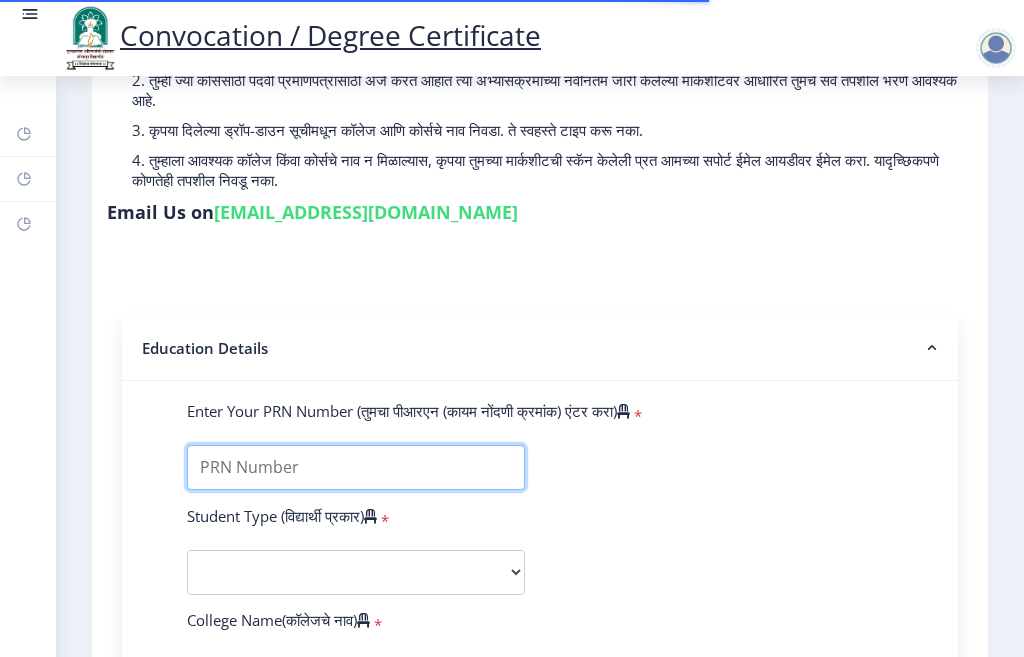 click on "Enter Your PRN Number (तुमचा पीआरएन (कायम नोंदणी क्रमांक) एंटर करा)" at bounding box center (356, 467) 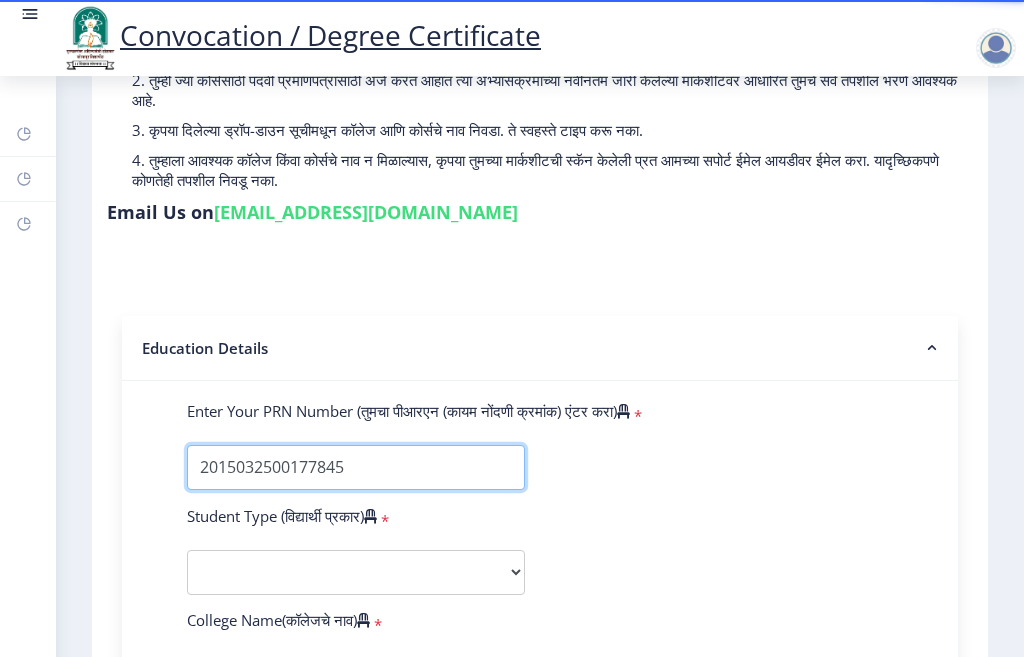 type on "2015032500177845" 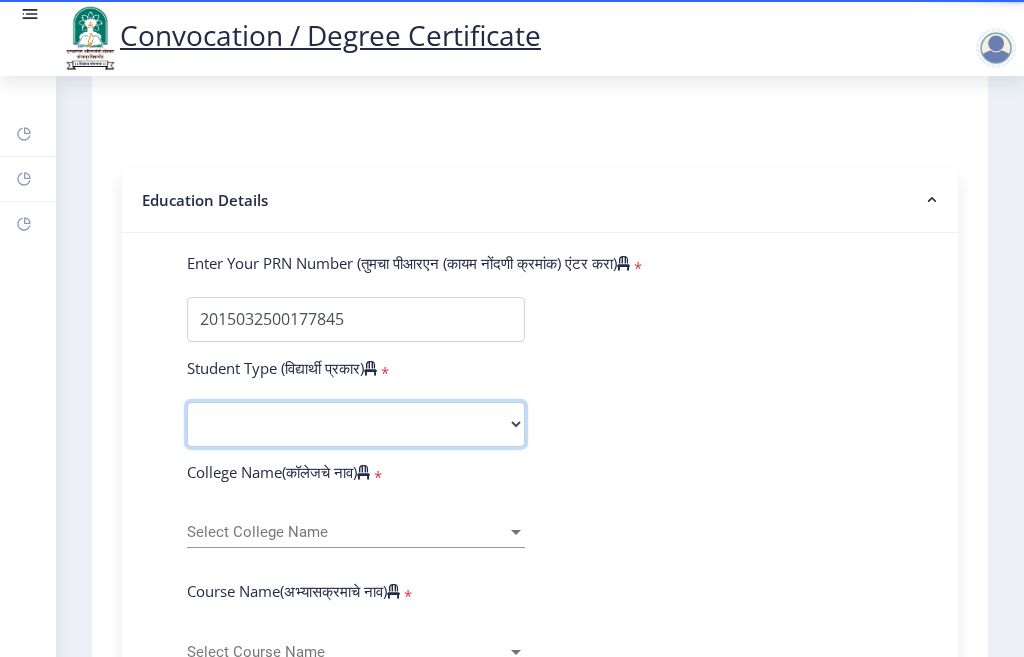scroll, scrollTop: 600, scrollLeft: 0, axis: vertical 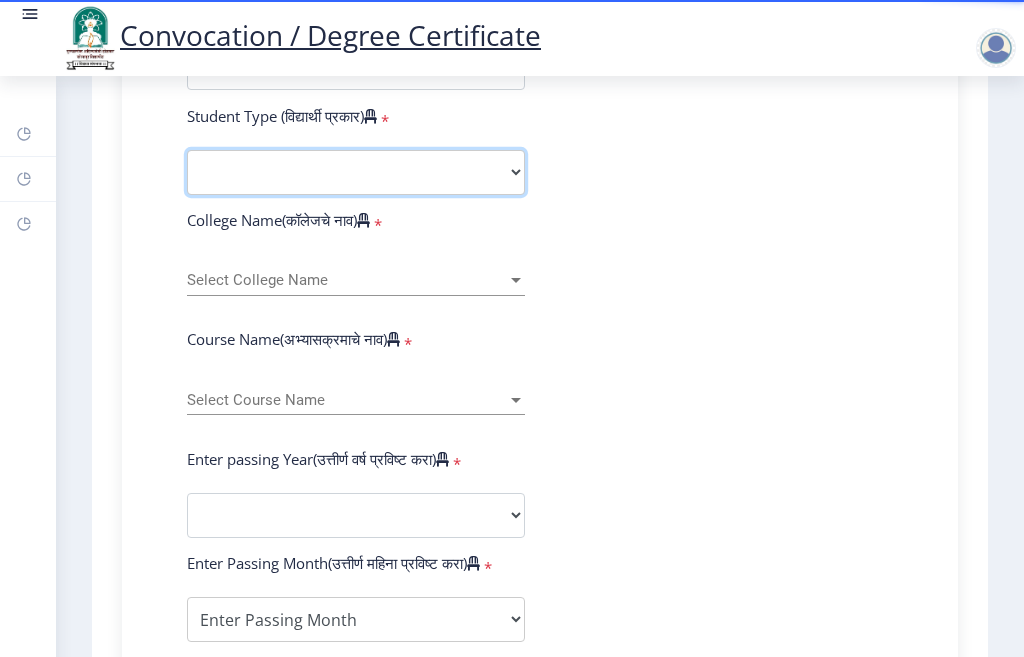 click on "Select Student Type Regular External" at bounding box center (356, 172) 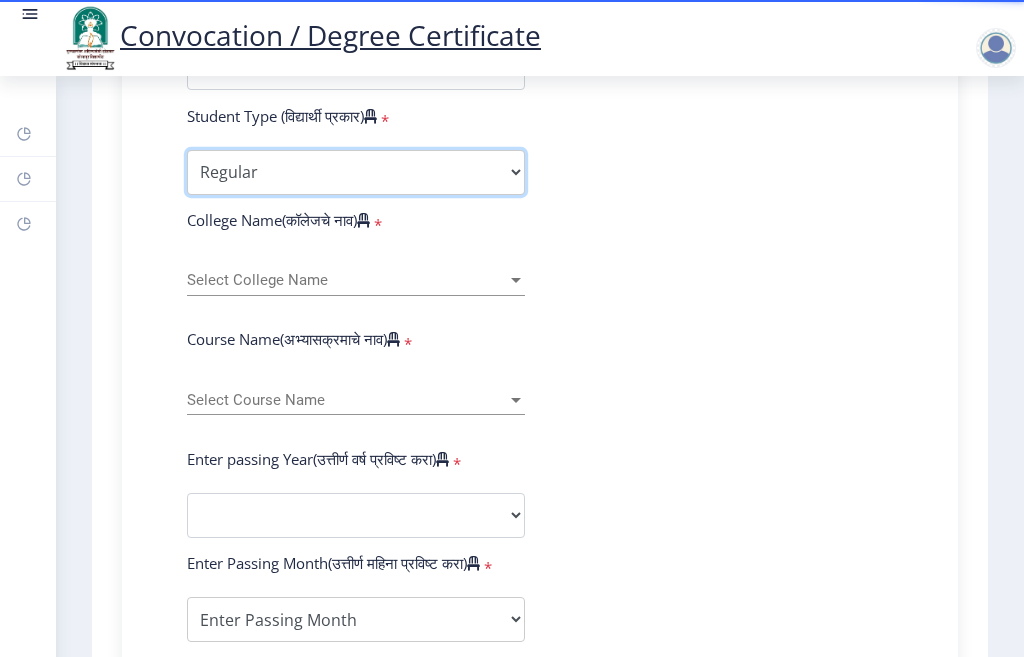 click on "Select Student Type Regular External" at bounding box center (356, 172) 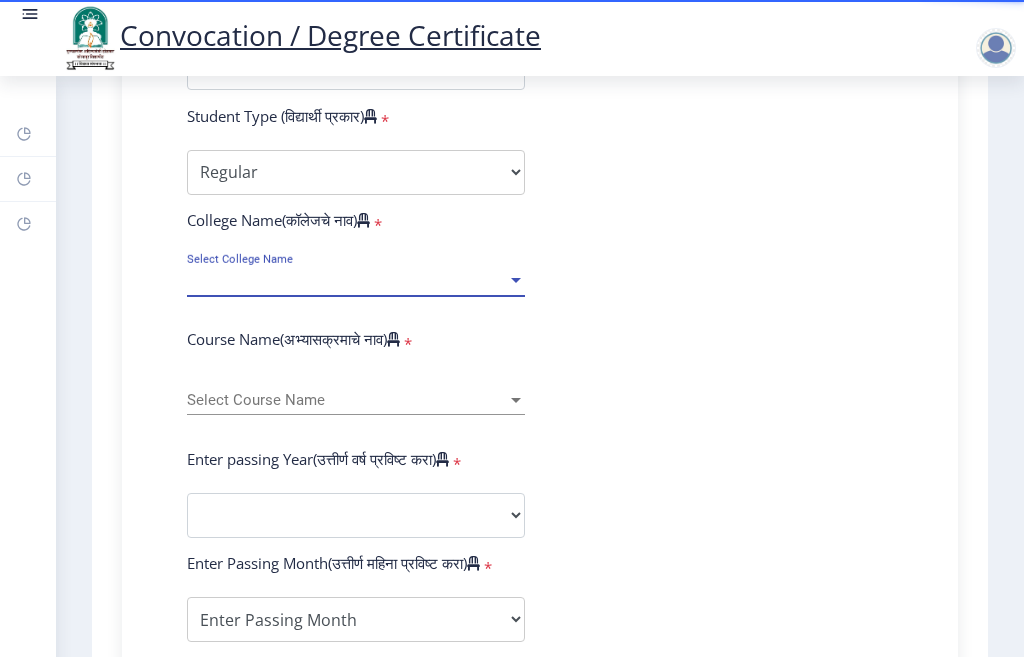 click on "Select College Name" at bounding box center [347, 280] 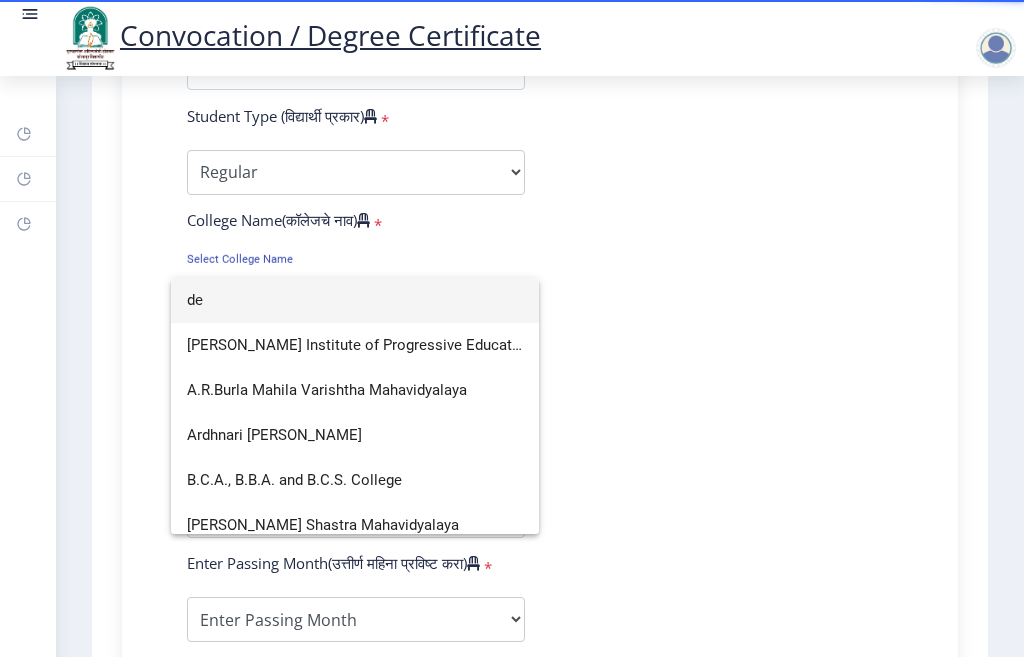 scroll, scrollTop: 12, scrollLeft: 0, axis: vertical 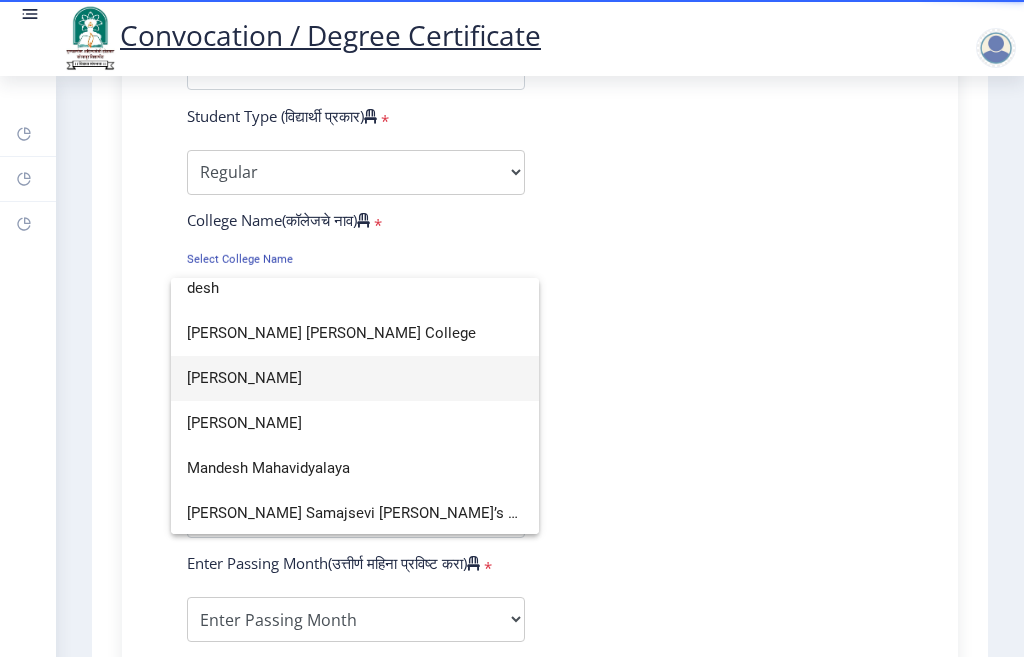 type on "desh" 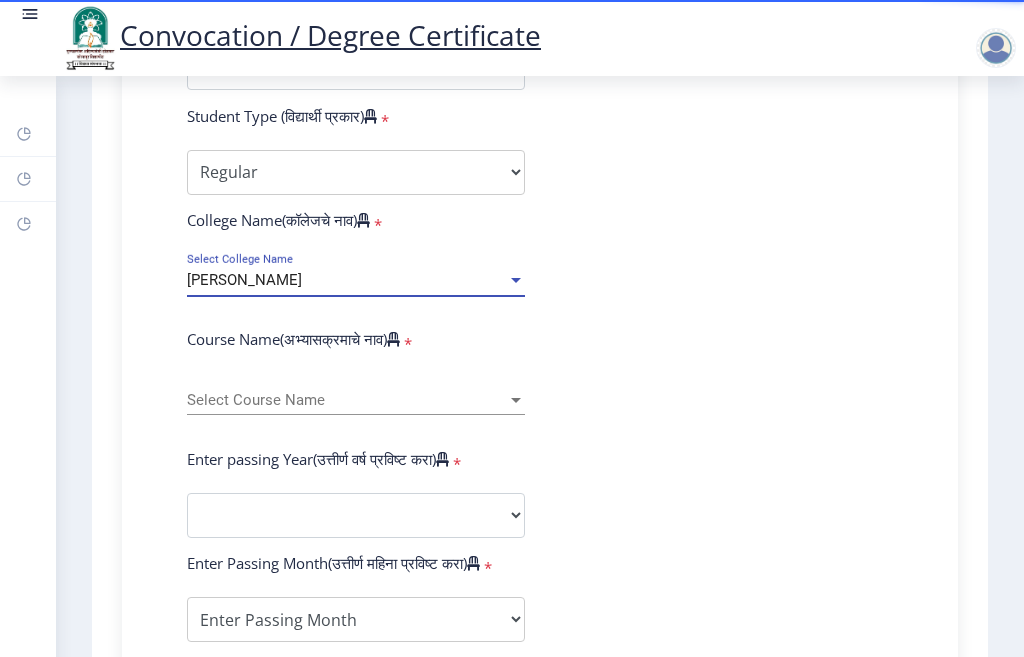 click on "Select Course Name" at bounding box center [347, 400] 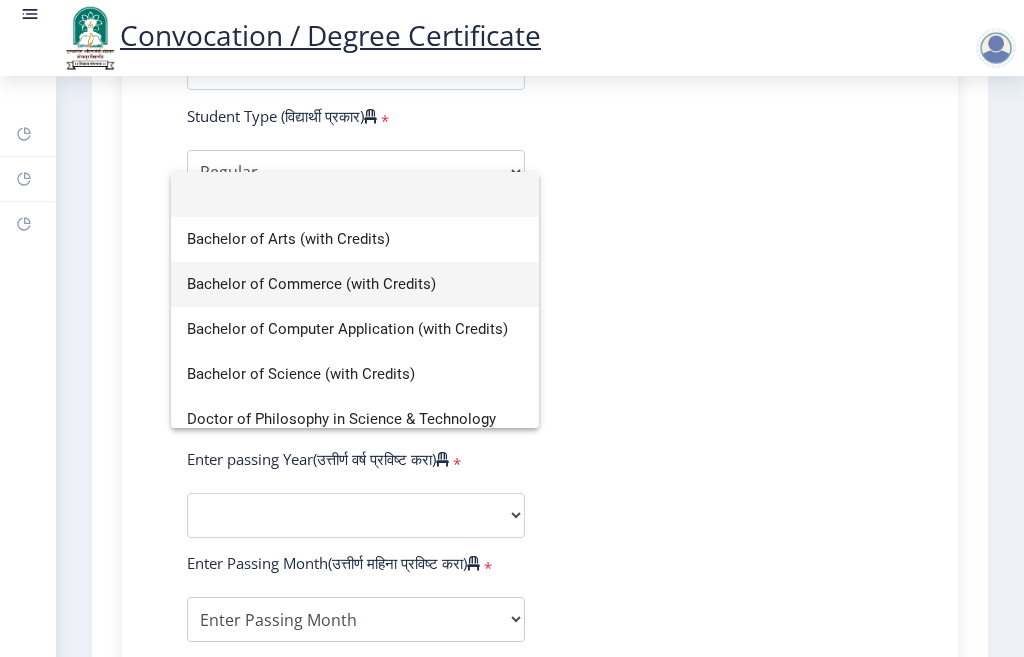 click on "Bachelor of Commerce (with Credits)" at bounding box center (355, 284) 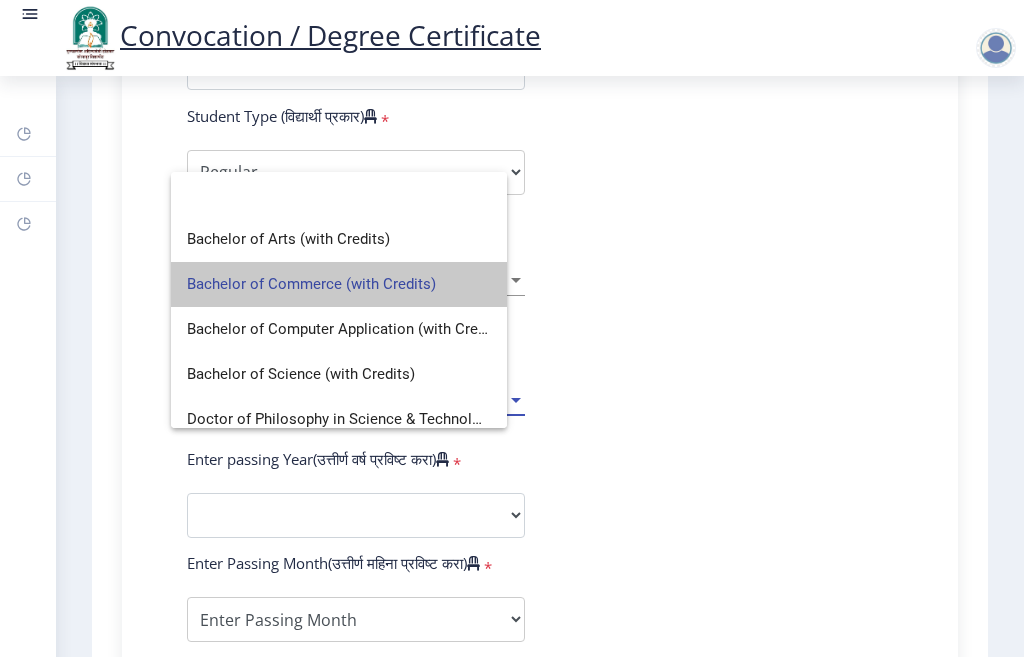 select 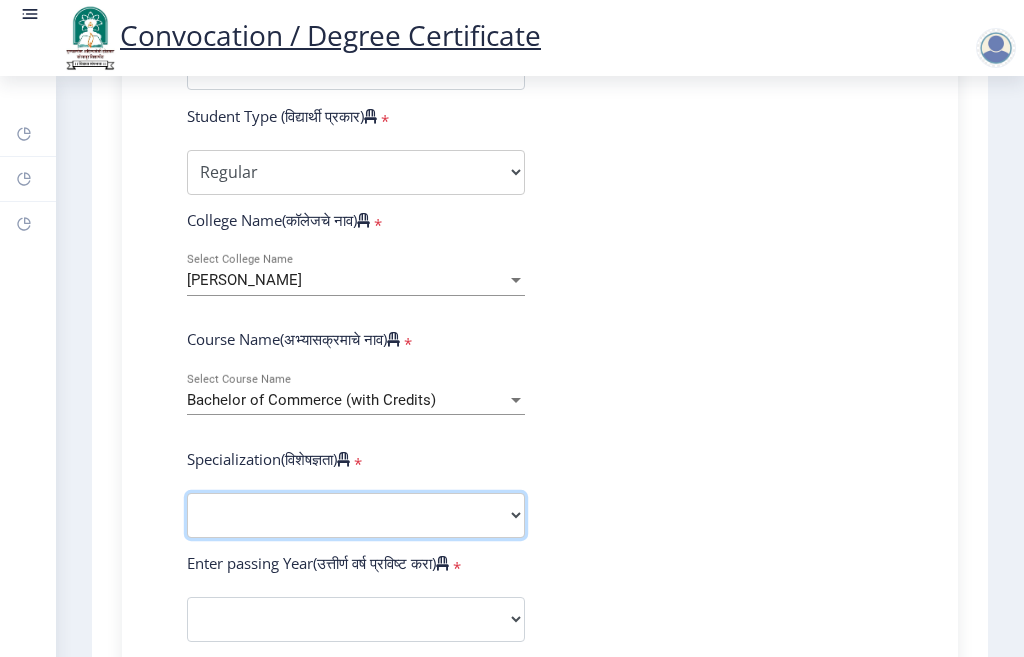click on "Specialization Banking Advanced Accountancy Advanced Banking Advanced Cost Accounting Advanced Costing Industrial Management Insurance Advanced Insurance Advanced Statistics Other" at bounding box center (356, 515) 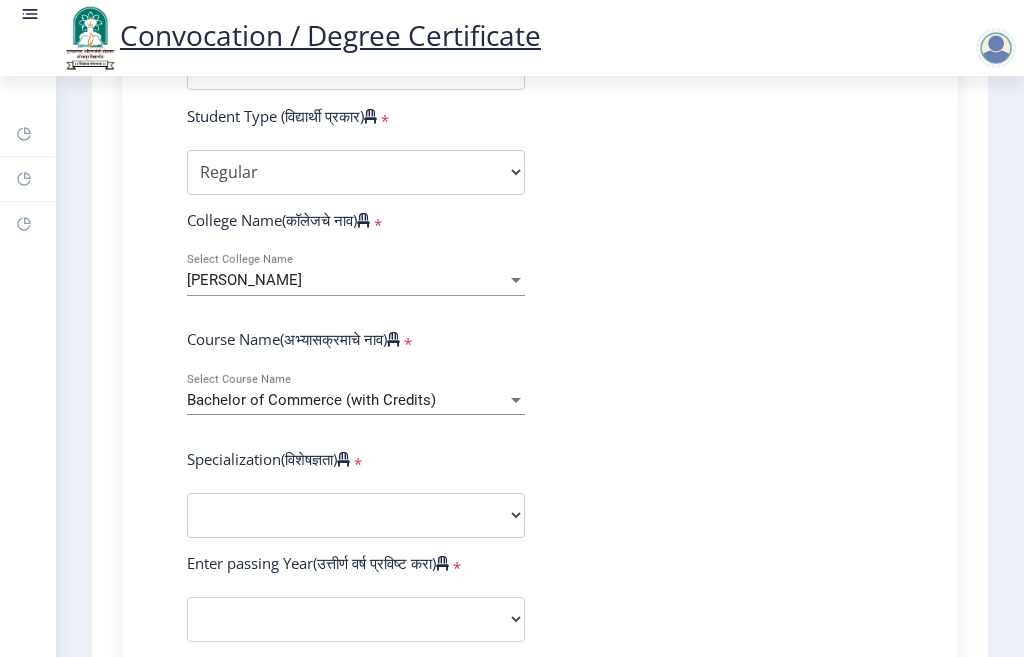 select 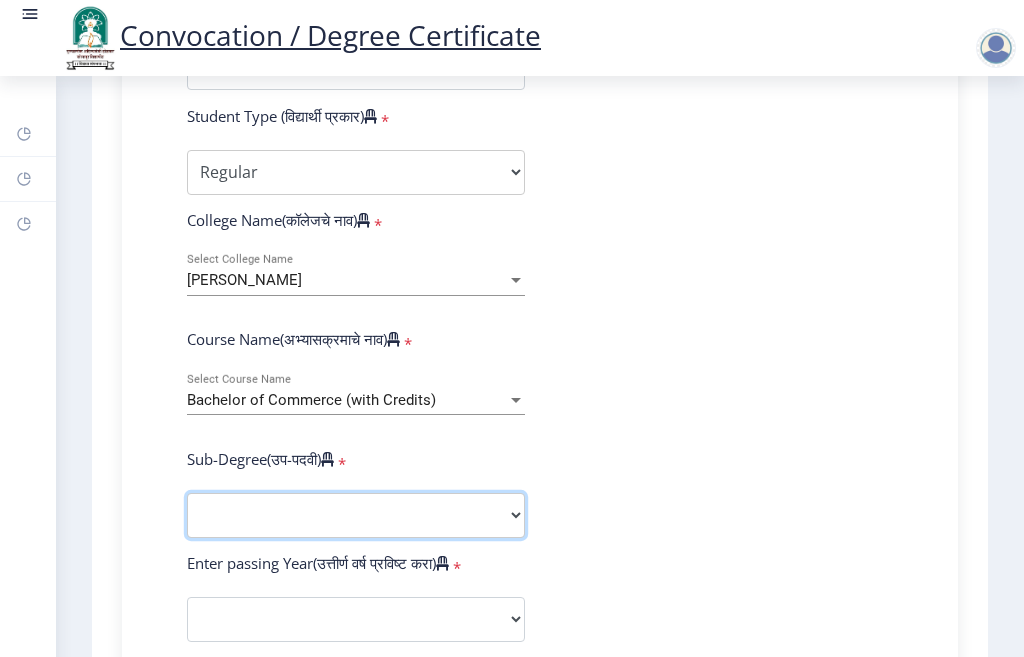 click on "Sub-Degree Other" at bounding box center [356, 515] 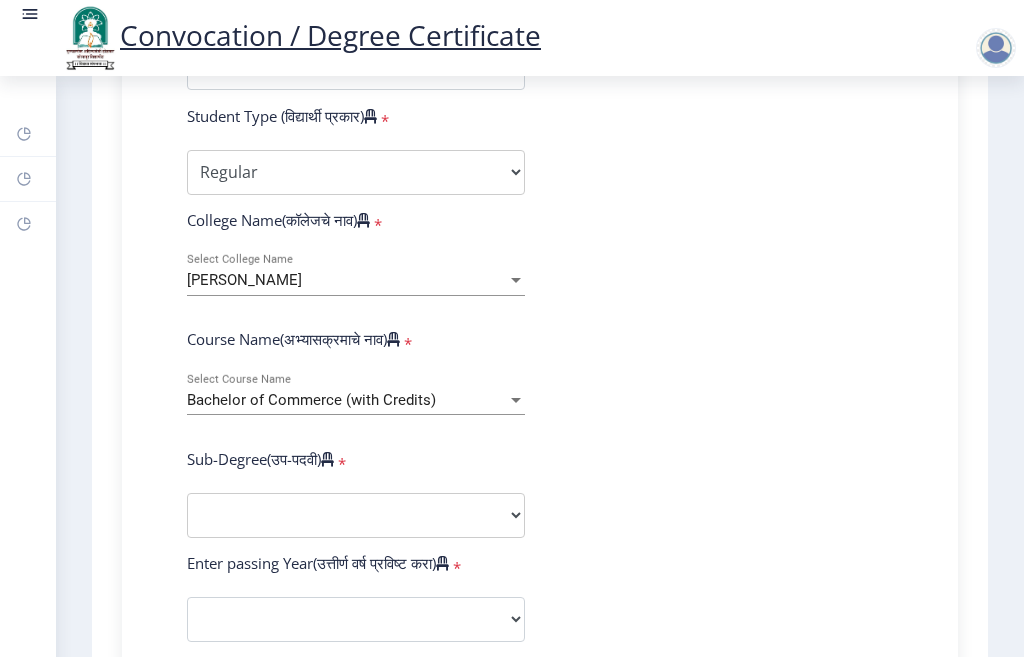 click on "Enter Your PRN Number (तुमचा पीआरएन (कायम नोंदणी क्रमांक) एंटर करा)   * Student Type (विद्यार्थी प्रकार)    * Select Student Type Regular External College Name(कॉलेजचे नाव)   * Deshbhakta Sambhajirao Garad Mahavidyalaya Select College Name Course Name(अभ्यासक्रमाचे नाव)   * Bachelor of Commerce (with Credits) Select Course Name  Sub-Degree(उप-पदवी)   * Sub-Degree Other Enter passing Year(उत्तीर्ण वर्ष प्रविष्ट करा)   *  2025   2024   2023   2022   2021   2020   2019   2018   2017   2016   2015   2014   2013   2012   2011   2010   2009   2008   2007   2006   2005   2004   2003   2002   2001   2000   1999   1998   1997   1996   1995   1994   1993   1992   1991   1990   1989   1988   1987   1986   1985   1984   1983   1982   1981   1980   1979   1978   1977   1976  * Enter Passing Month May" 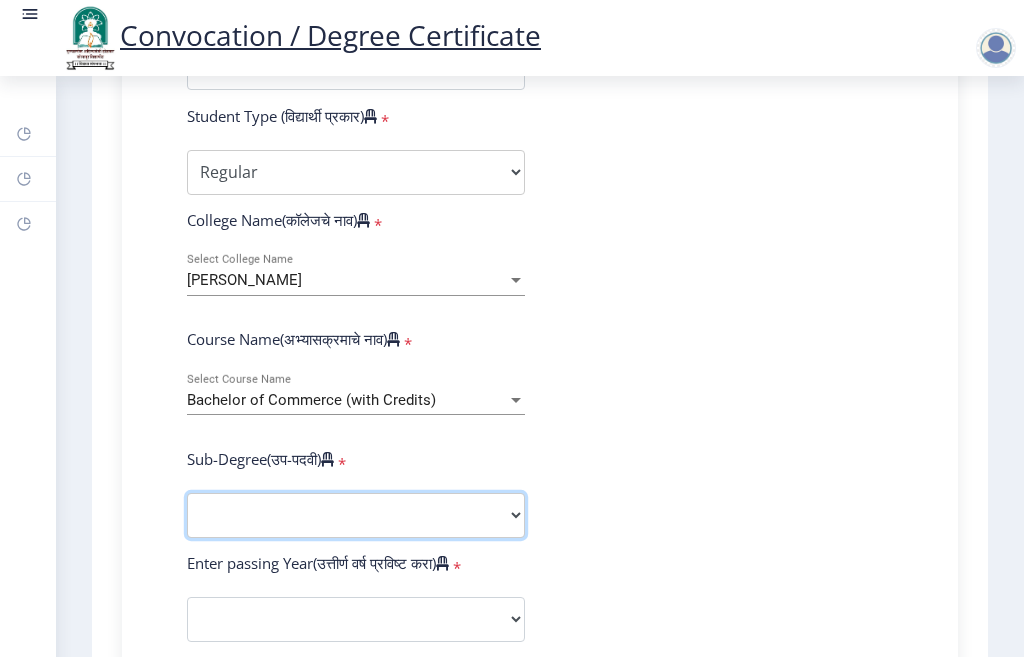 click on "Sub-Degree Other" at bounding box center [356, 515] 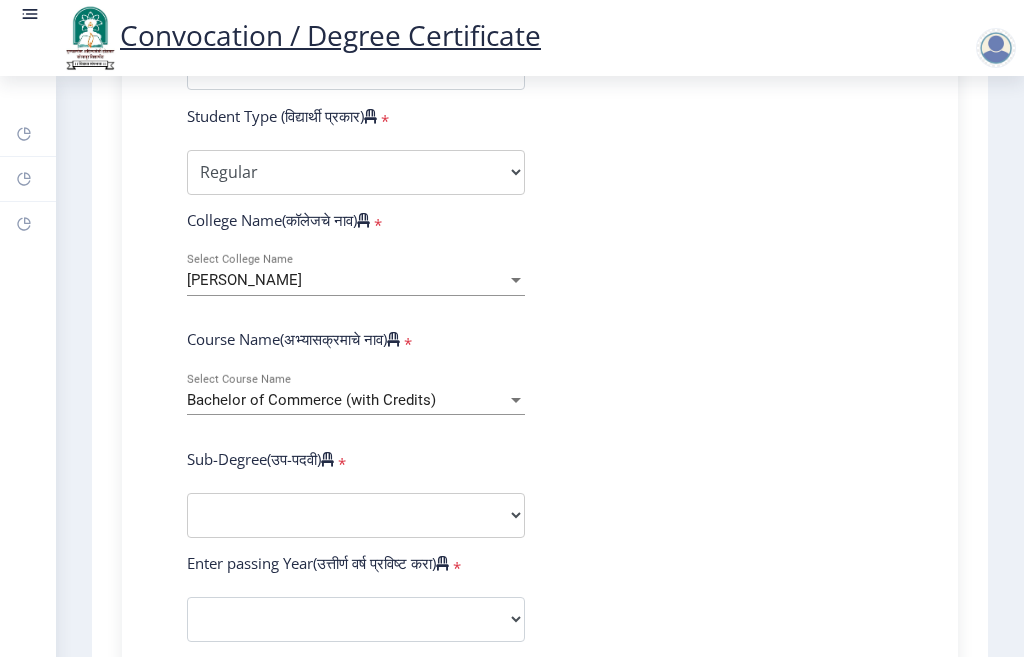 select 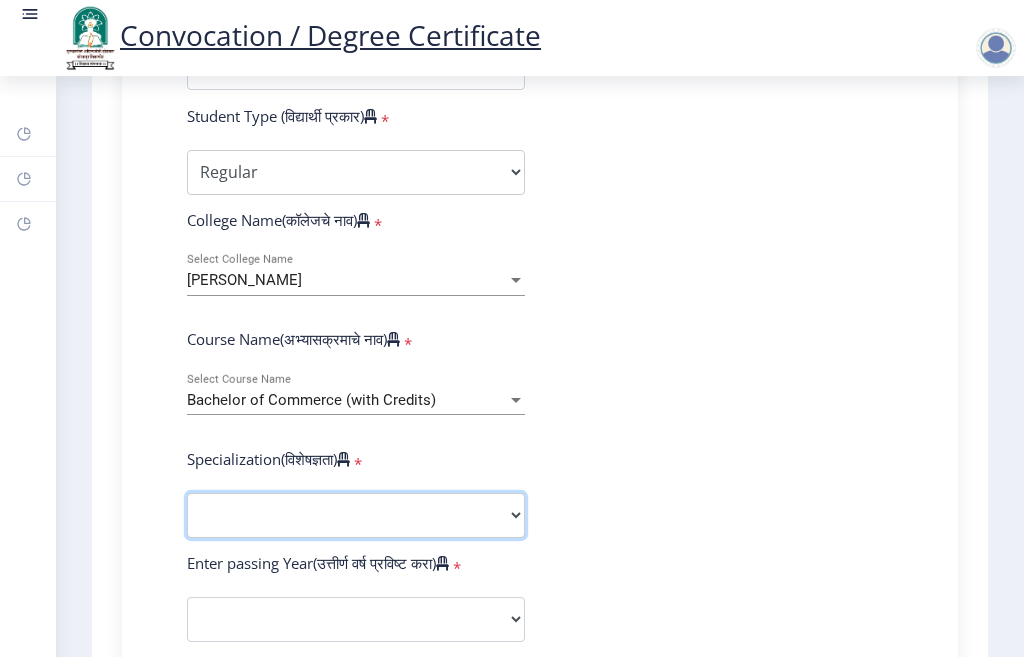 click on "Specialization Banking Advanced Accountancy Advanced Banking Advanced Cost Accounting Advanced Costing Industrial Management Insurance Advanced Insurance Advanced Statistics Other" at bounding box center (356, 515) 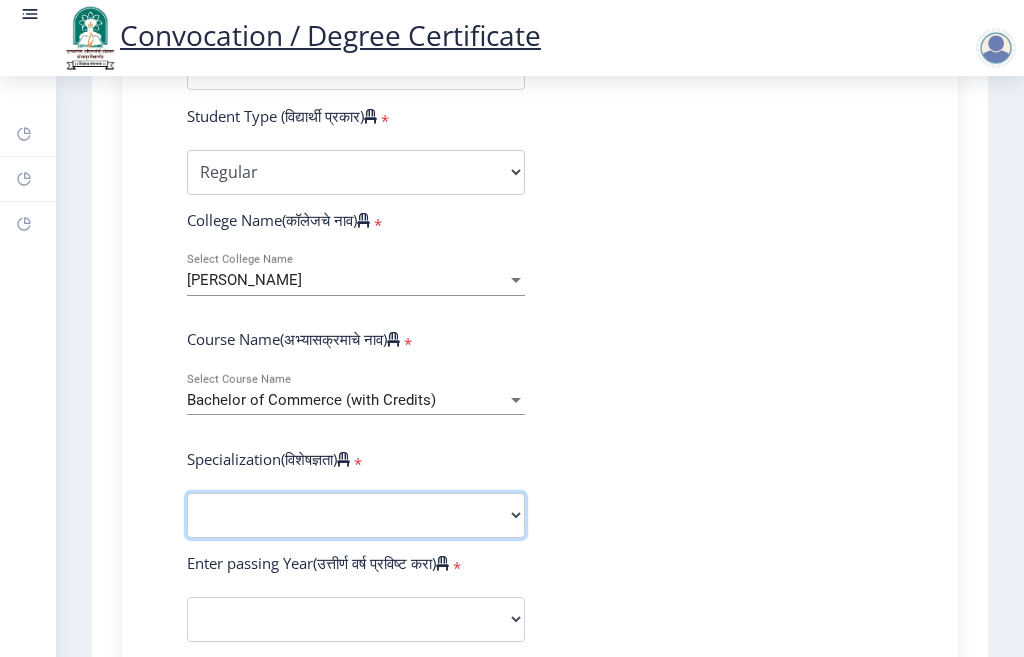 click on "Specialization Banking Advanced Accountancy Advanced Banking Advanced Cost Accounting Advanced Costing Industrial Management Insurance Advanced Insurance Advanced Statistics Other" at bounding box center (356, 515) 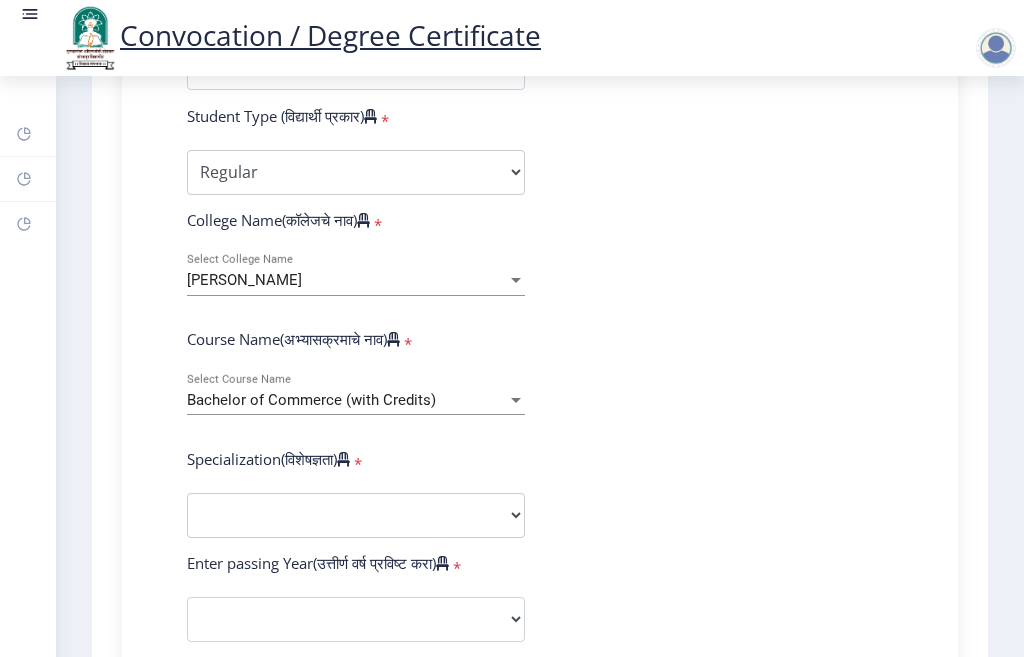 select 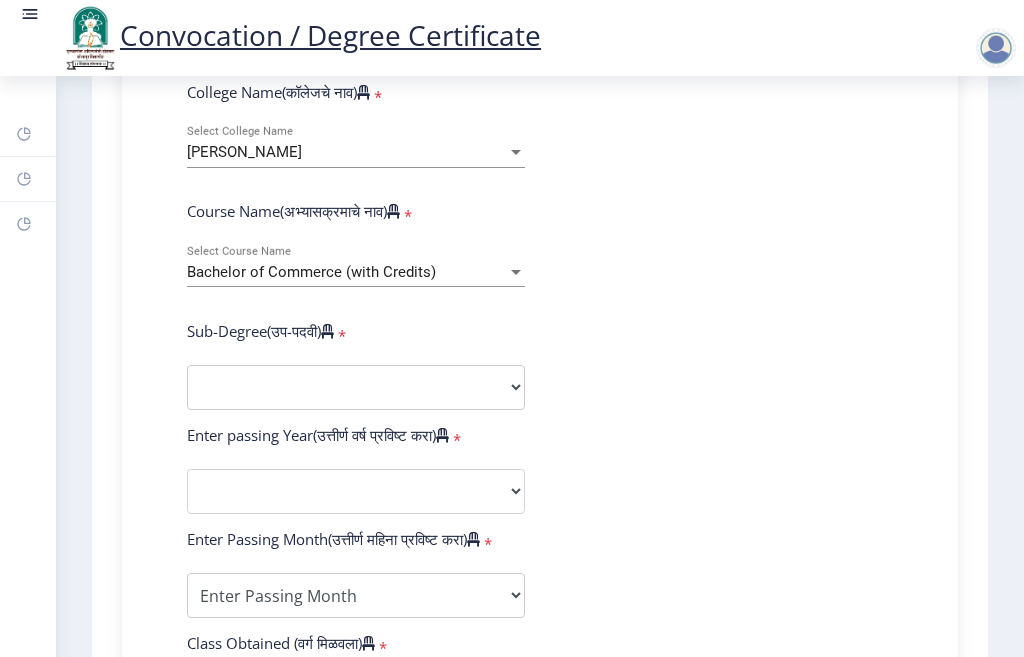 scroll, scrollTop: 900, scrollLeft: 0, axis: vertical 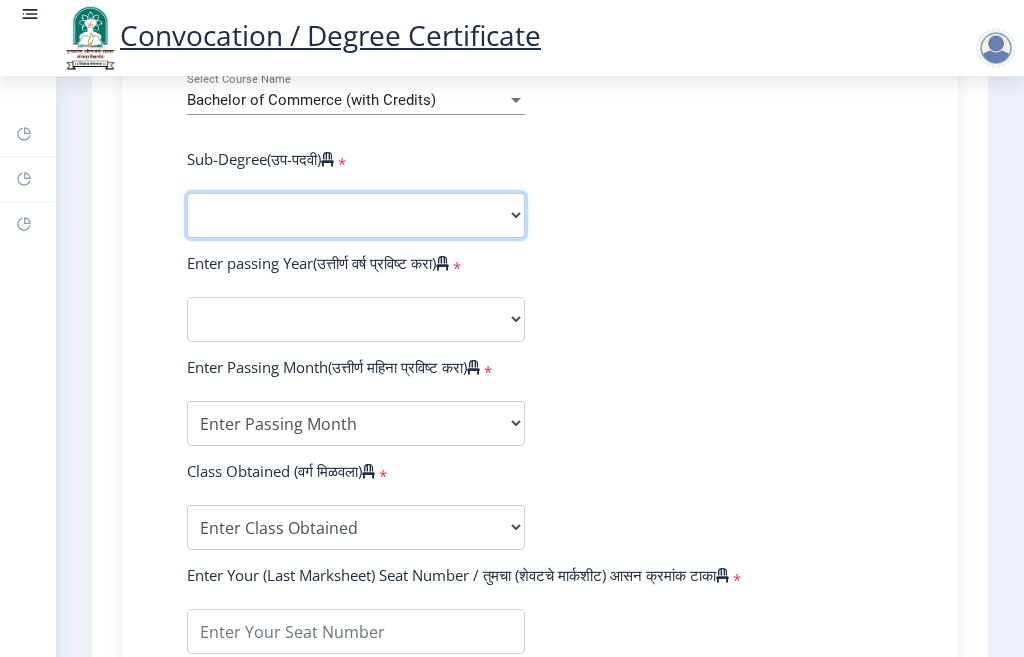 click on "Sub-Degree Other" at bounding box center [356, 215] 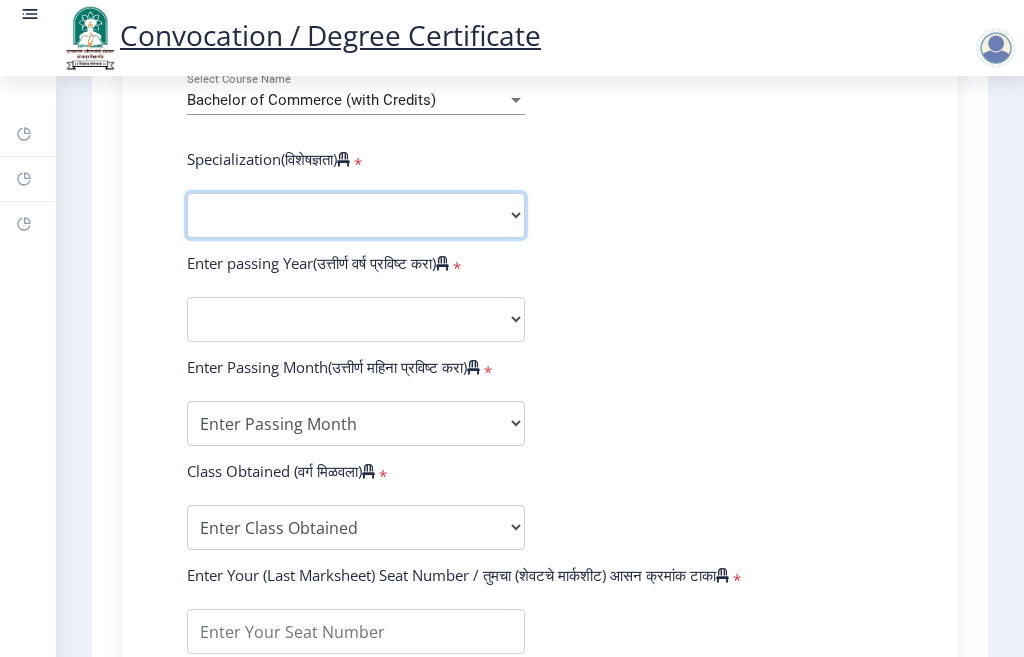 click on "Specialization Banking Advanced Accountancy Advanced Banking Advanced Cost Accounting Advanced Costing Industrial Management Insurance Advanced Insurance Advanced Statistics Other" at bounding box center (356, 215) 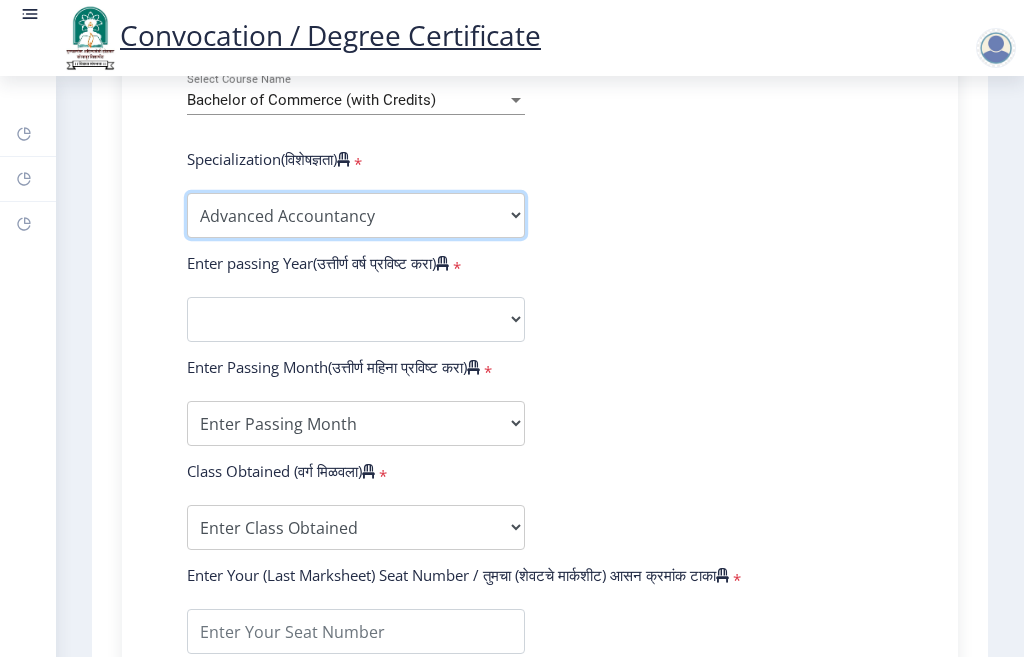 click on "Specialization Banking Advanced Accountancy Advanced Banking Advanced Cost Accounting Advanced Costing Industrial Management Insurance Advanced Insurance Advanced Statistics Other" at bounding box center (356, 215) 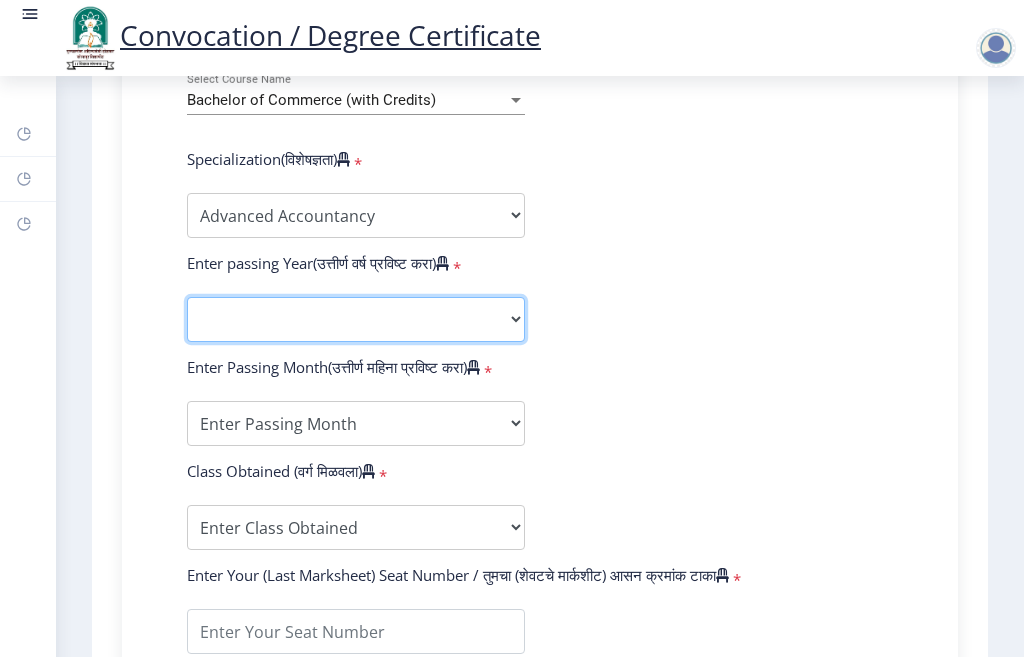 click on "2025   2024   2023   2022   2021   2020   2019   2018   2017   2016   2015   2014   2013   2012   2011   2010   2009   2008   2007   2006   2005   2004   2003   2002   2001   2000   1999   1998   1997   1996   1995   1994   1993   1992   1991   1990   1989   1988   1987   1986   1985   1984   1983   1982   1981   1980   1979   1978   1977   1976" 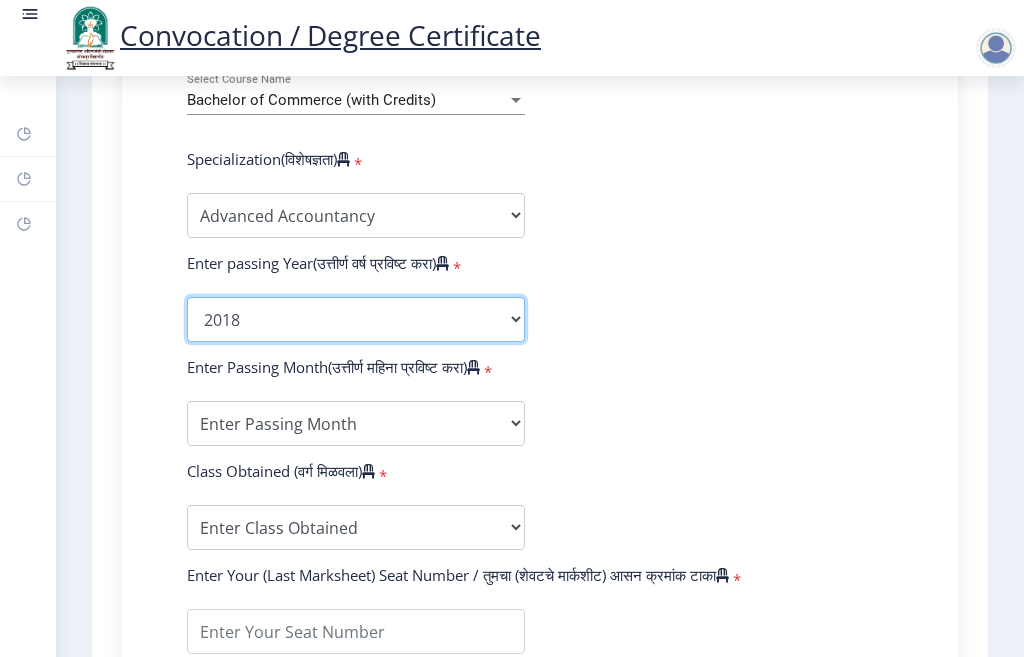 click on "2025   2024   2023   2022   2021   2020   2019   2018   2017   2016   2015   2014   2013   2012   2011   2010   2009   2008   2007   2006   2005   2004   2003   2002   2001   2000   1999   1998   1997   1996   1995   1994   1993   1992   1991   1990   1989   1988   1987   1986   1985   1984   1983   1982   1981   1980   1979   1978   1977   1976" 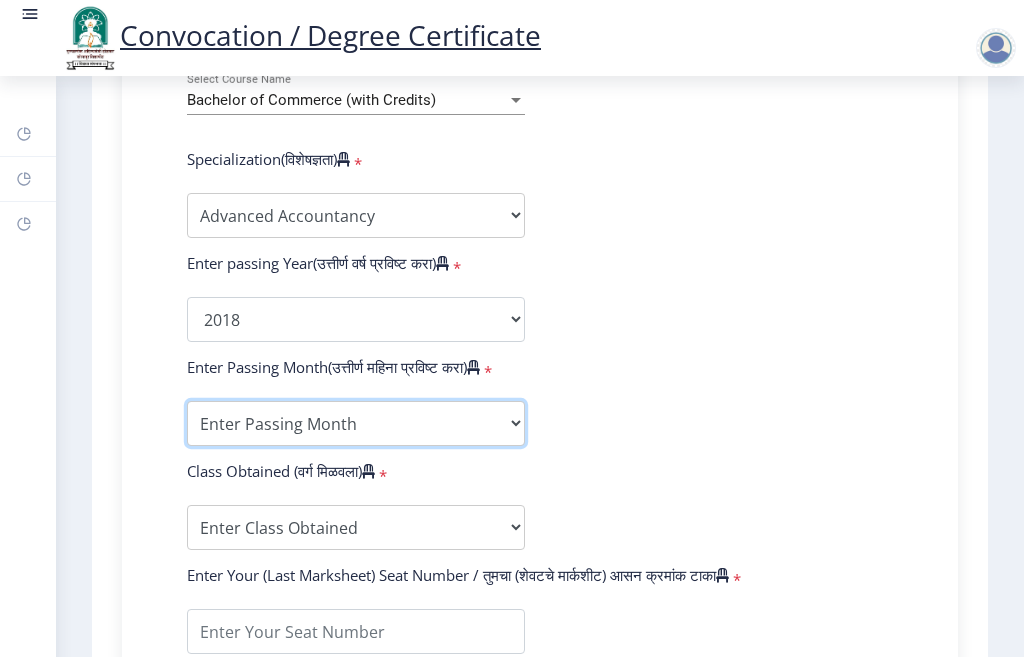 click on "Enter Passing Month March April May October November December" at bounding box center (356, 423) 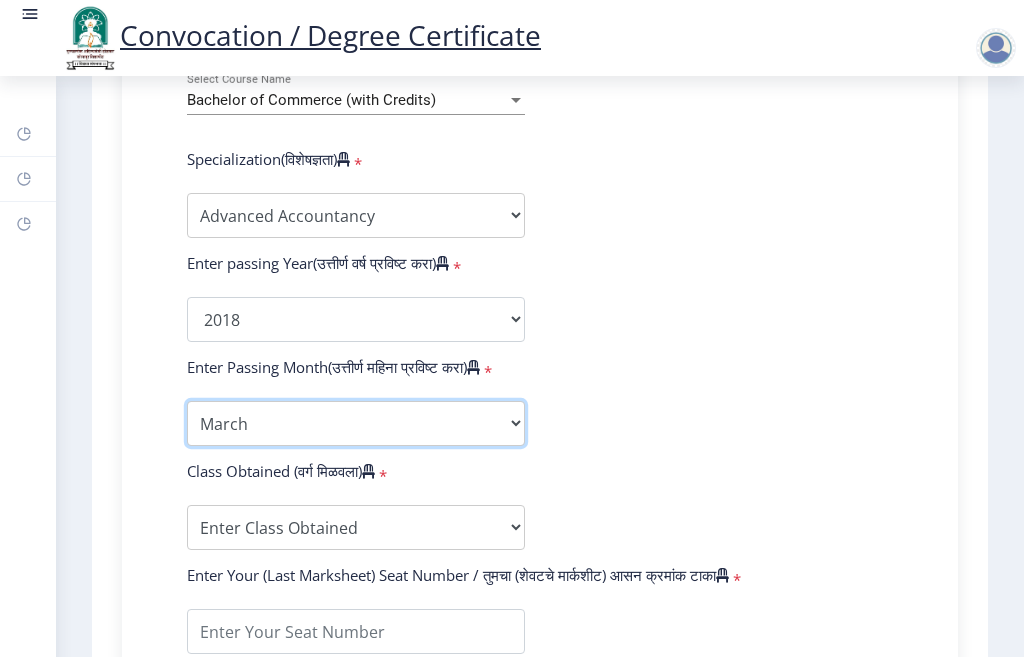click on "Enter Passing Month March April May October November December" at bounding box center [356, 423] 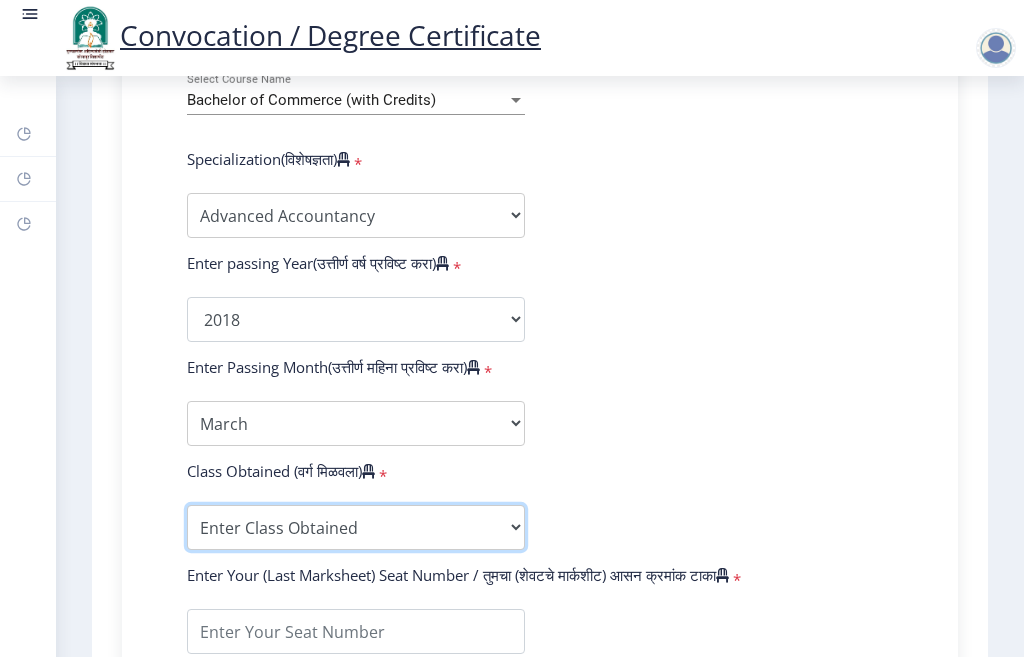 click on "Enter Class Obtained FIRST CLASS WITH DISTINCTION FIRST CLASS HIGHER SECOND CLASS SECOND CLASS PASS CLASS Grade O Grade A+ Grade A Grade B+ Grade B Grade C+ Grade C Grade D Grade E" at bounding box center [356, 527] 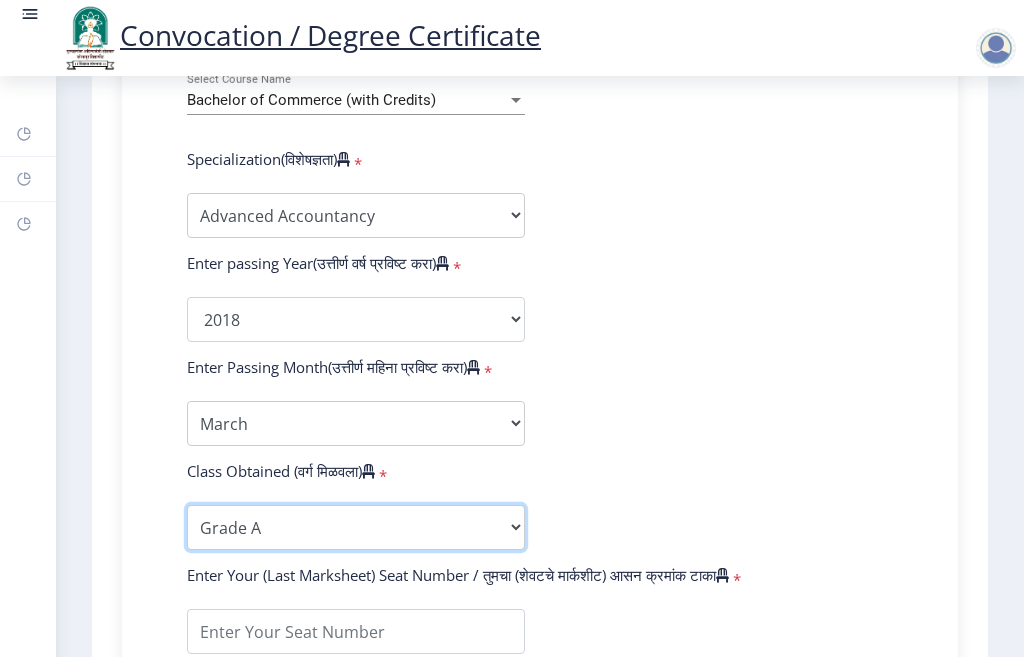 click on "Enter Class Obtained FIRST CLASS WITH DISTINCTION FIRST CLASS HIGHER SECOND CLASS SECOND CLASS PASS CLASS Grade O Grade A+ Grade A Grade B+ Grade B Grade C+ Grade C Grade D Grade E" at bounding box center (356, 527) 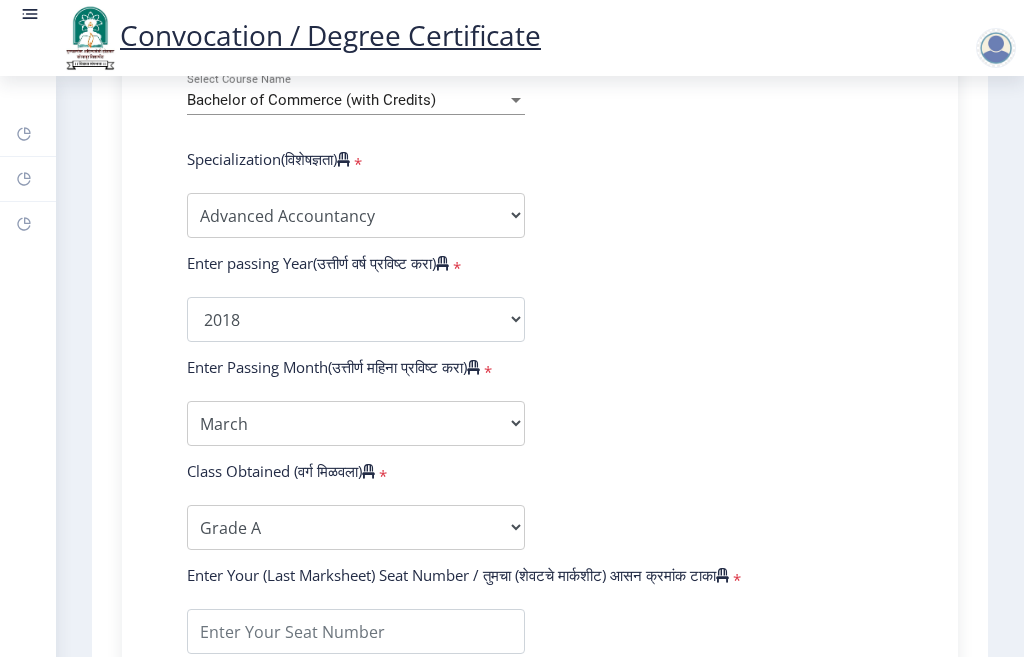 click on "Enter Passing Month(उत्तीर्ण महिना प्रविष्ट करा)" 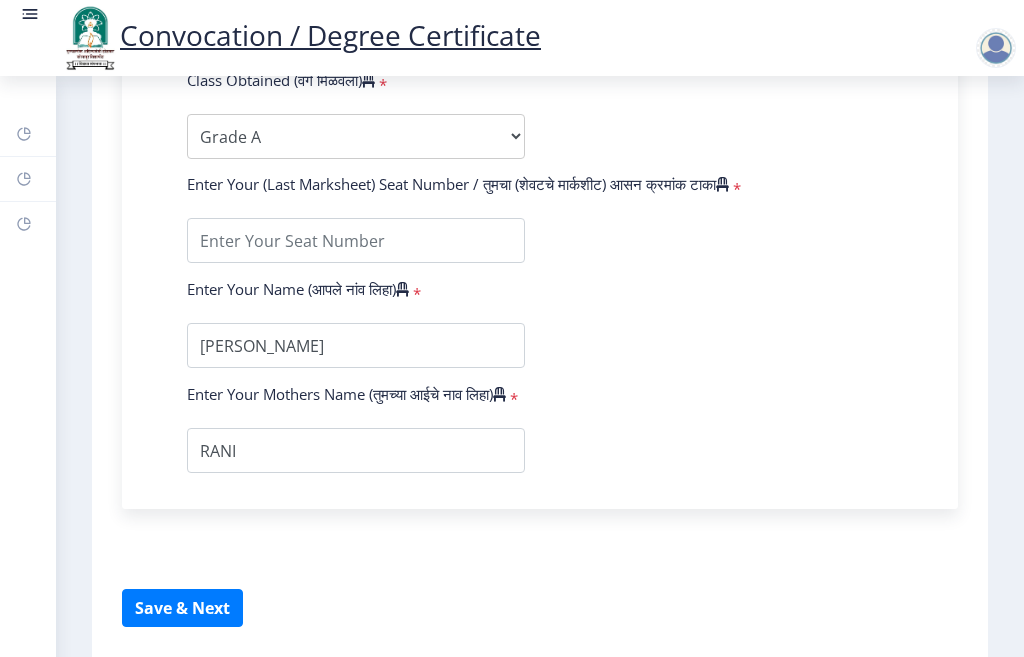 scroll, scrollTop: 1300, scrollLeft: 0, axis: vertical 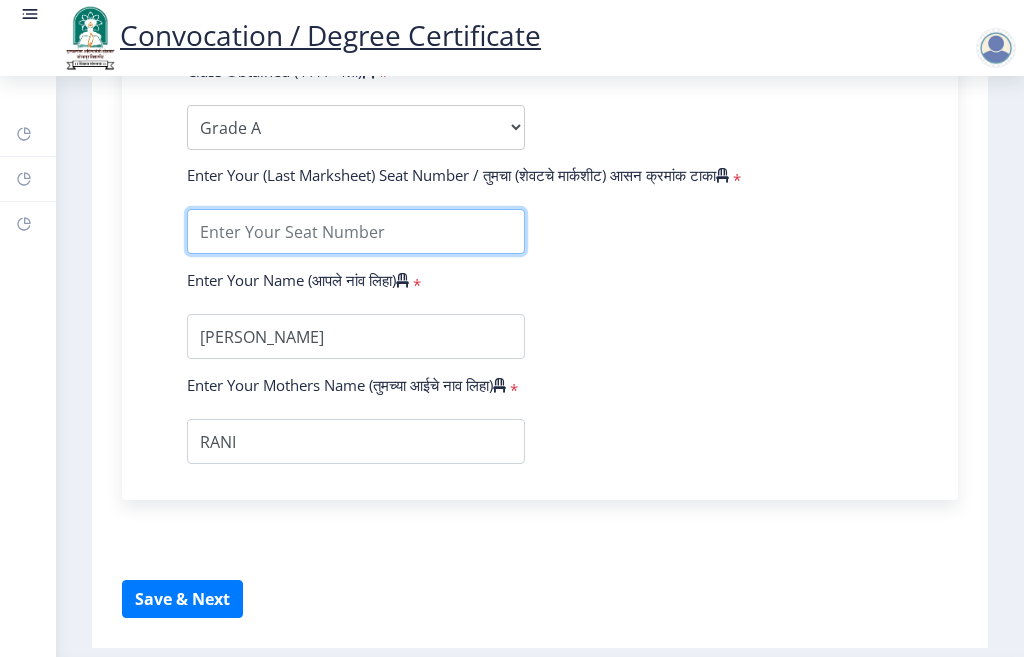click at bounding box center [356, 231] 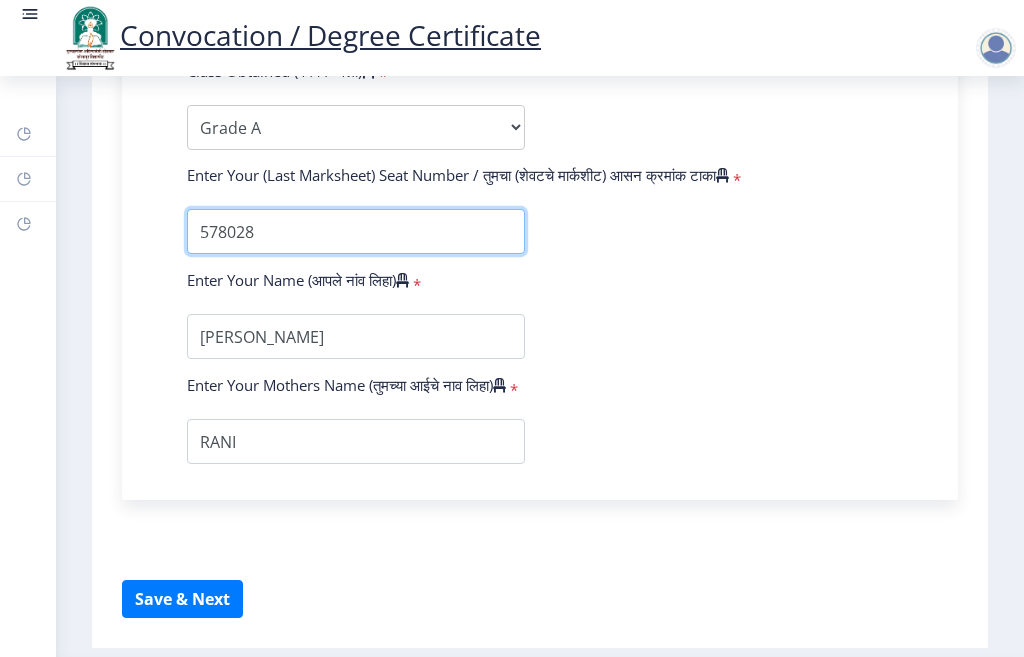 type on "578028" 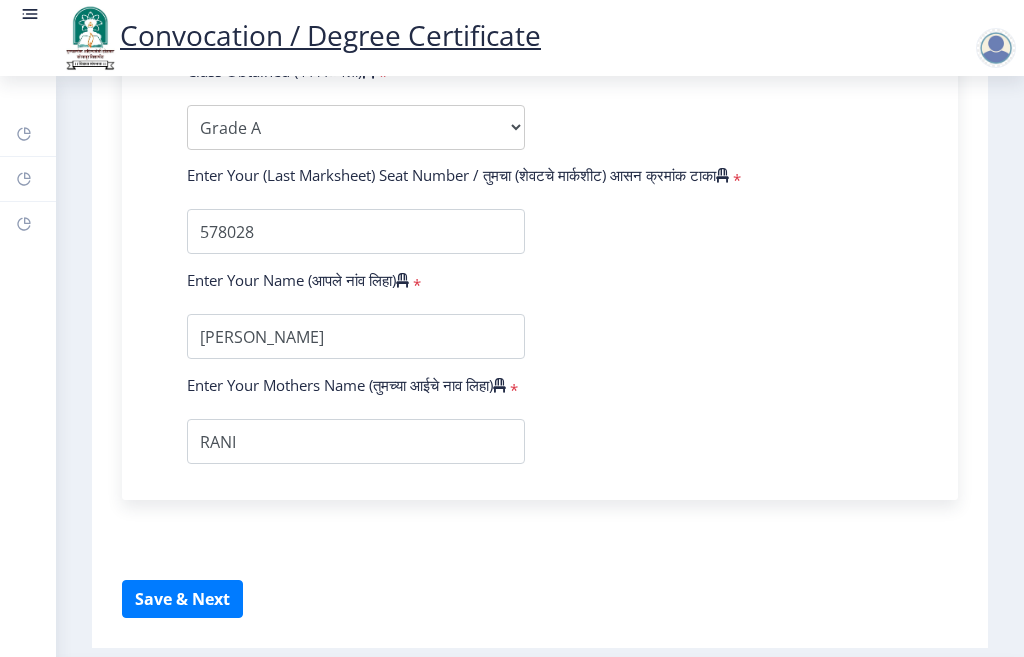 click on "Instructions (सूचना) 1. पदवी प्रमाणपत्रासाठी शैक्षणिक तपशील चरणावर, तुम्हाला तुमच्या अंतिम पदवी दीक्षांत प्रमाणपत्रासाठी तुमचे तपशील सबमिट करणे आवश्यक आहे.   2. तुम्ही ज्या कोर्ससाठी पदवी प्रमाणपत्रासाठी अर्ज करत आहात त्या अभ्यासक्रमाच्या नवीनतम जारी केलेल्या मार्कशीटवर आधारित तुमचे सर्व तपशील भरणे आवश्यक आहे.  Email Us on   su.sfc@studentscenter.in Education Details   Enter Your PRN Number (तुमचा पीआरएन (कायम नोंदणी क्रमांक) एंटर करा)   * * Regular * *" 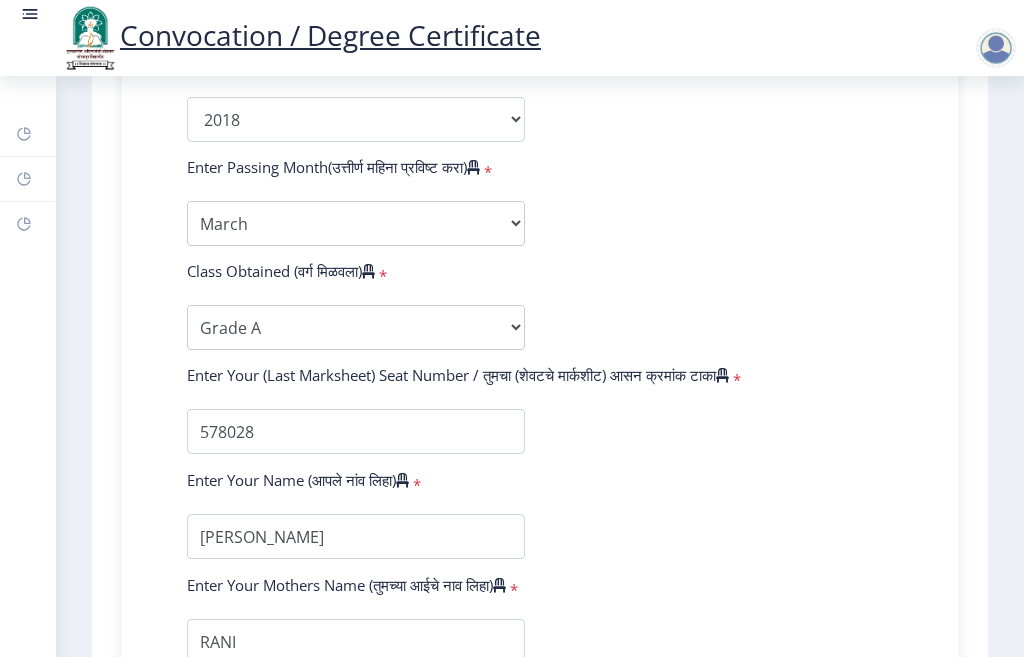 scroll, scrollTop: 1304, scrollLeft: 0, axis: vertical 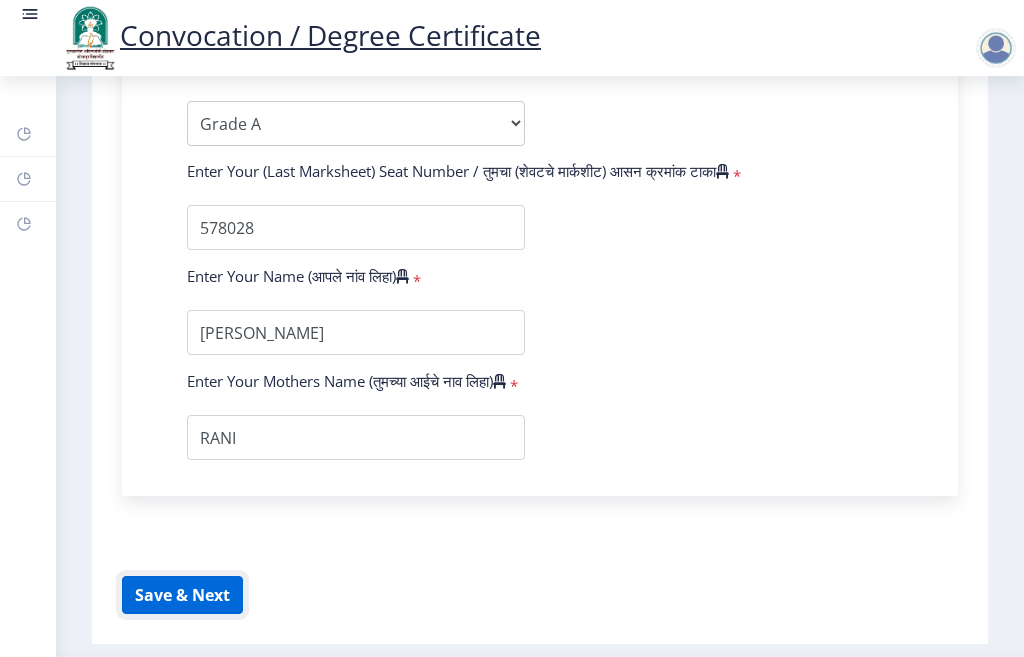 click on "Save & Next" 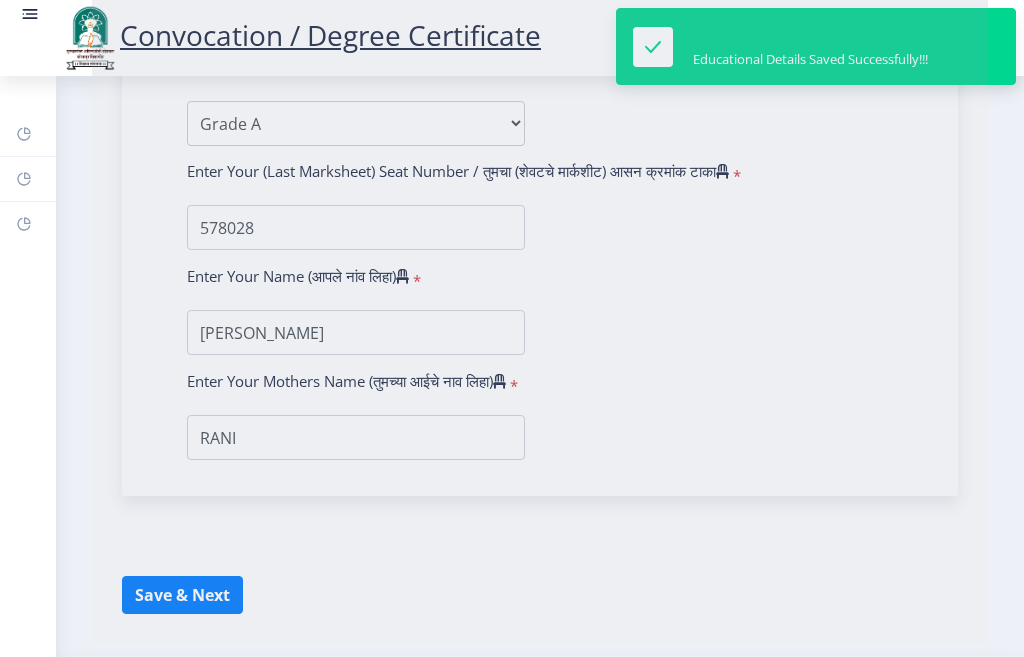select 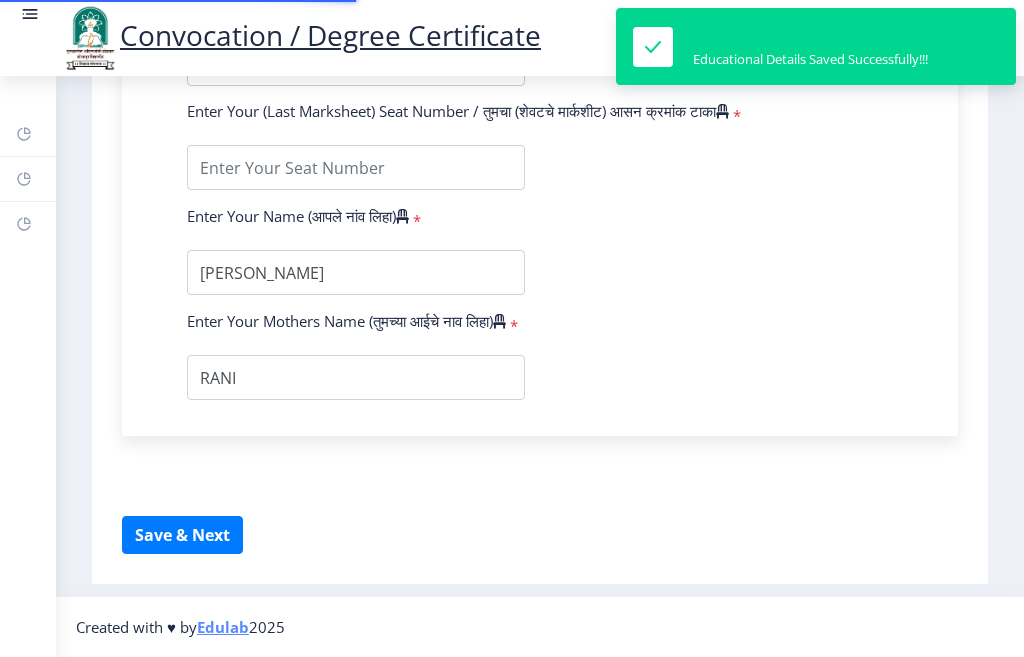 scroll, scrollTop: 0, scrollLeft: 0, axis: both 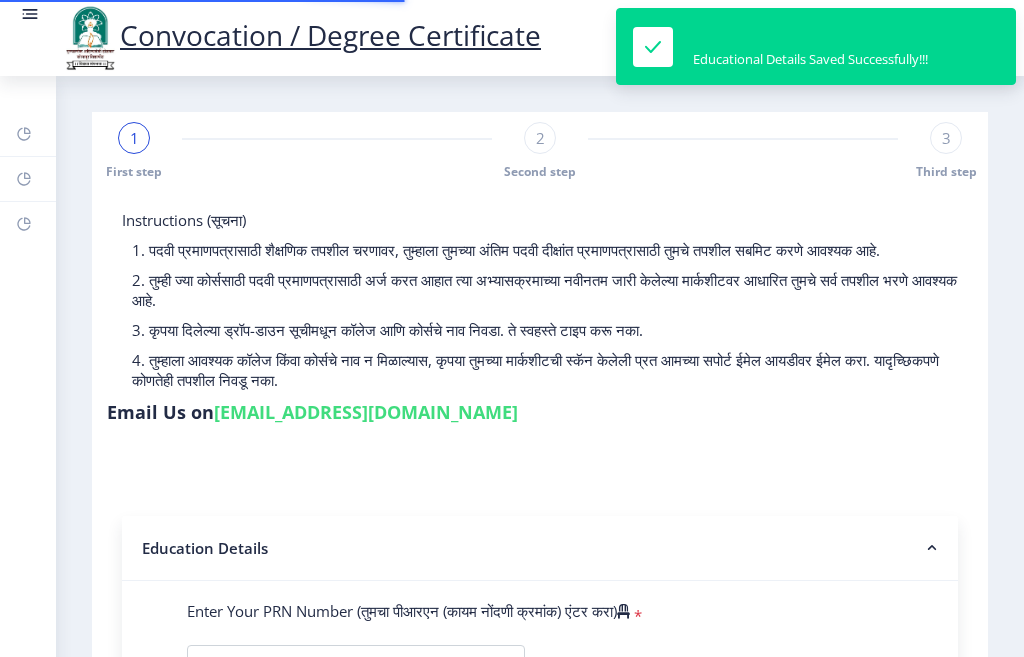 type on "2015032500177845" 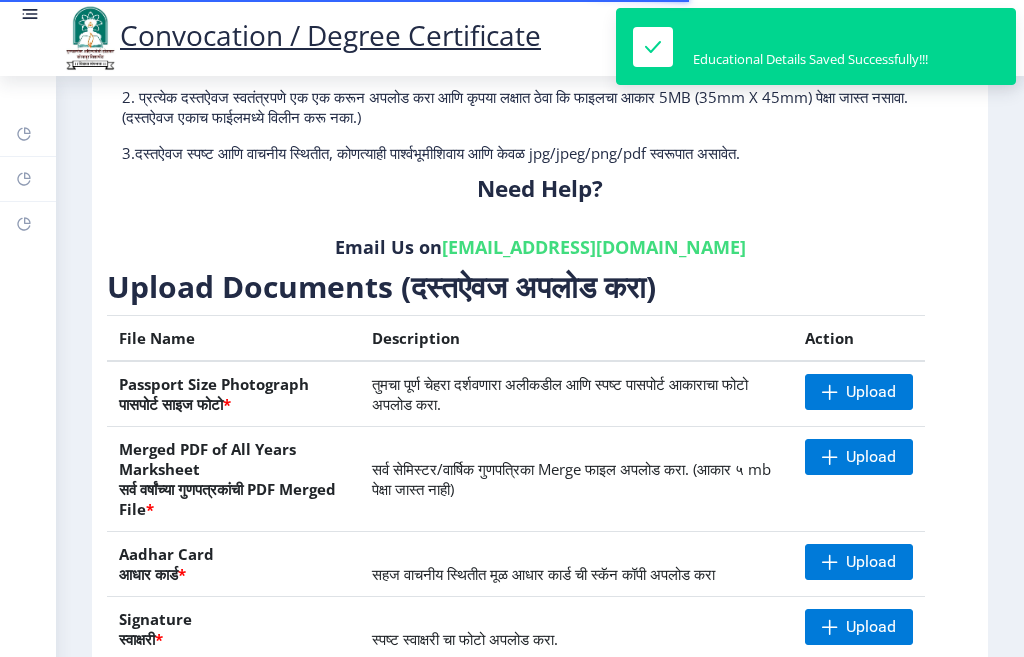 scroll, scrollTop: 200, scrollLeft: 0, axis: vertical 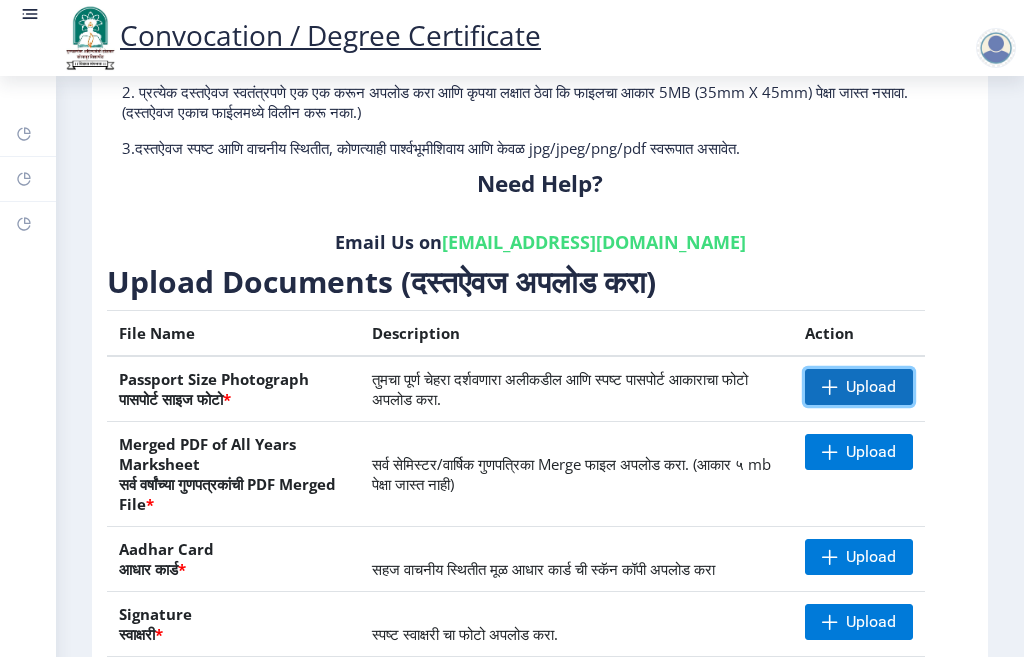 click on "Upload" 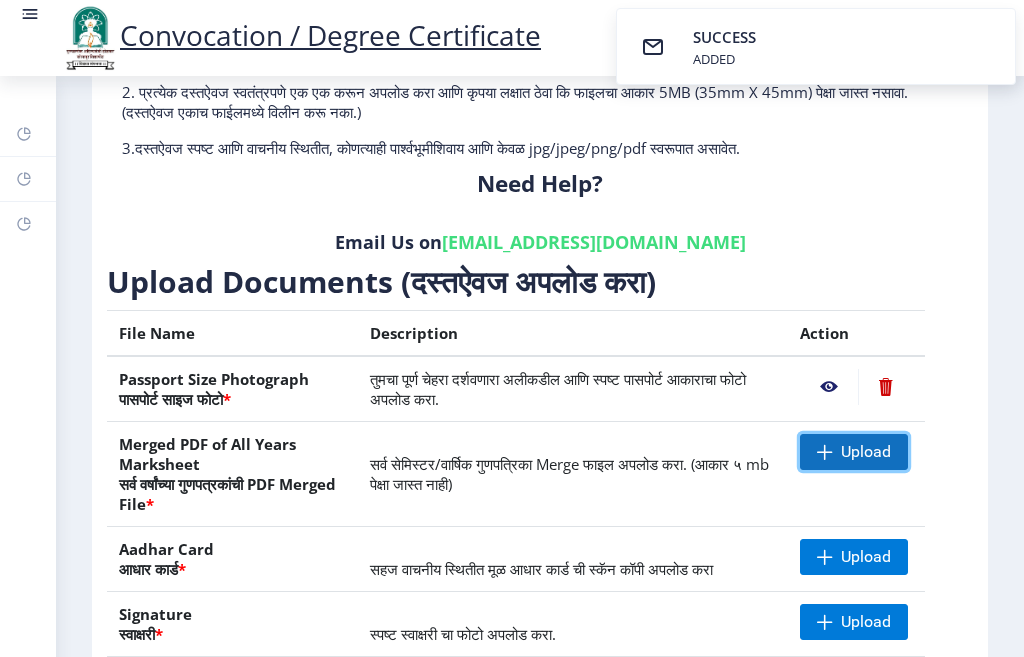 click on "Upload" 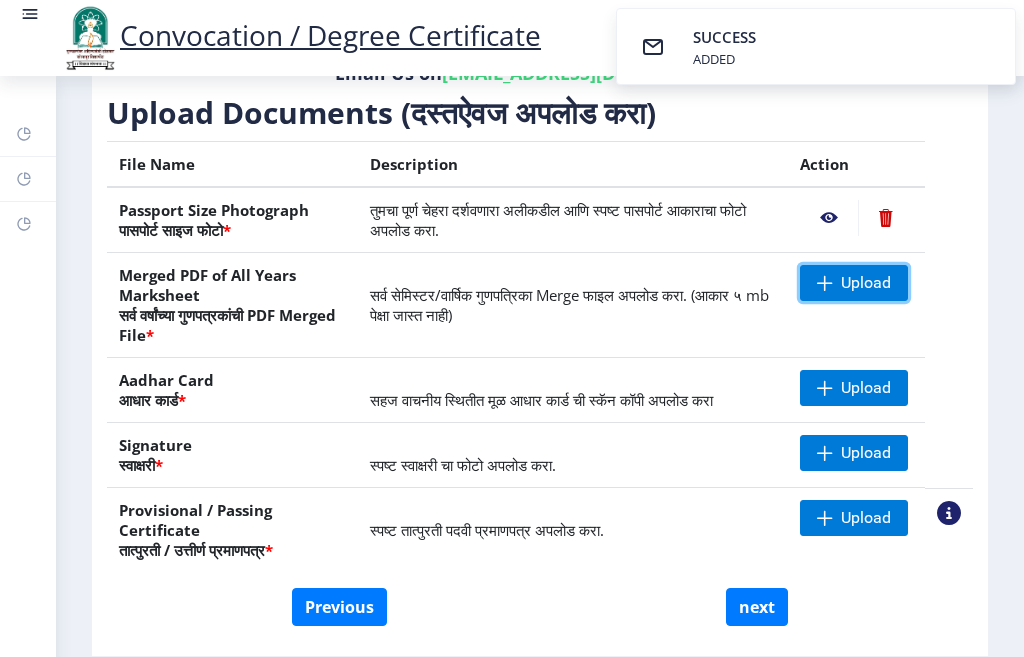 scroll, scrollTop: 400, scrollLeft: 0, axis: vertical 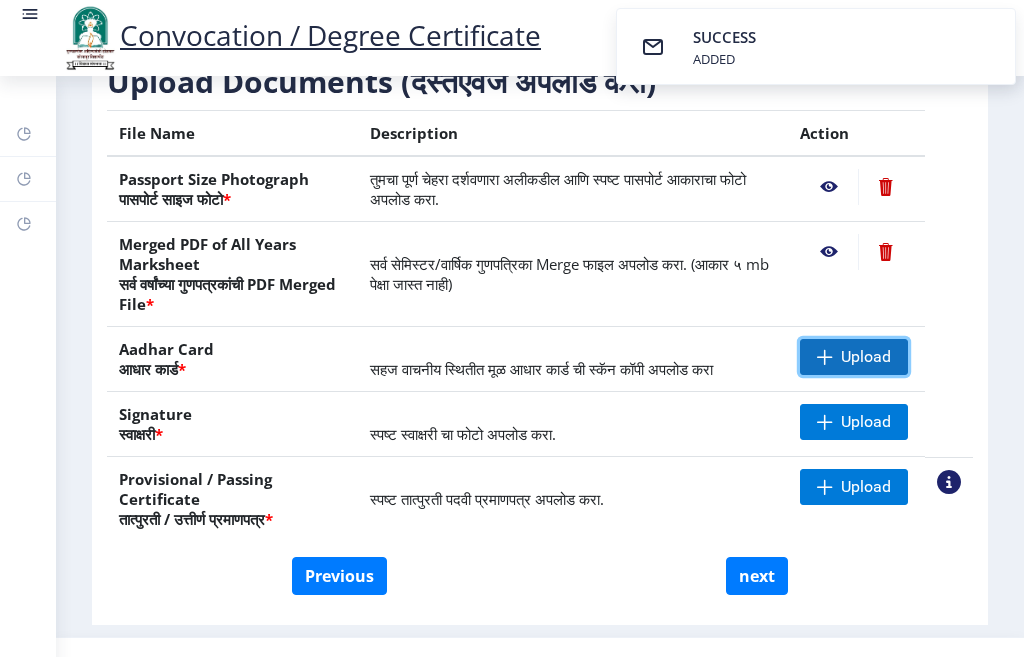 click on "Upload" 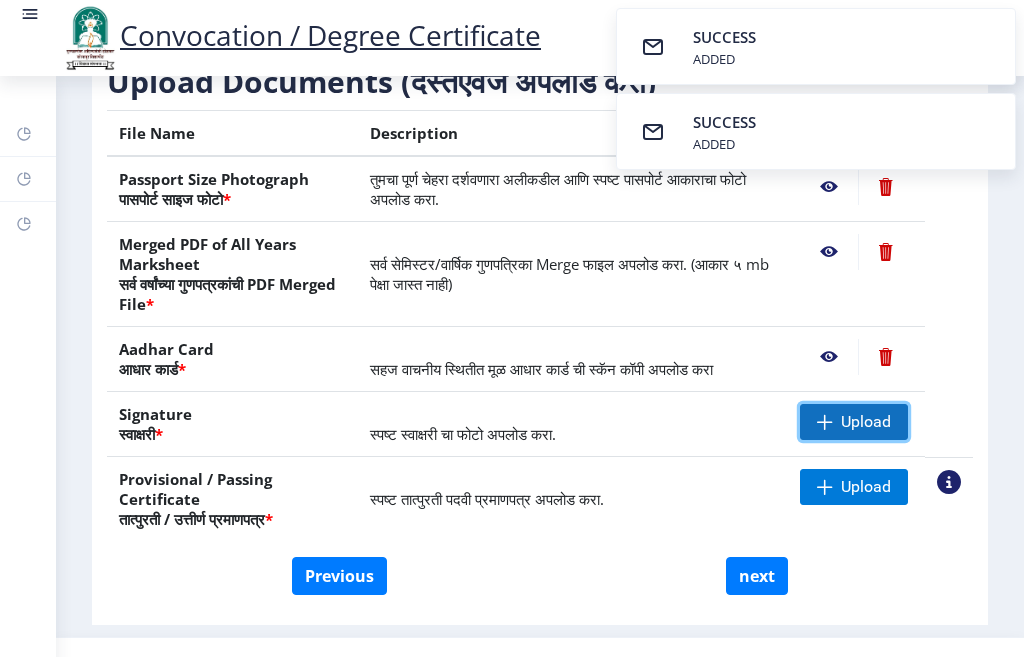 click on "Upload" 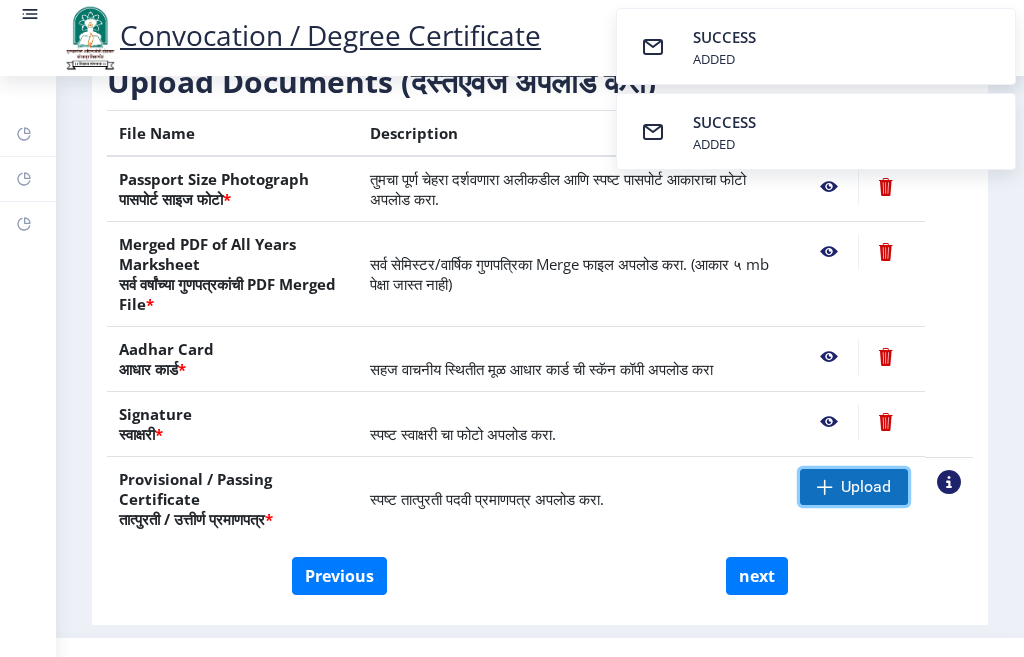 click on "Upload" 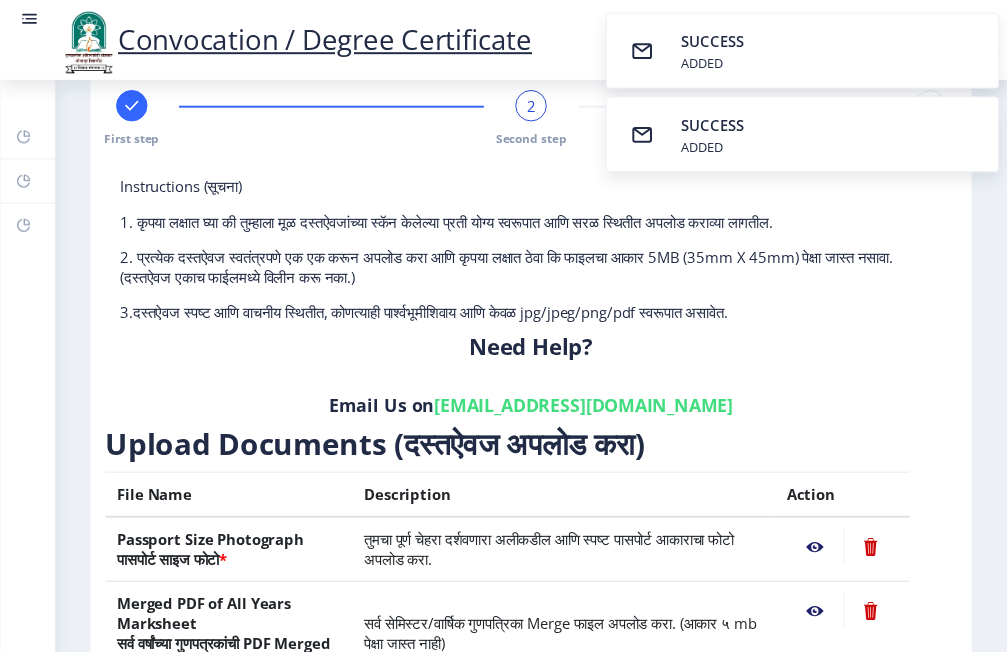 scroll, scrollTop: 0, scrollLeft: 0, axis: both 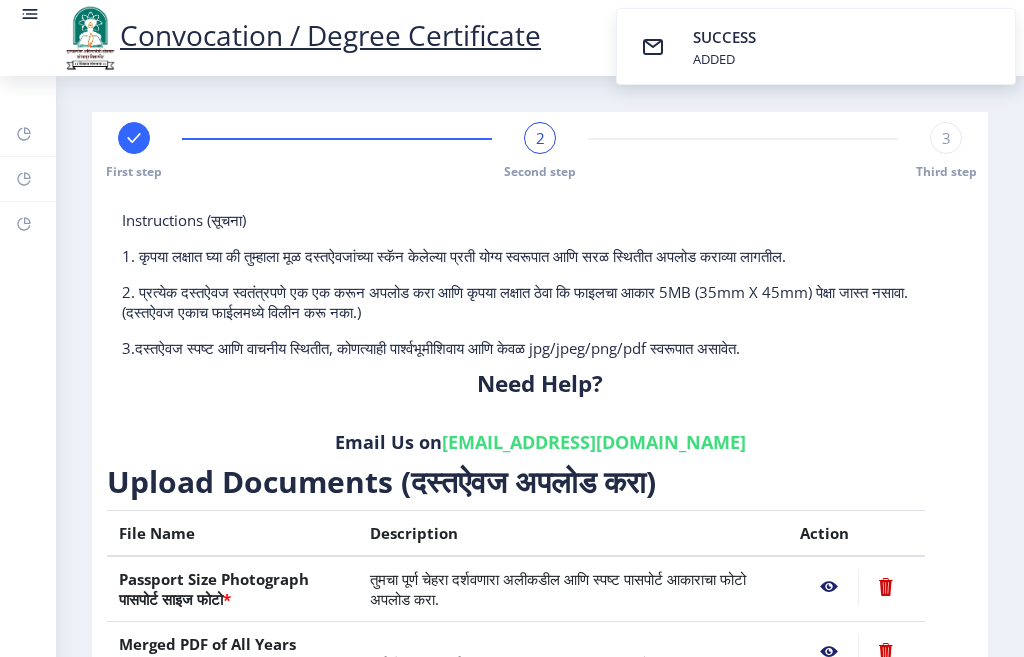 click 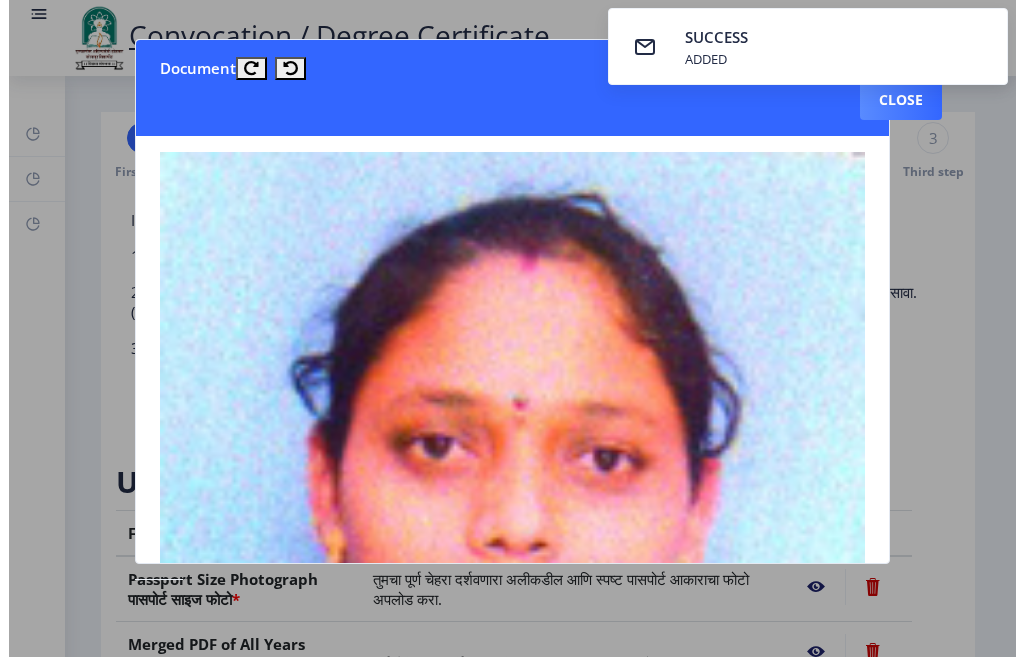 scroll, scrollTop: 100, scrollLeft: 0, axis: vertical 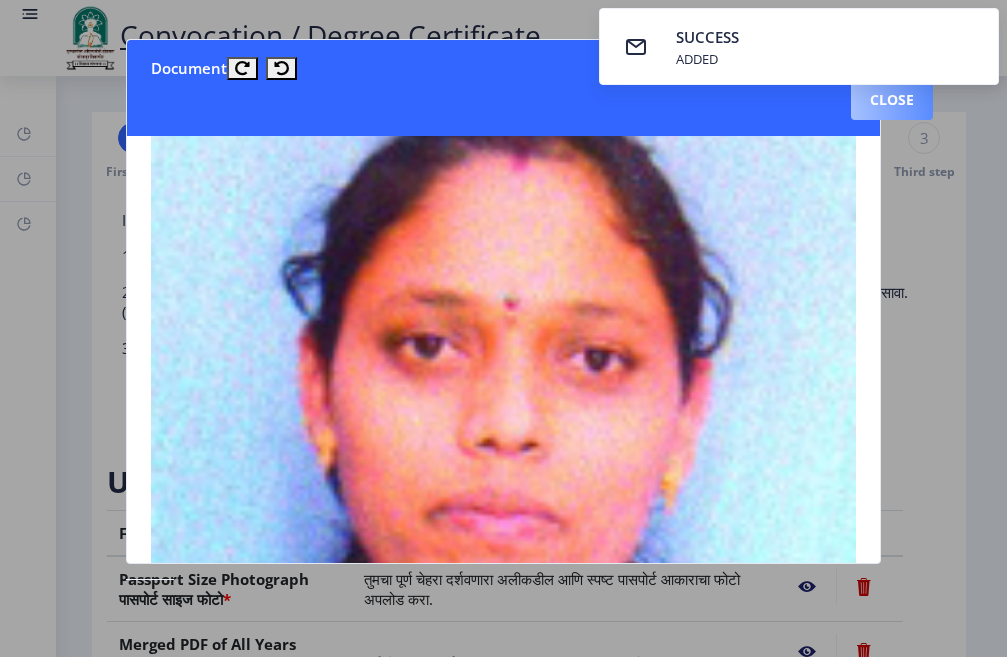 click on "Close" at bounding box center (892, 100) 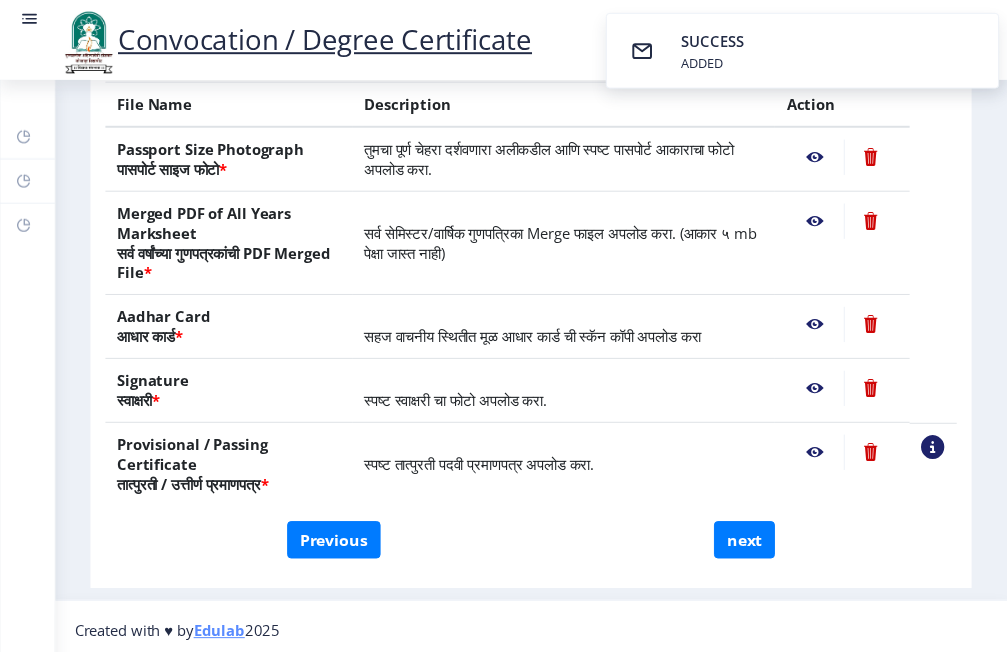scroll, scrollTop: 441, scrollLeft: 0, axis: vertical 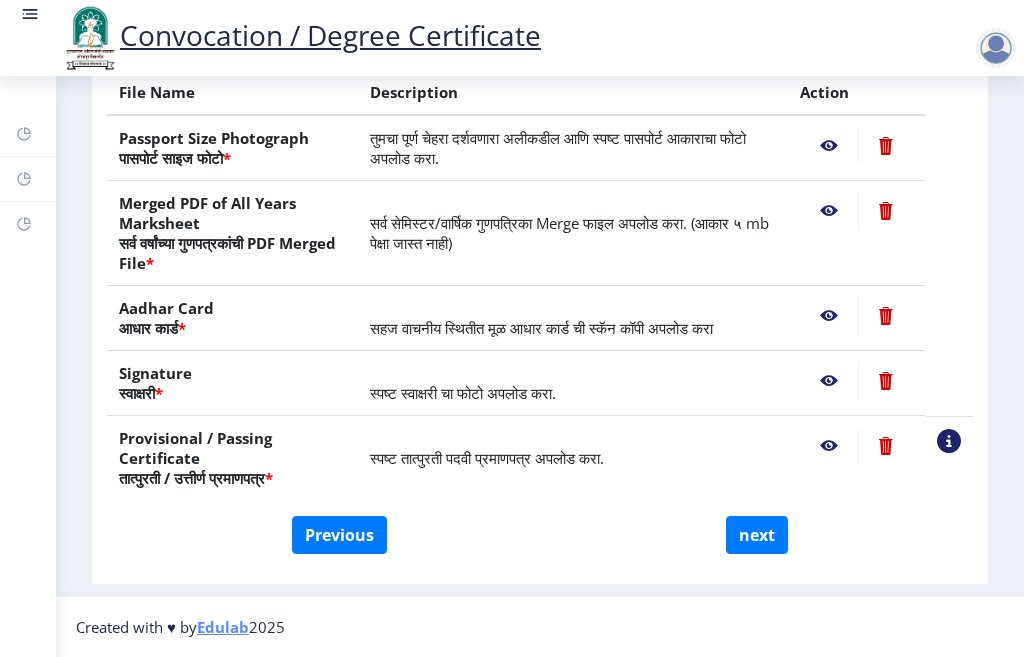click 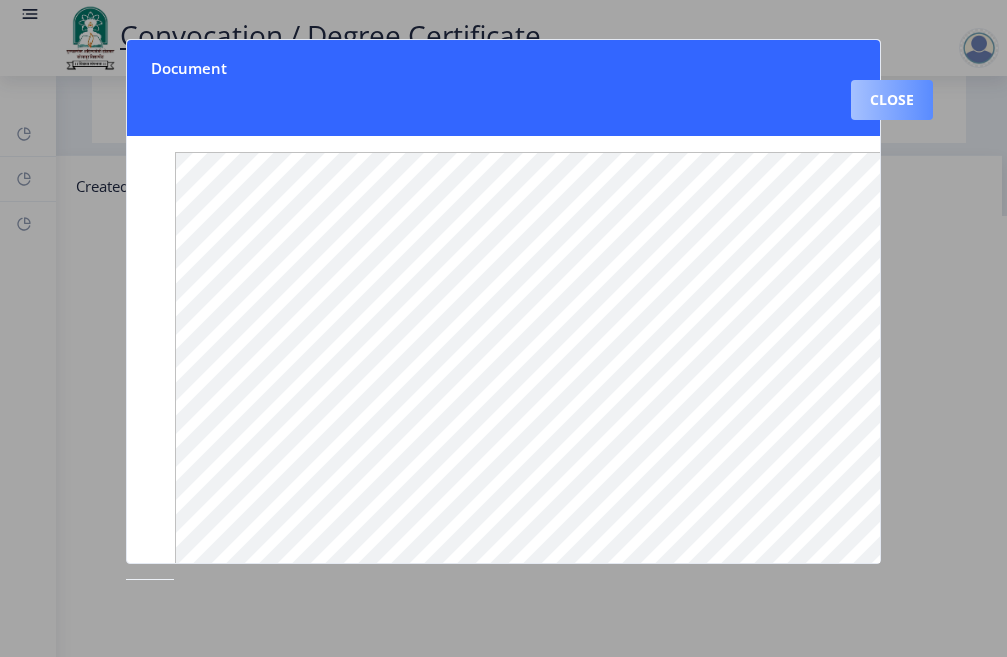 click on "Close" at bounding box center (892, 100) 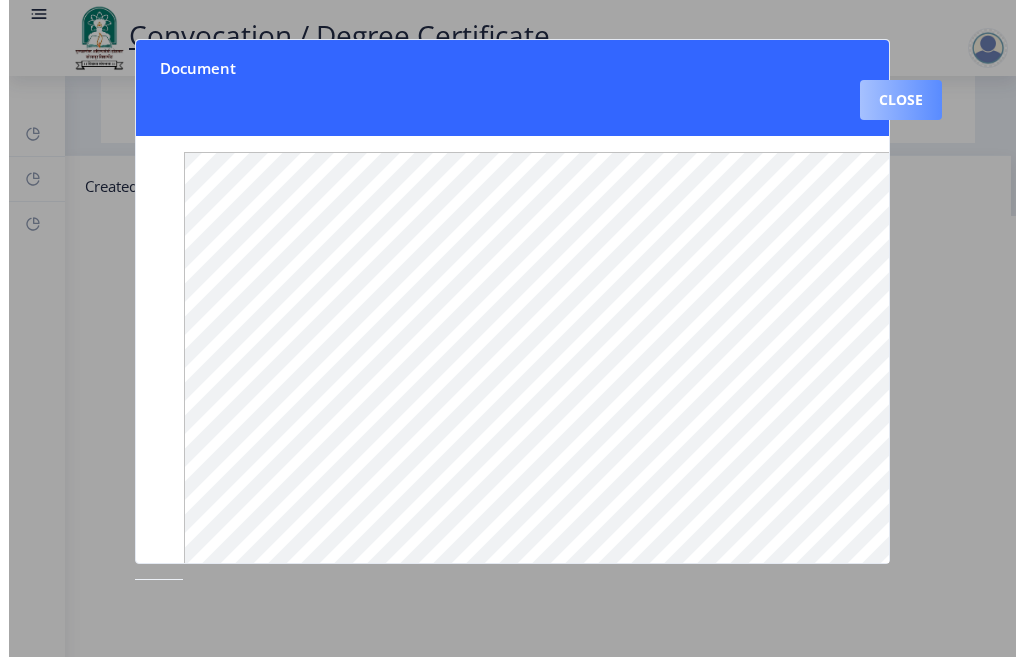 scroll, scrollTop: 225, scrollLeft: 0, axis: vertical 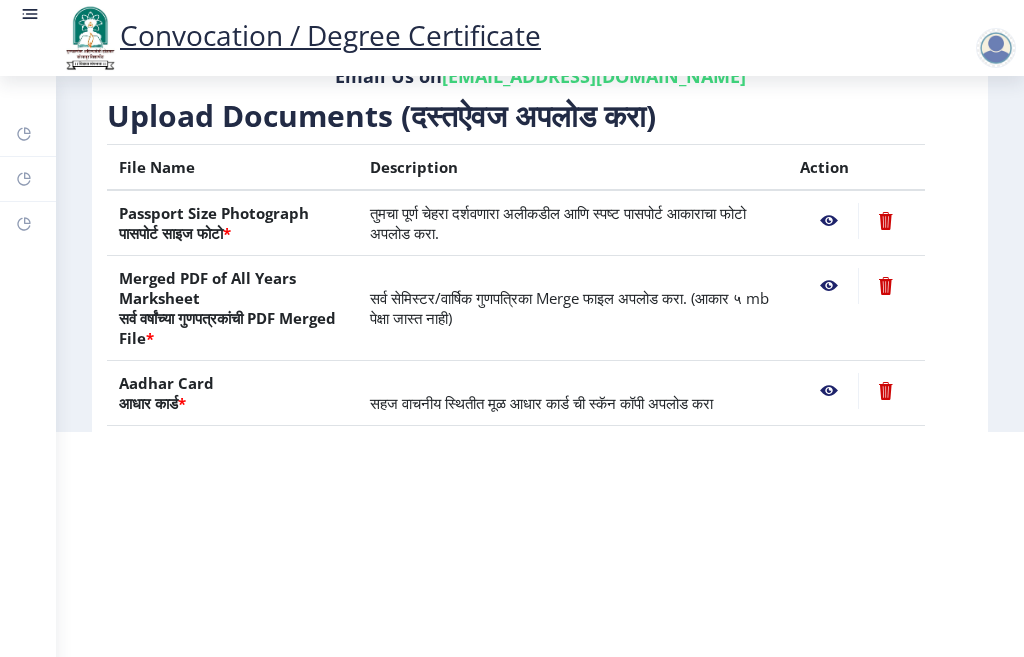click 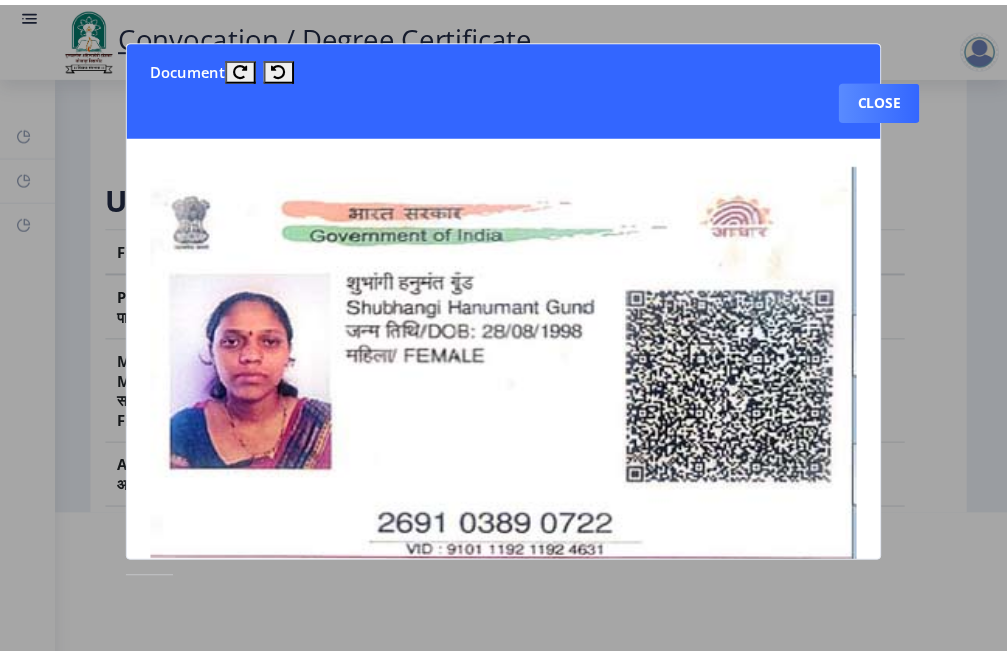 scroll, scrollTop: 0, scrollLeft: 0, axis: both 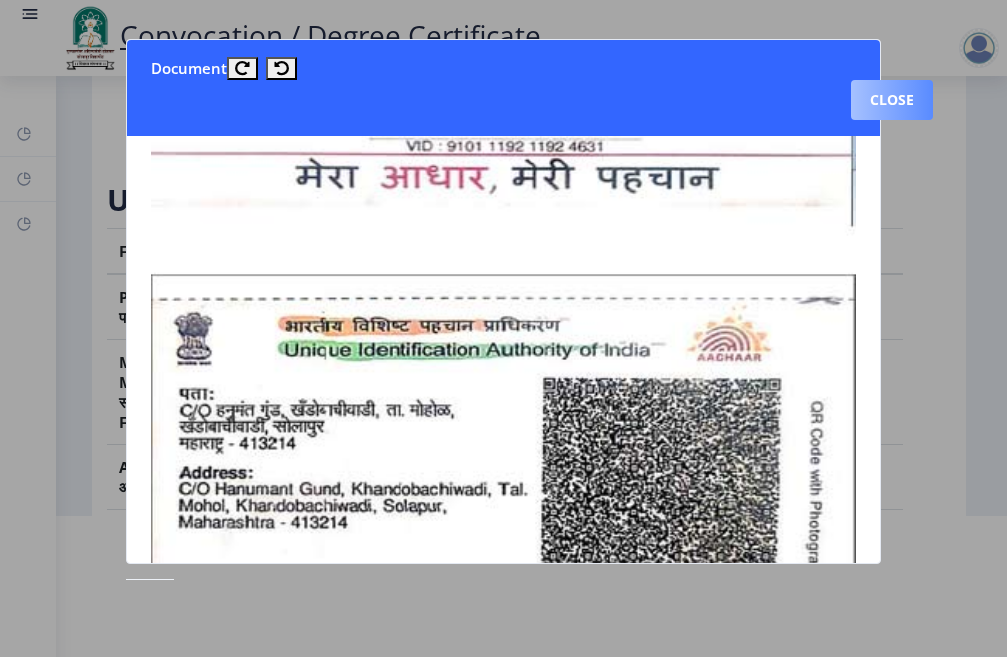 click on "Close" at bounding box center [892, 100] 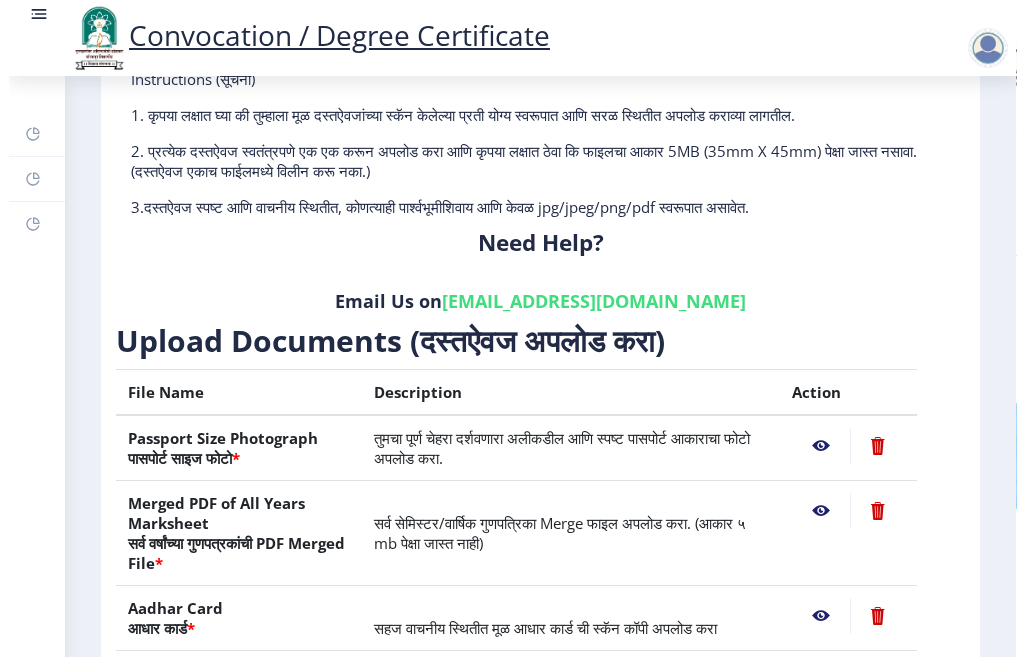 scroll, scrollTop: 141, scrollLeft: 0, axis: vertical 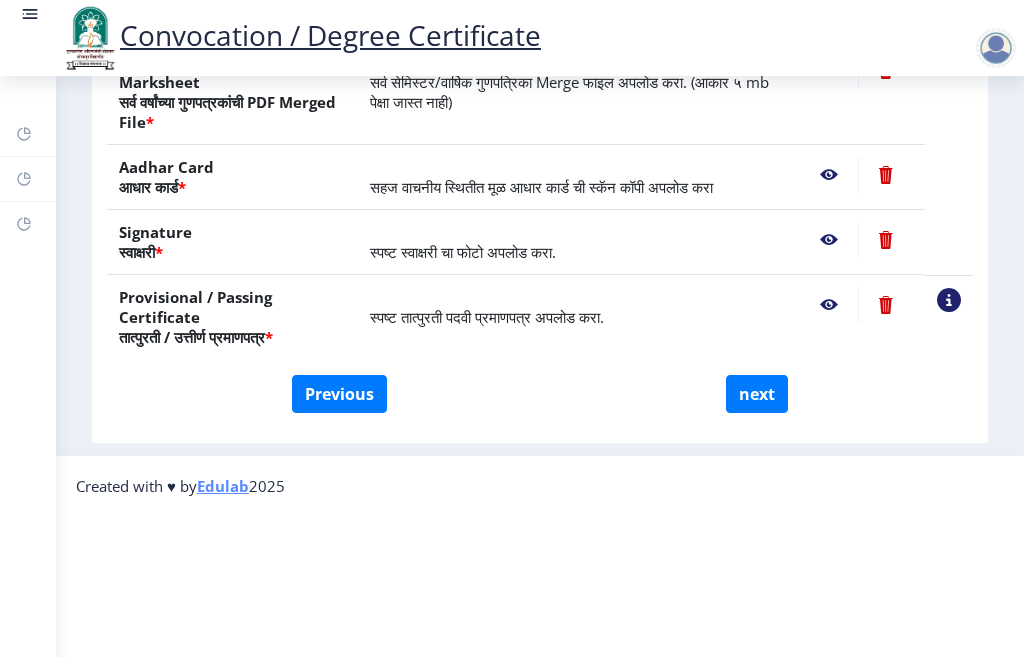 click 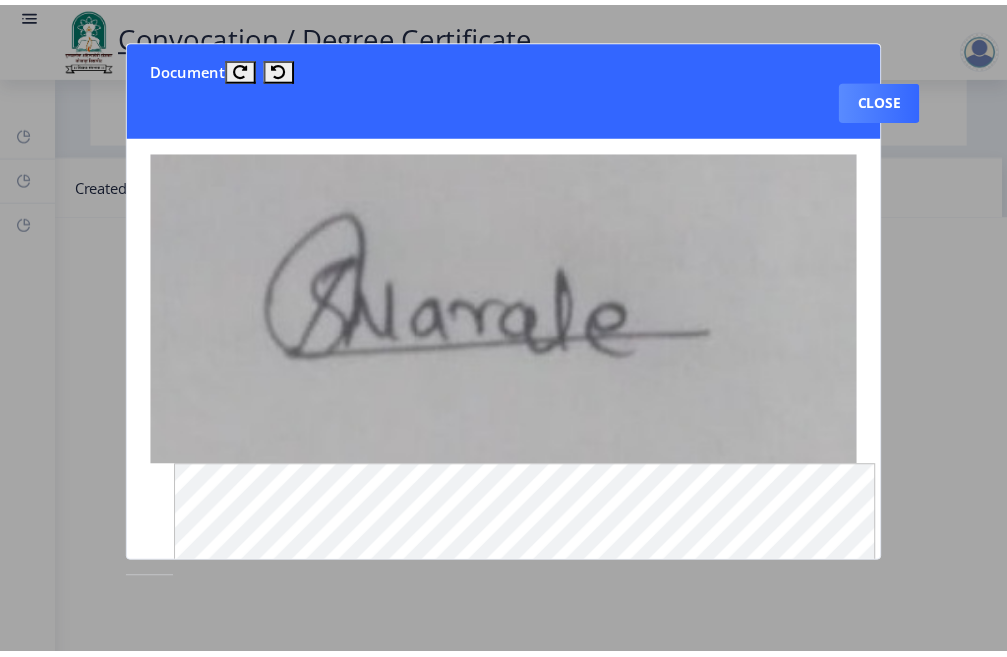 scroll, scrollTop: 0, scrollLeft: 0, axis: both 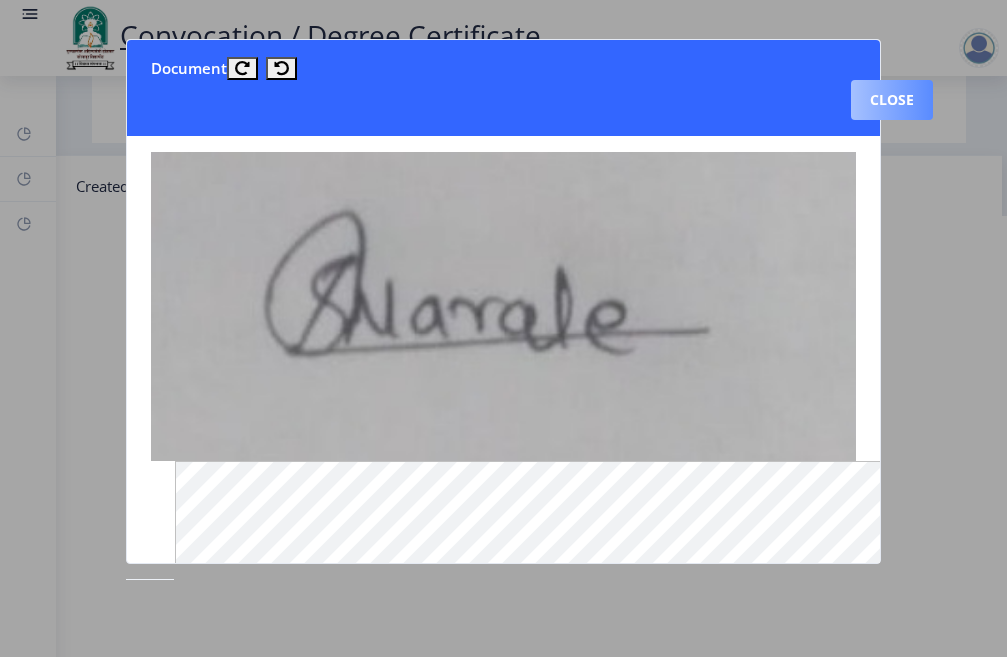 click on "Close" at bounding box center [892, 100] 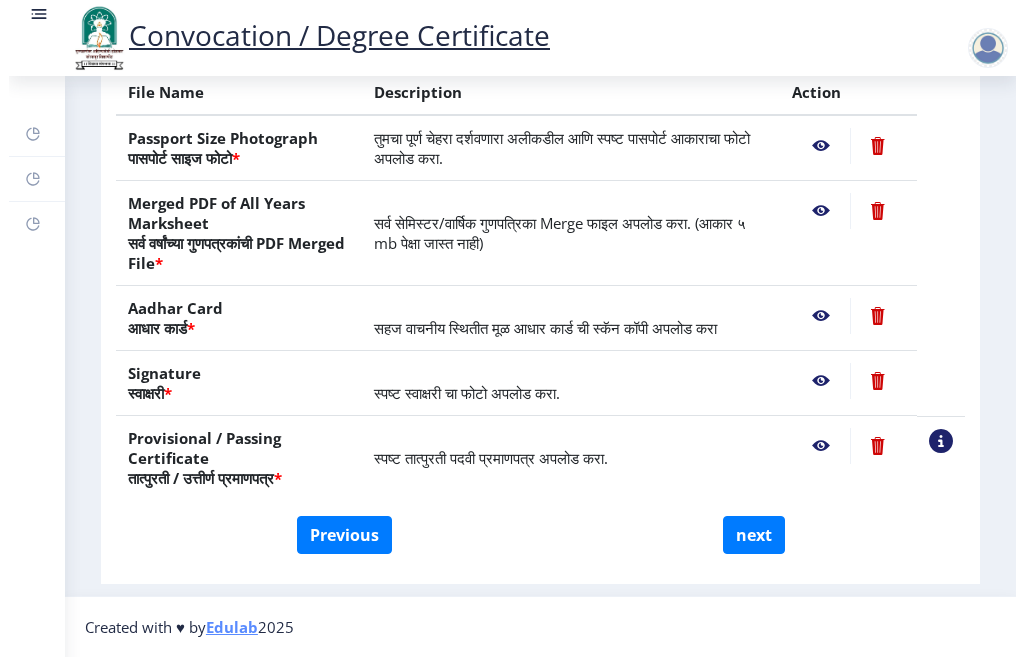 scroll, scrollTop: 225, scrollLeft: 0, axis: vertical 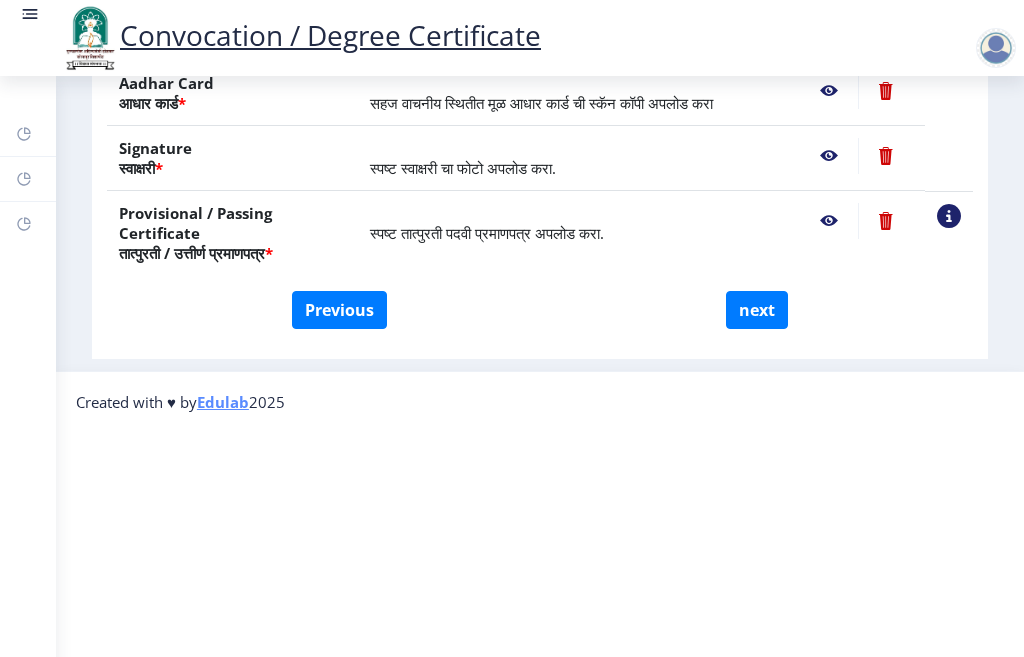 click 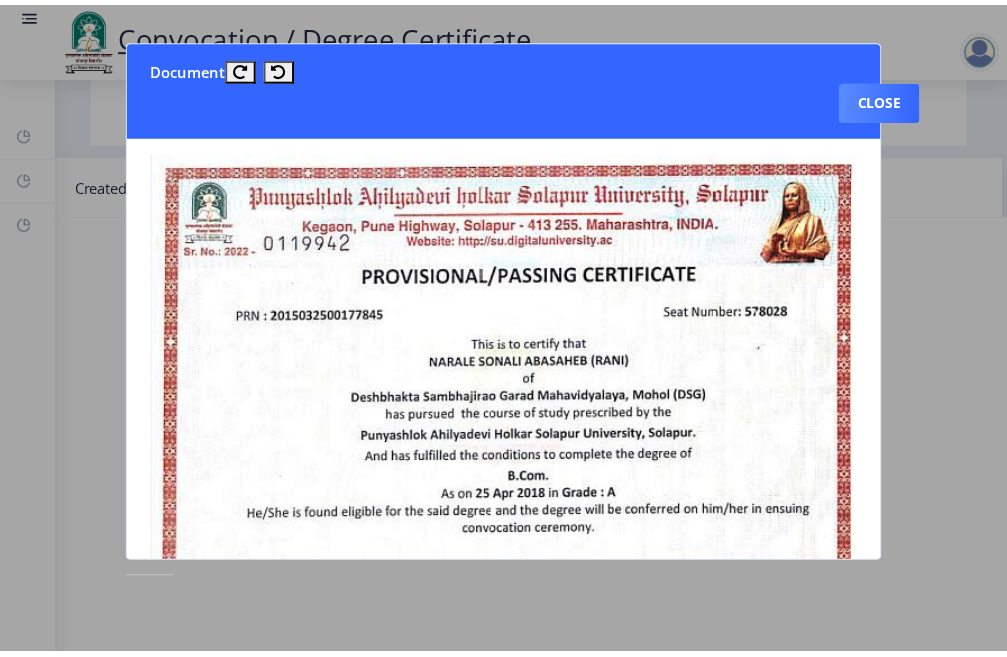 scroll, scrollTop: 0, scrollLeft: 0, axis: both 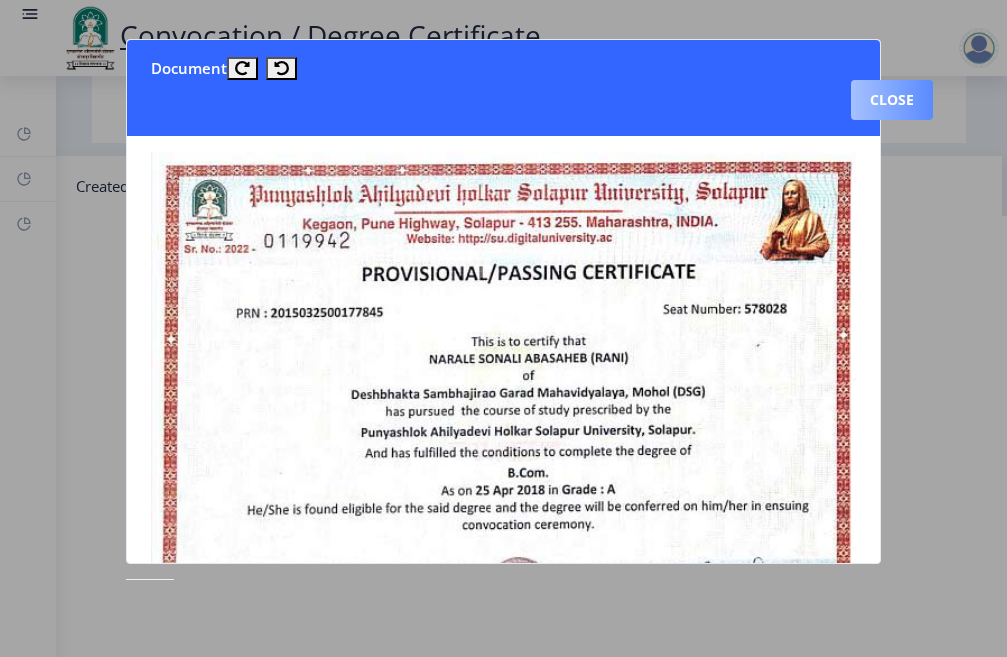 click on "Close" at bounding box center (892, 100) 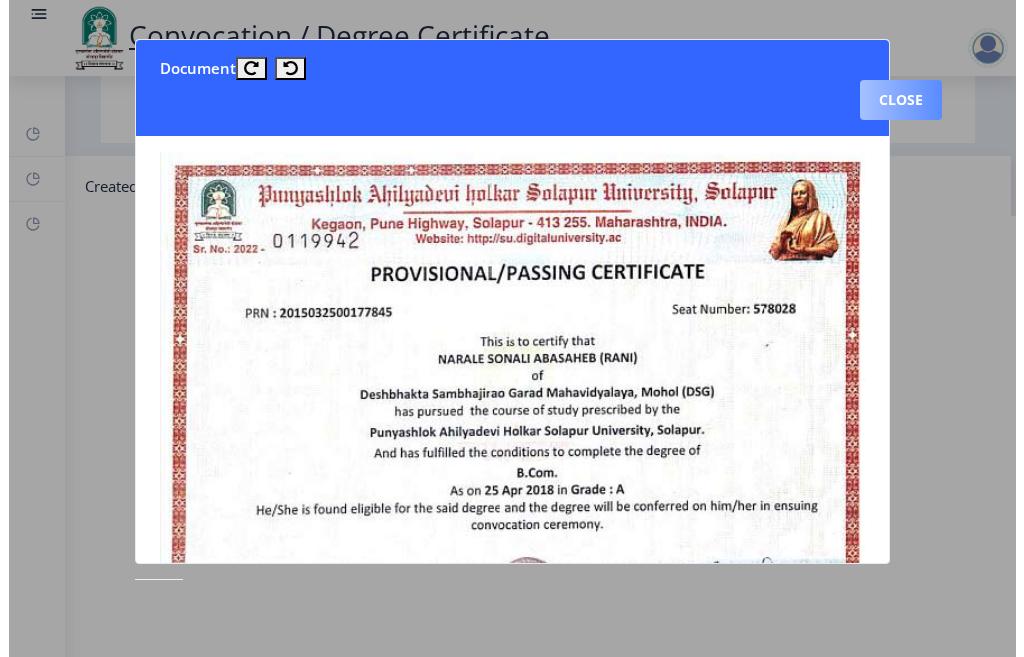 scroll, scrollTop: 225, scrollLeft: 0, axis: vertical 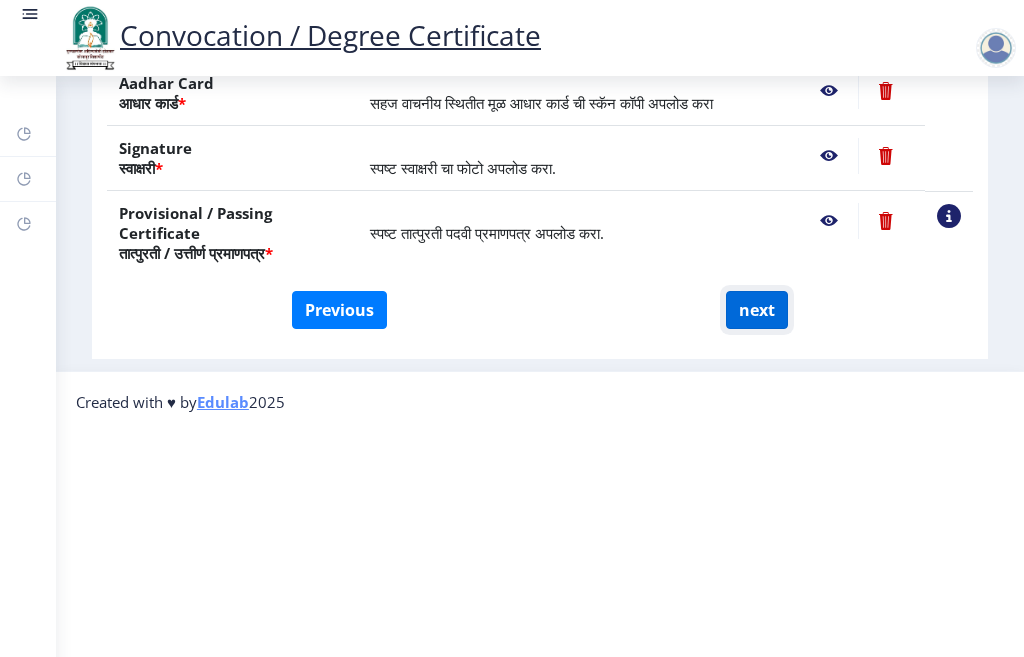 click on "next" 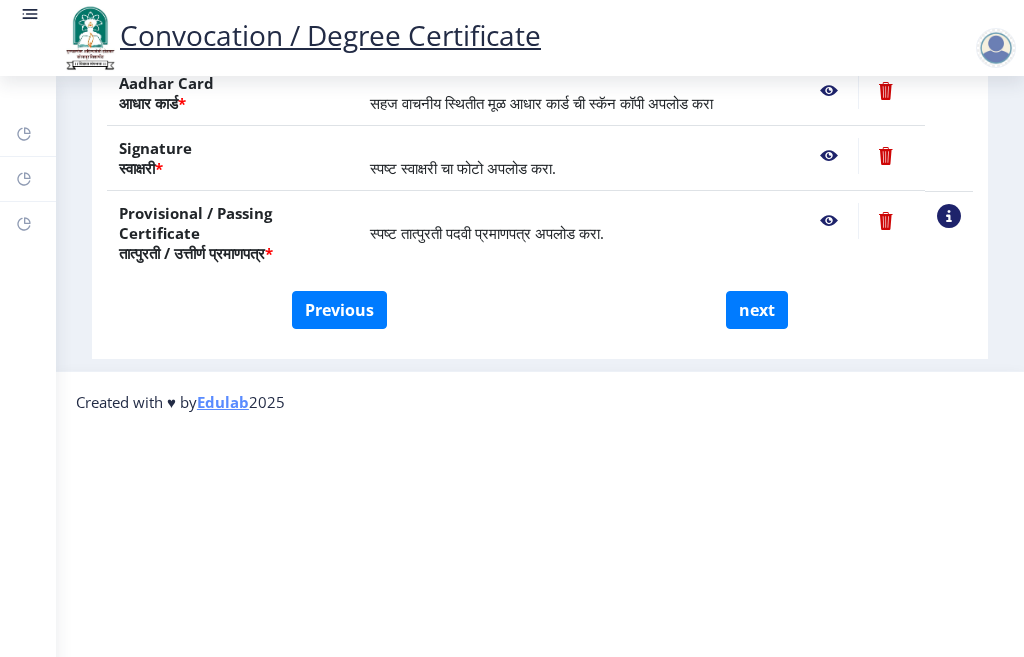 scroll, scrollTop: 0, scrollLeft: 0, axis: both 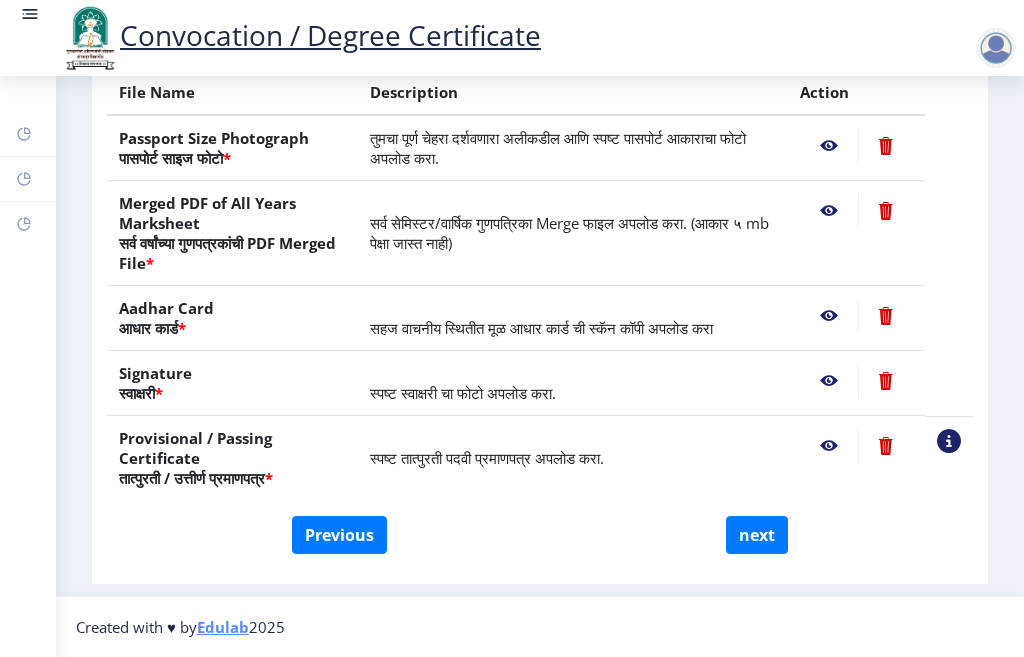 select 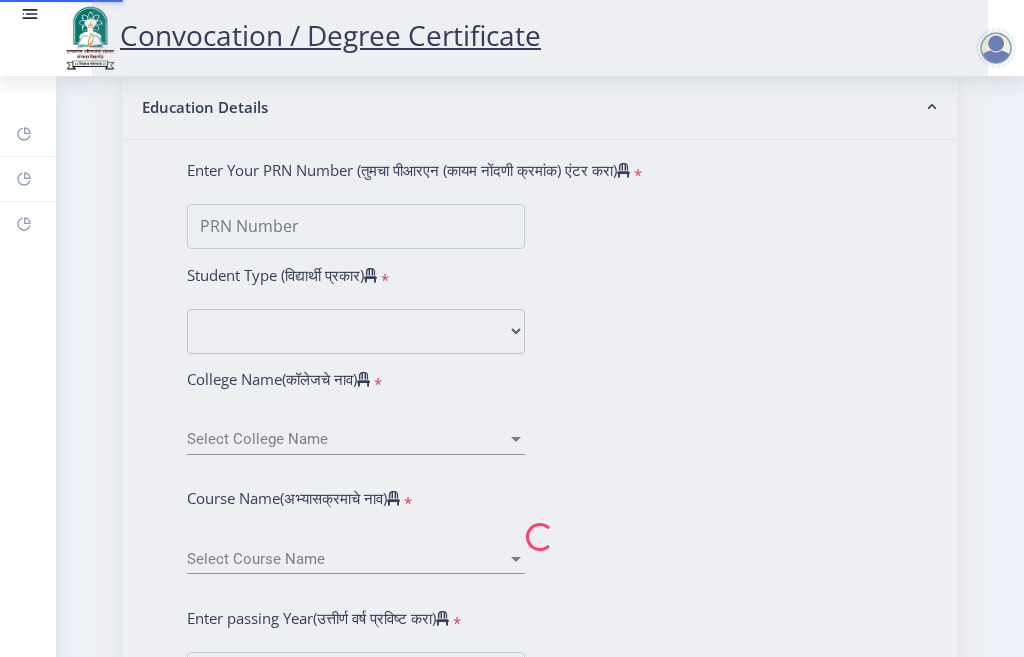 scroll, scrollTop: 0, scrollLeft: 0, axis: both 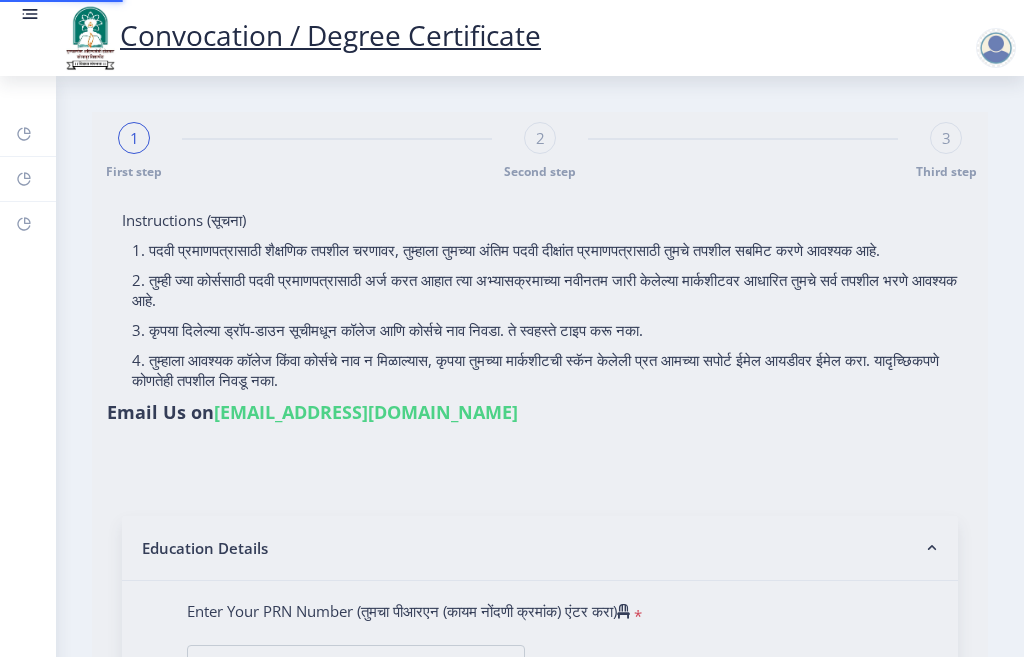 select 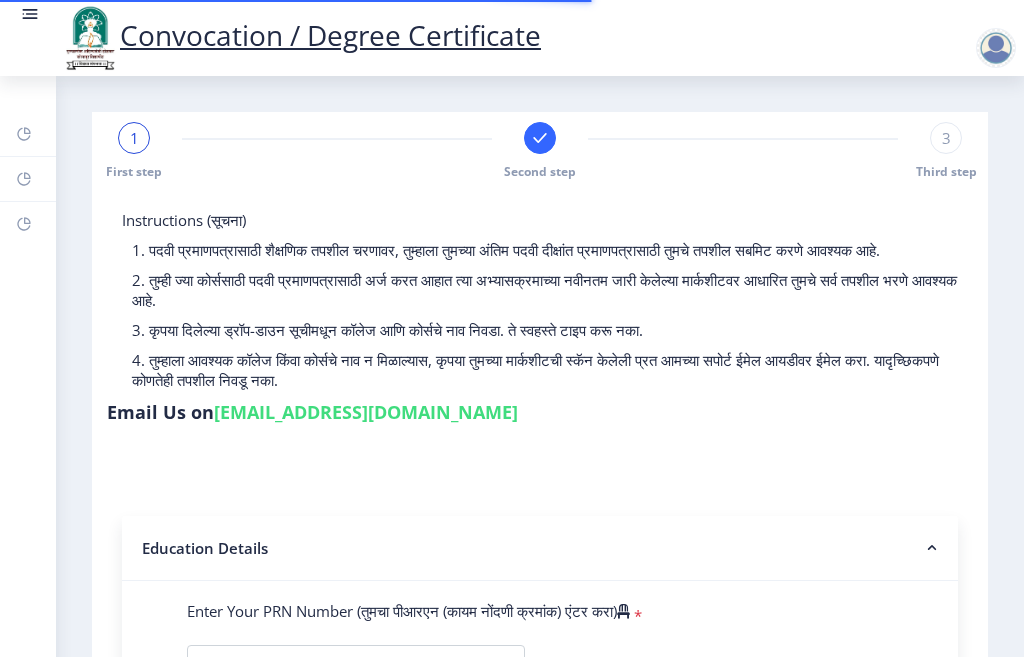 type on "NARALE SONALI ABASAHEB" 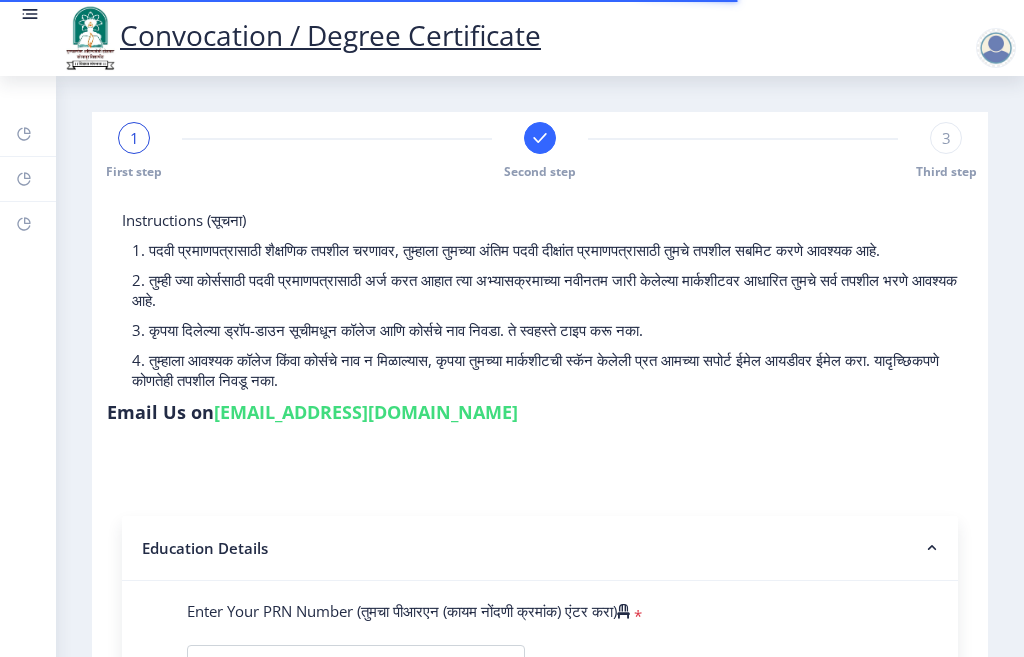 select 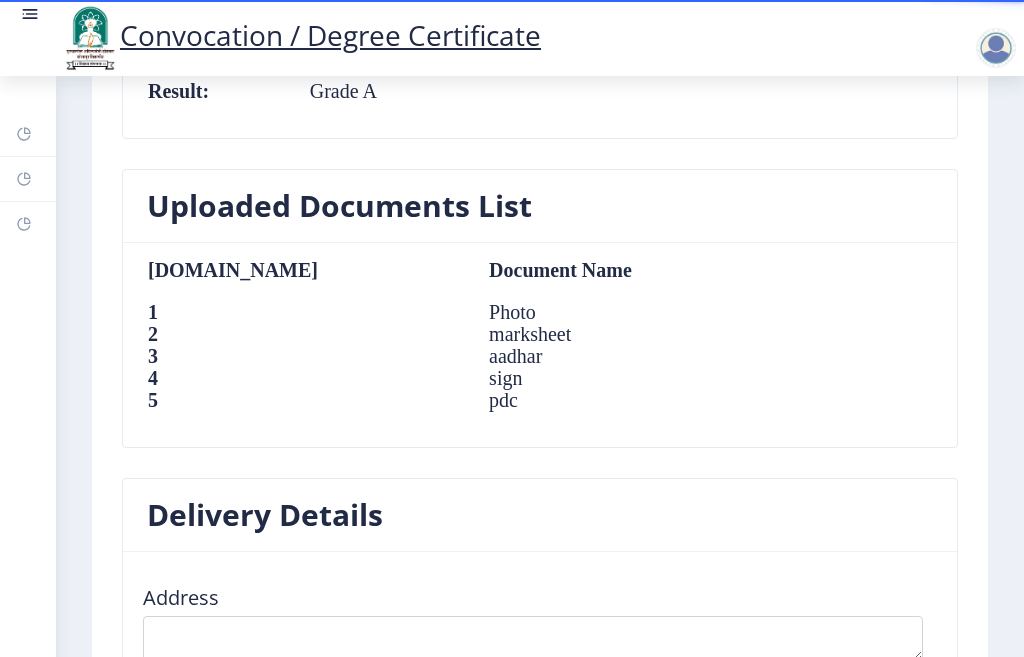 scroll, scrollTop: 2200, scrollLeft: 0, axis: vertical 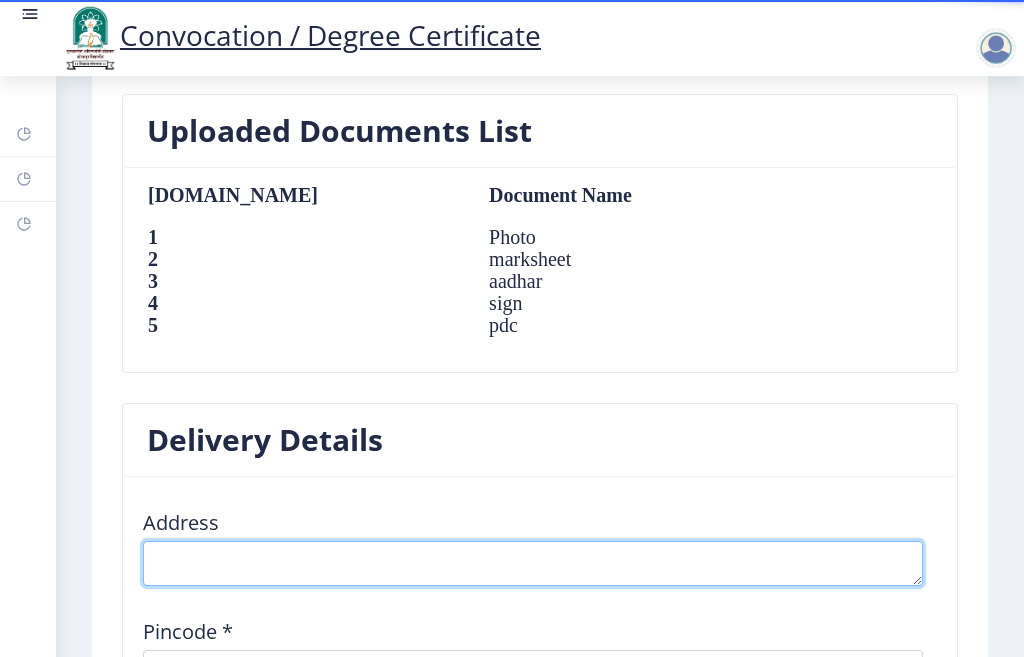 click at bounding box center (533, 563) 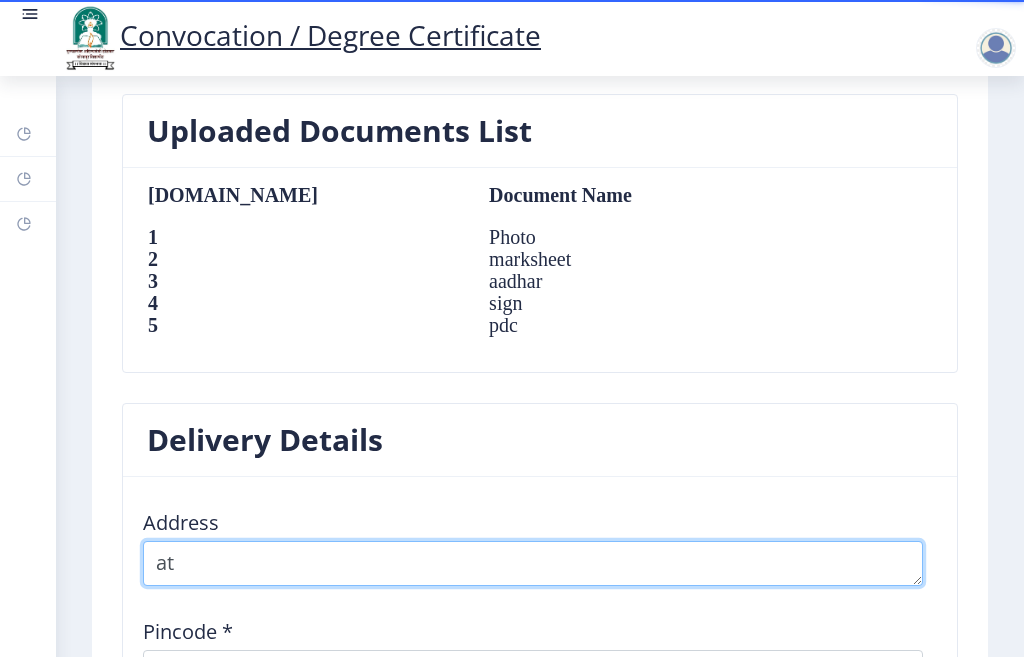 type on "a" 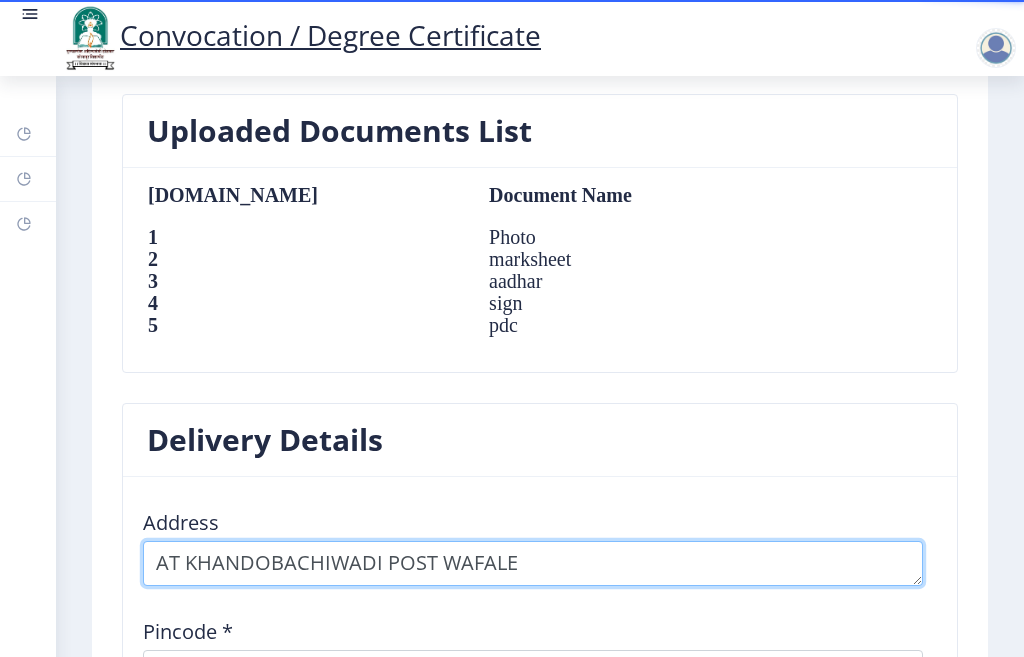 type on "AT KHANDOBACHIWADI POST WAFALE" 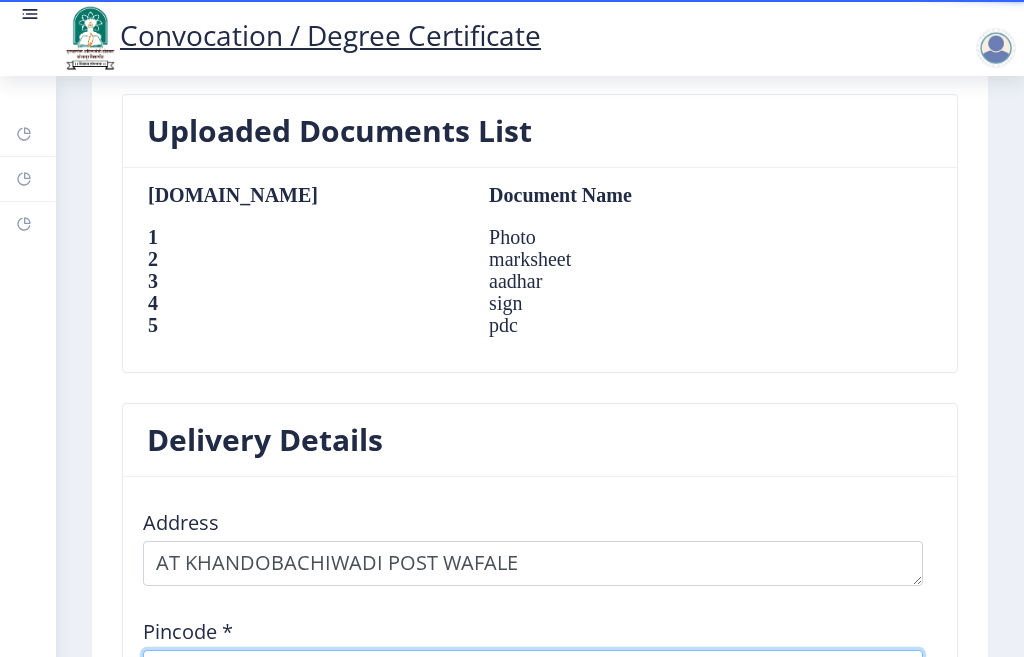 scroll, scrollTop: 2558, scrollLeft: 0, axis: vertical 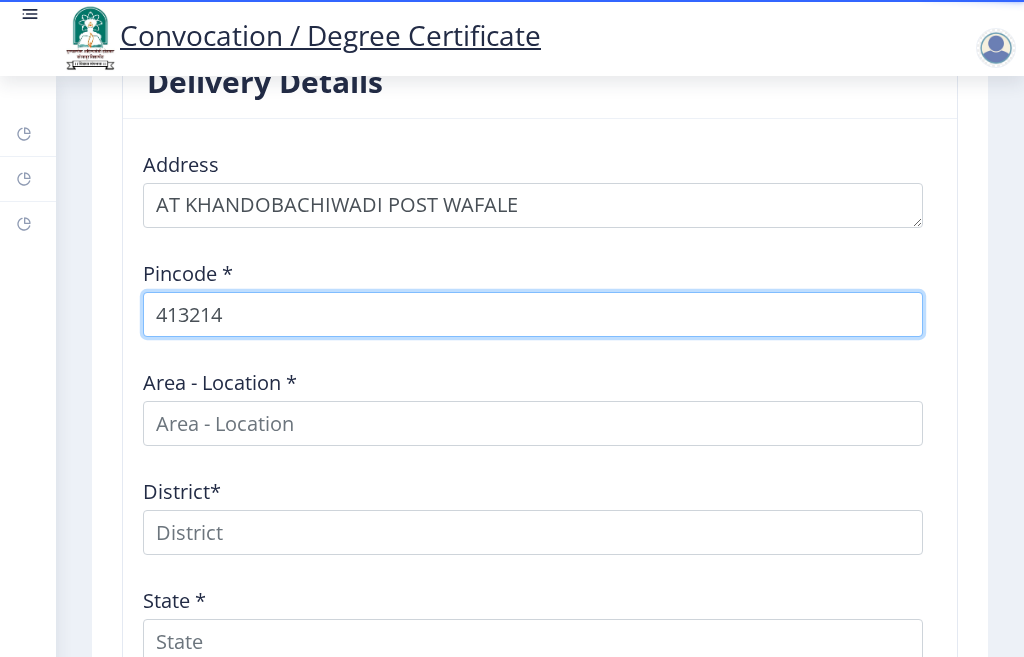 type on "413214" 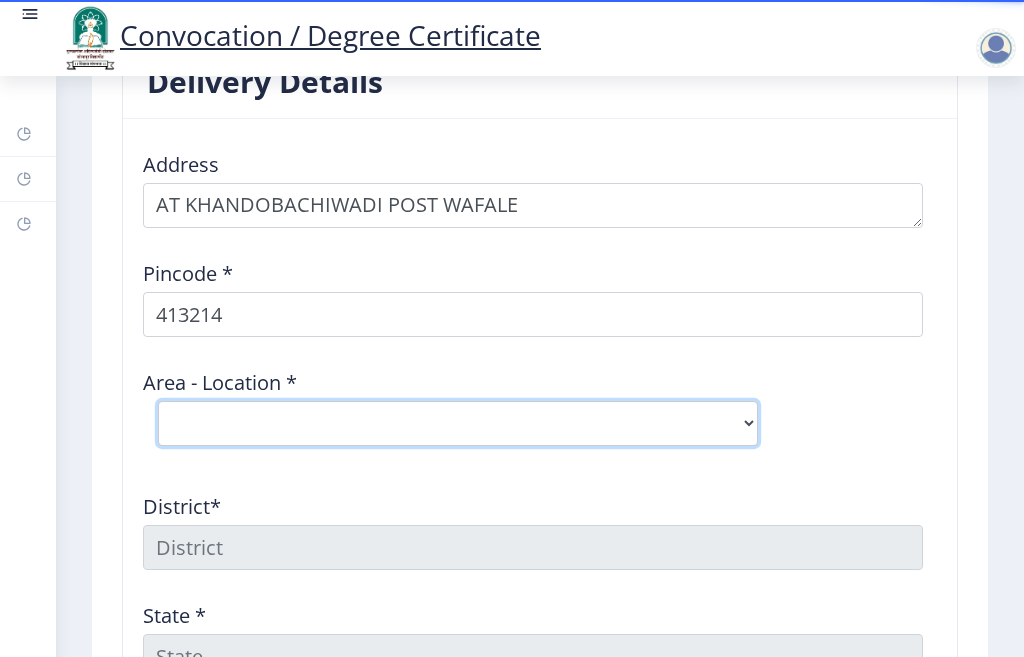 click on "Select Area Location Angar S.O Anjangaon  Khilobache B.O Bitle B.O Londewadi B.O Malikpeth B.O Wafale B.O Wakav B.O" at bounding box center [458, 423] 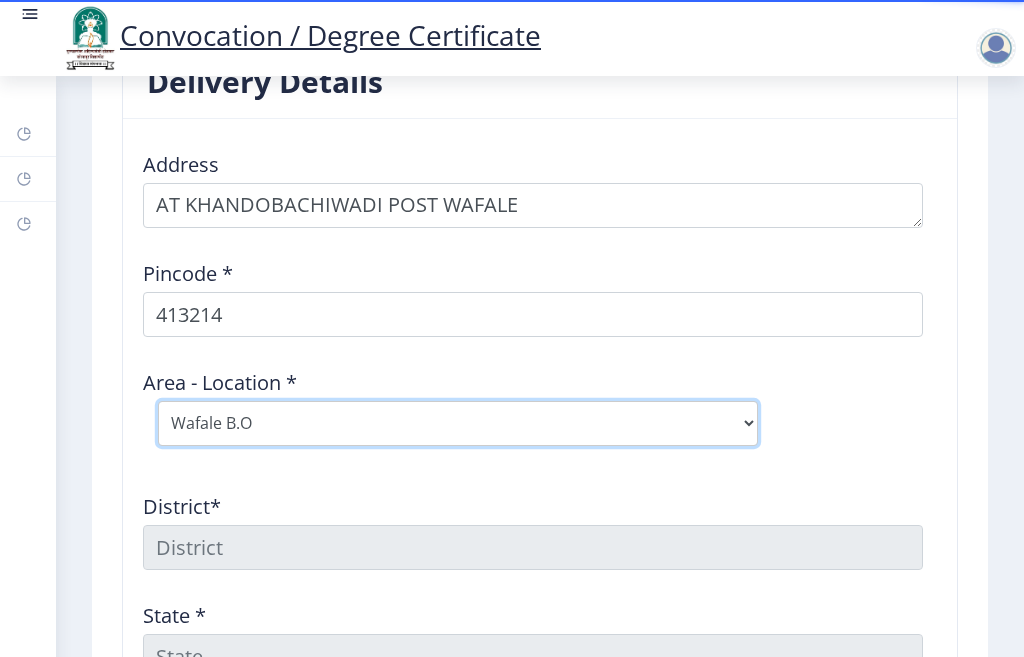 click on "Select Area Location Angar S.O Anjangaon  Khilobache B.O Bitle B.O Londewadi B.O Malikpeth B.O Wafale B.O Wakav B.O" at bounding box center [458, 423] 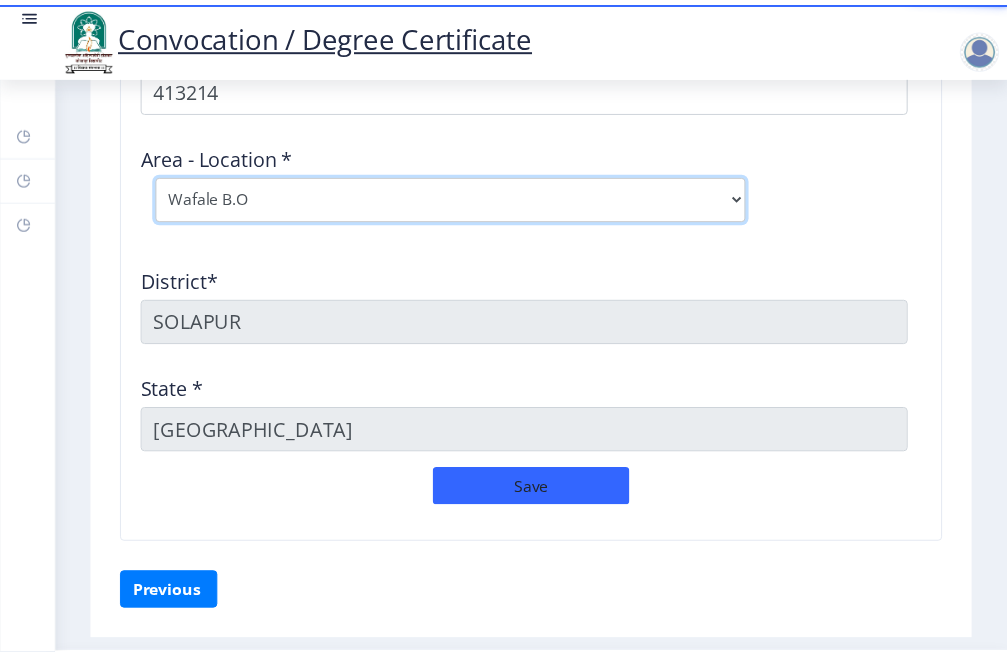 scroll, scrollTop: 2856, scrollLeft: 0, axis: vertical 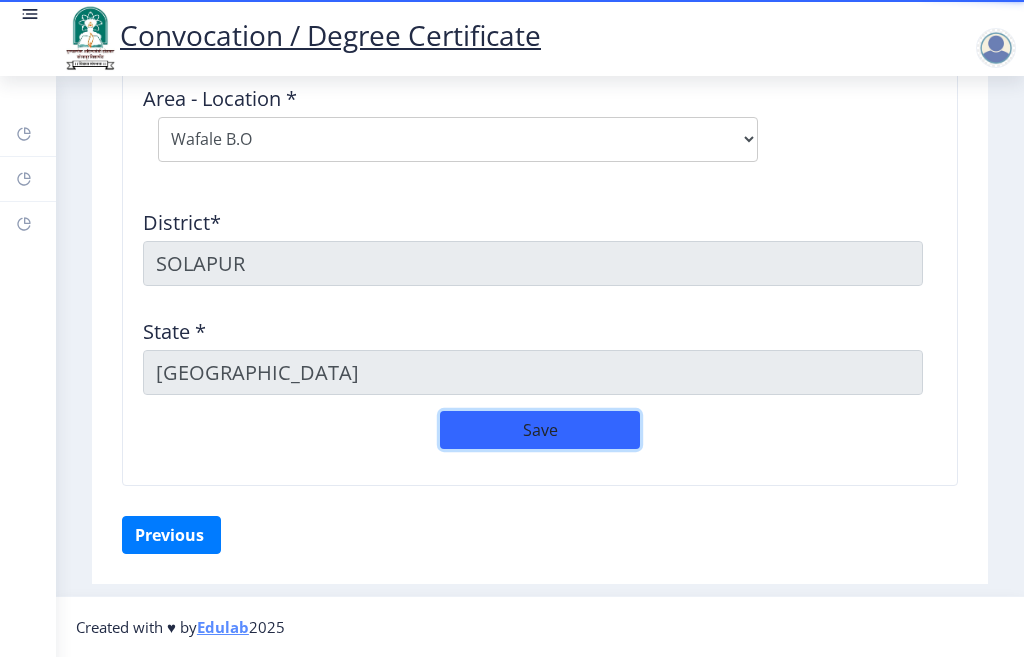 click on "Save" 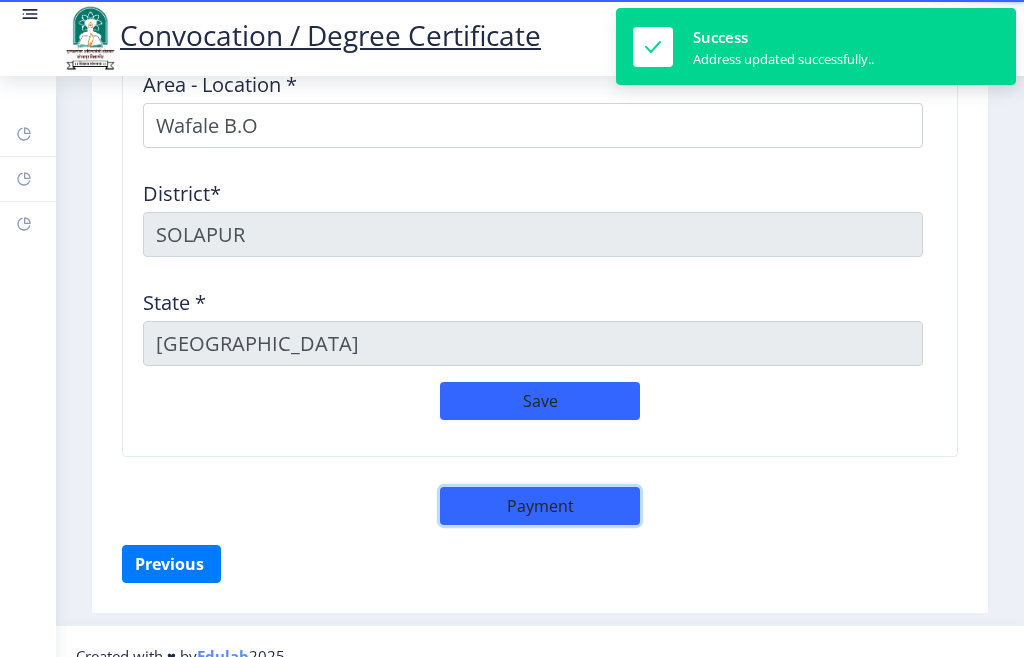 click on "Payment" 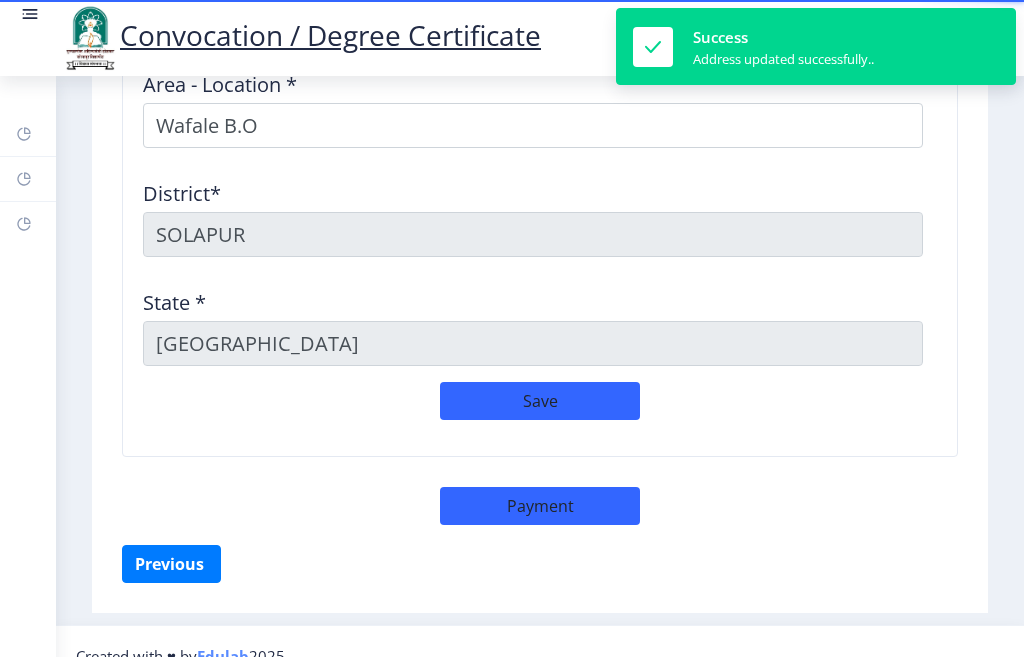 select on "sealed" 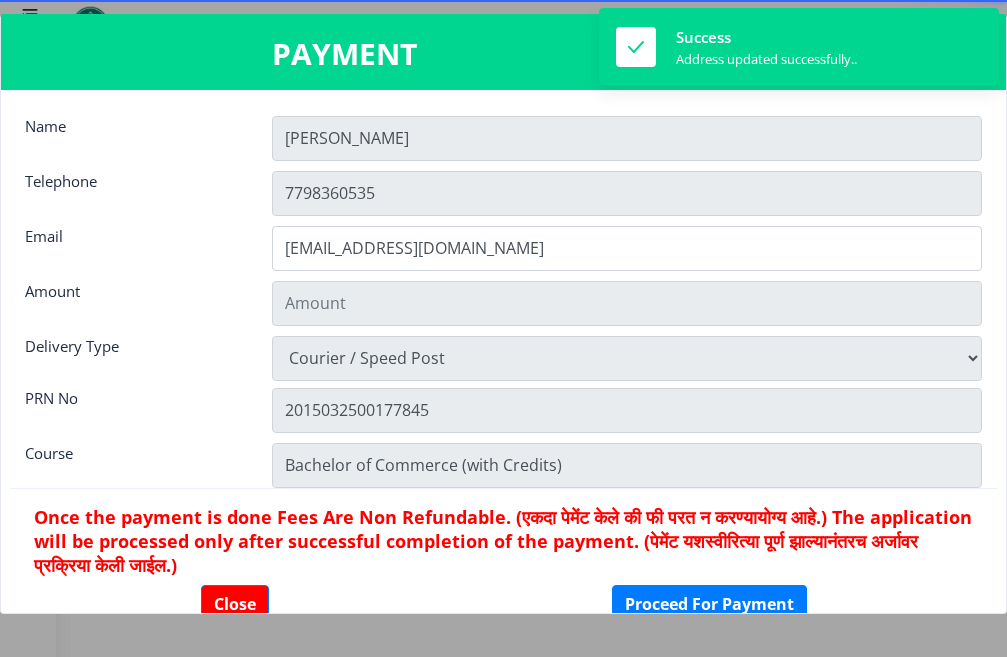 scroll, scrollTop: 2843, scrollLeft: 0, axis: vertical 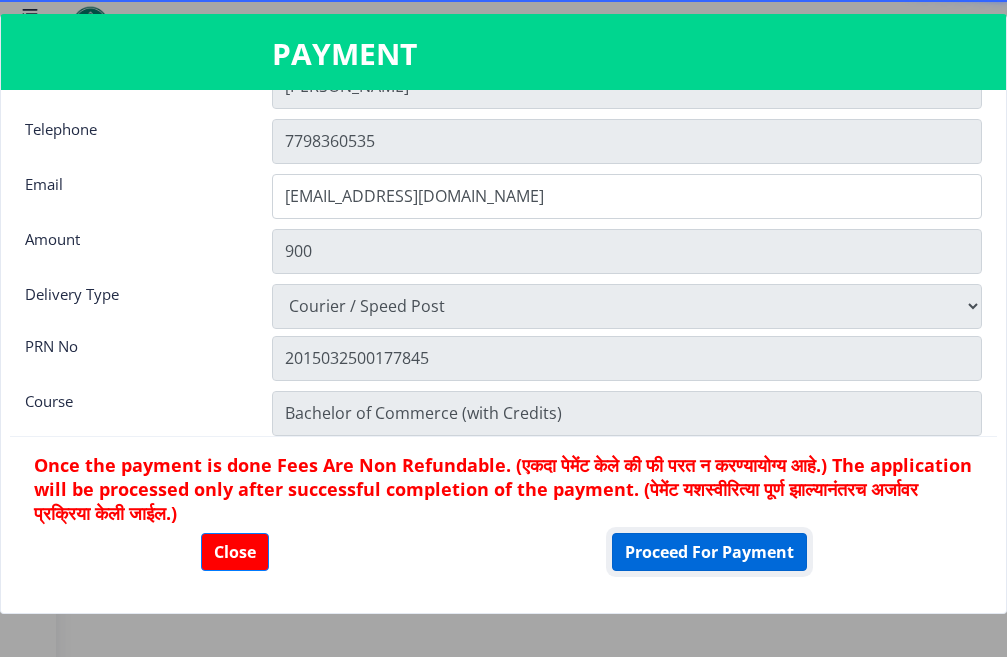 click on "Proceed For Payment" 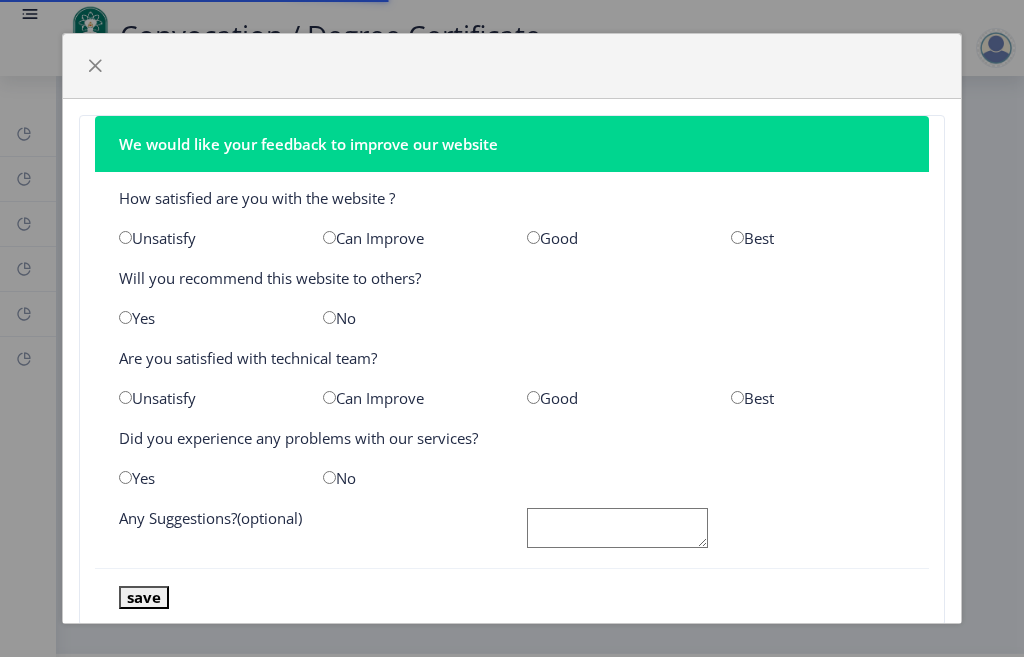 scroll, scrollTop: 0, scrollLeft: 0, axis: both 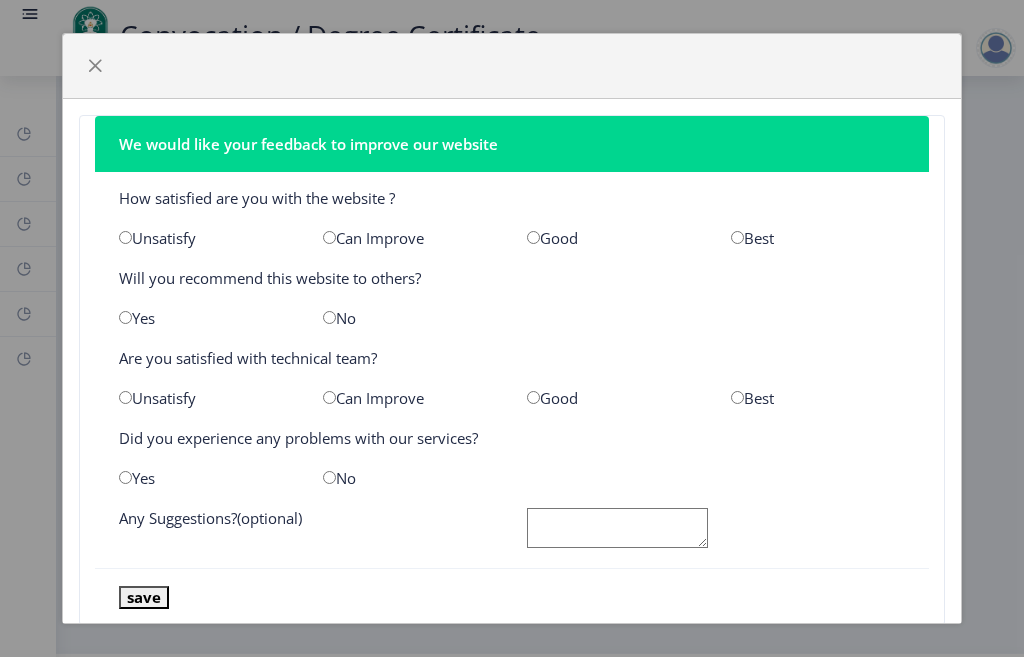 click at bounding box center (737, 237) 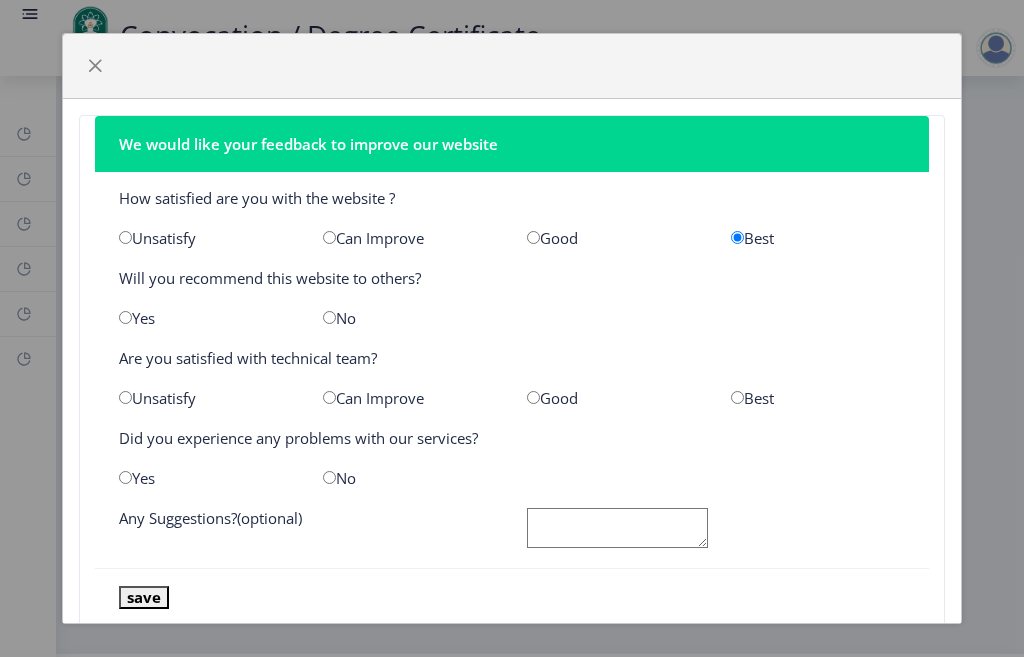 click at bounding box center [329, 317] 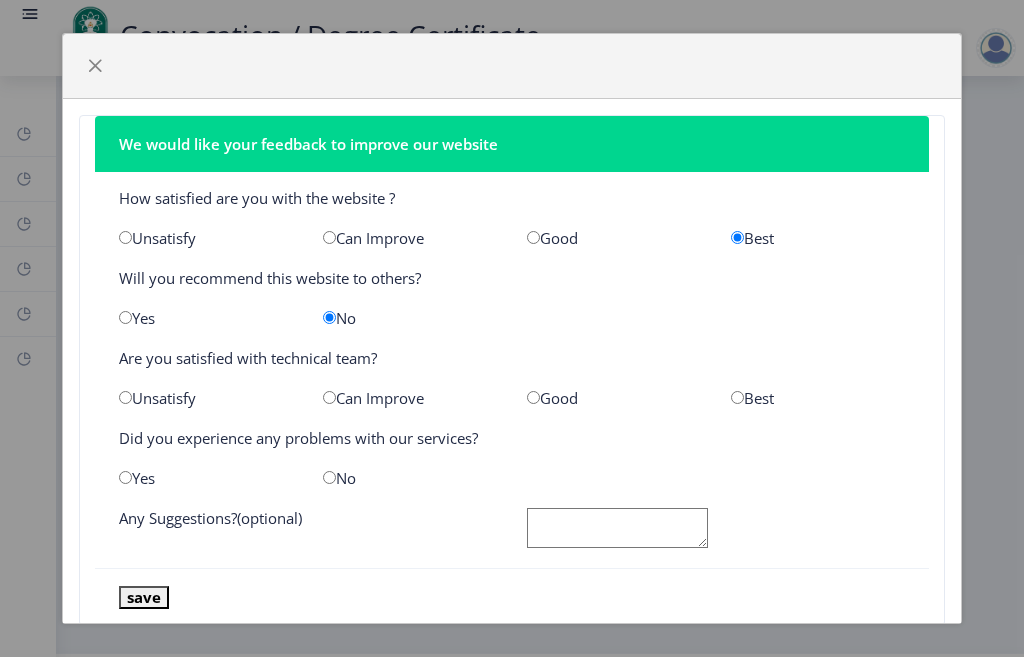 click at bounding box center [737, 397] 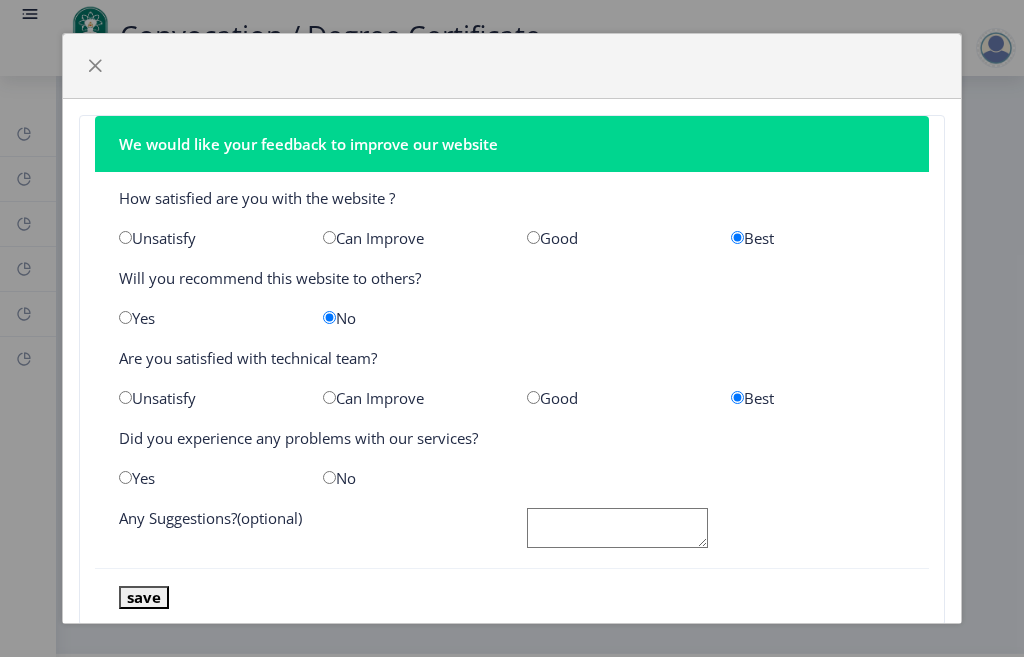 click at bounding box center (329, 477) 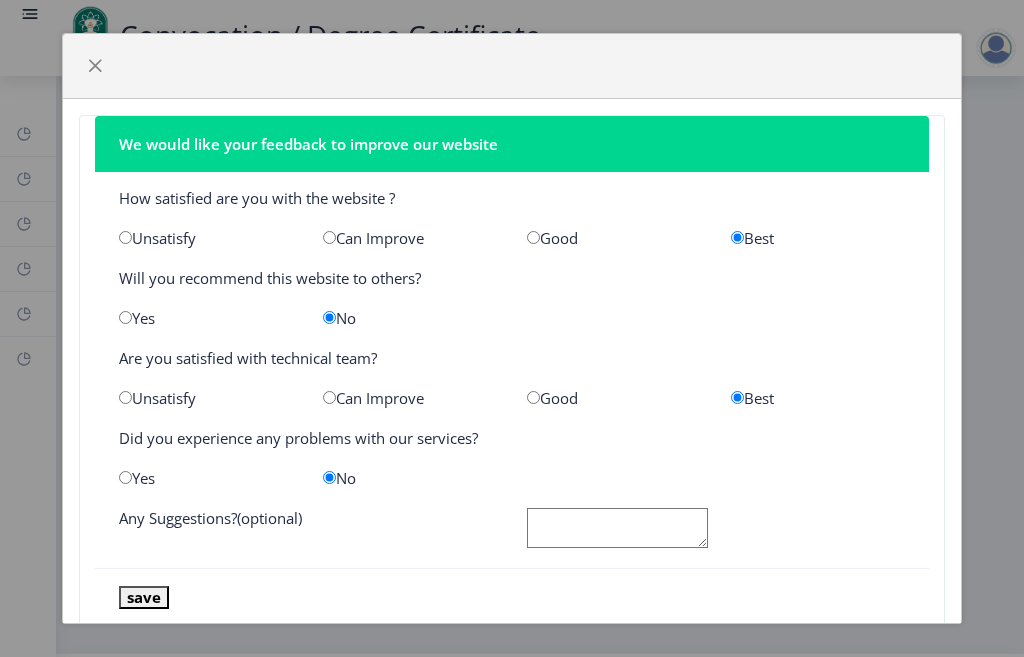click 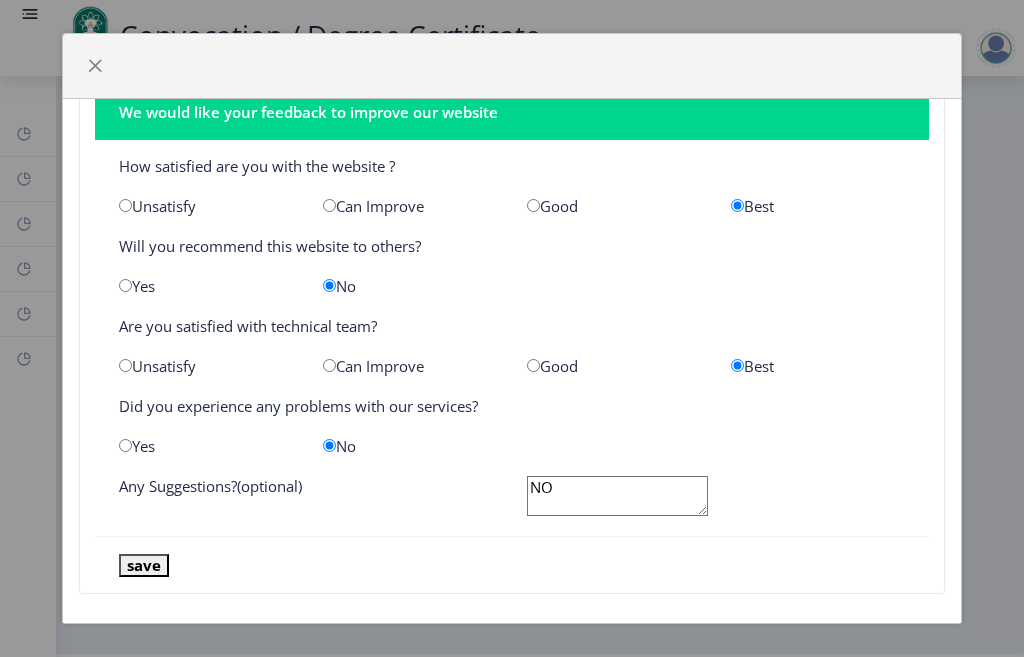 scroll, scrollTop: 49, scrollLeft: 0, axis: vertical 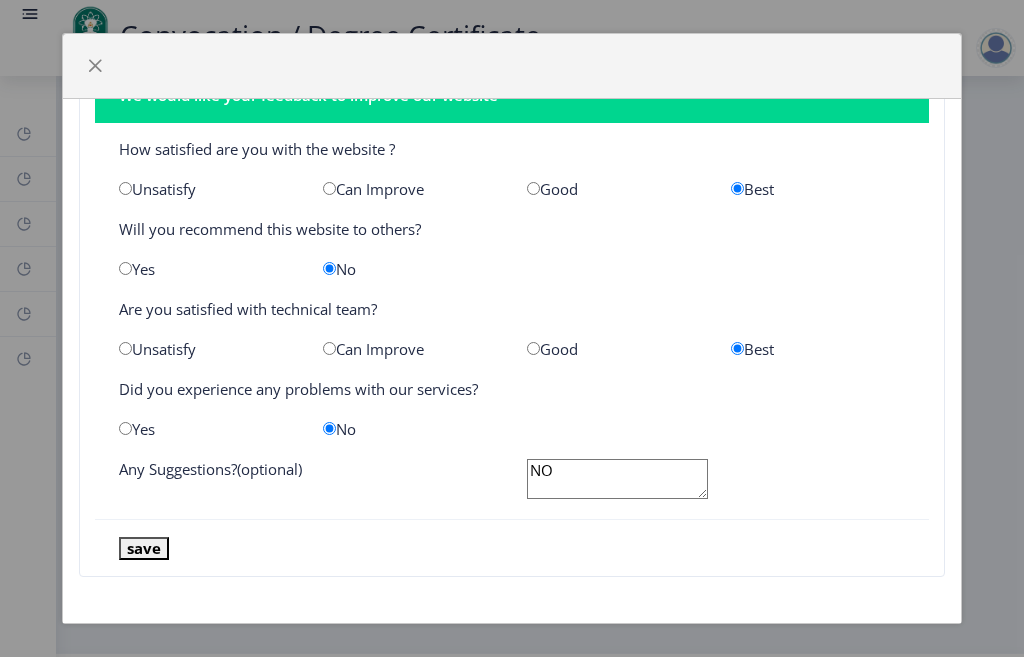 type on "NO" 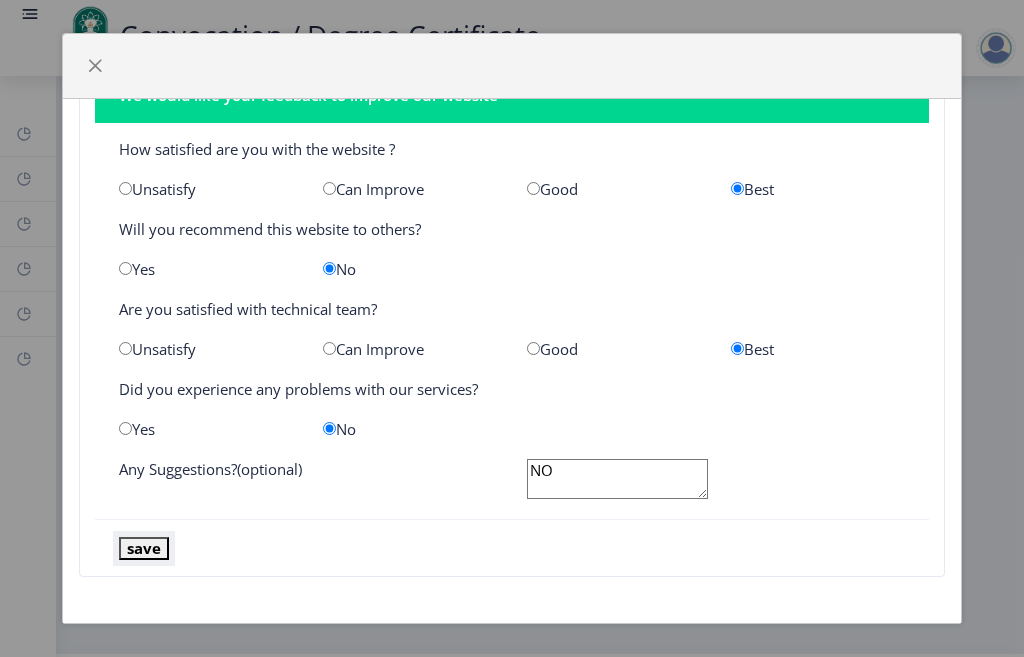 click on "save" 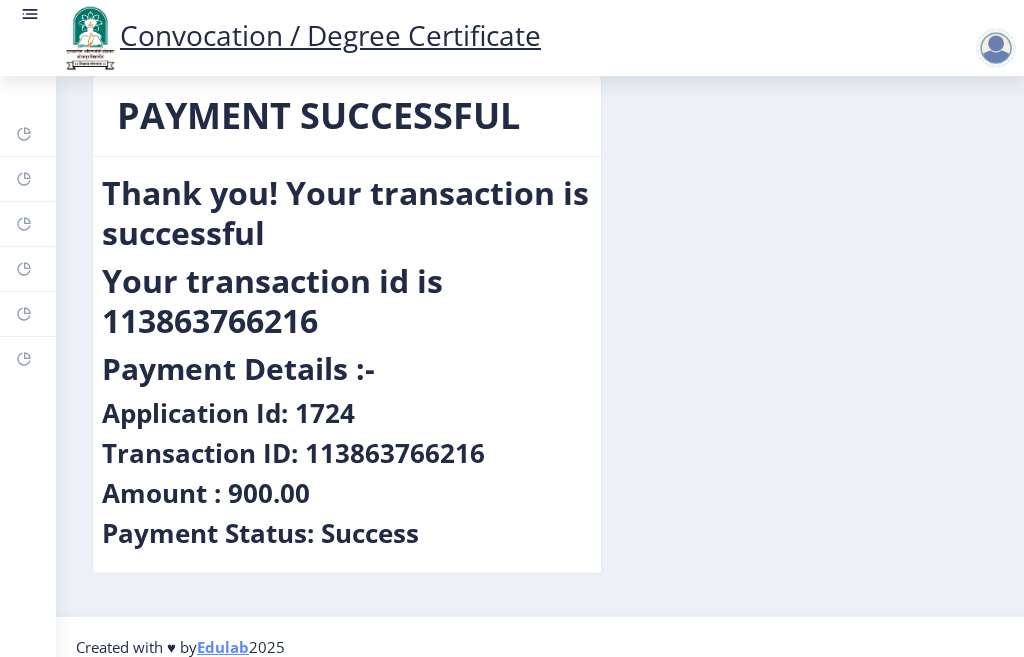 scroll, scrollTop: 57, scrollLeft: 0, axis: vertical 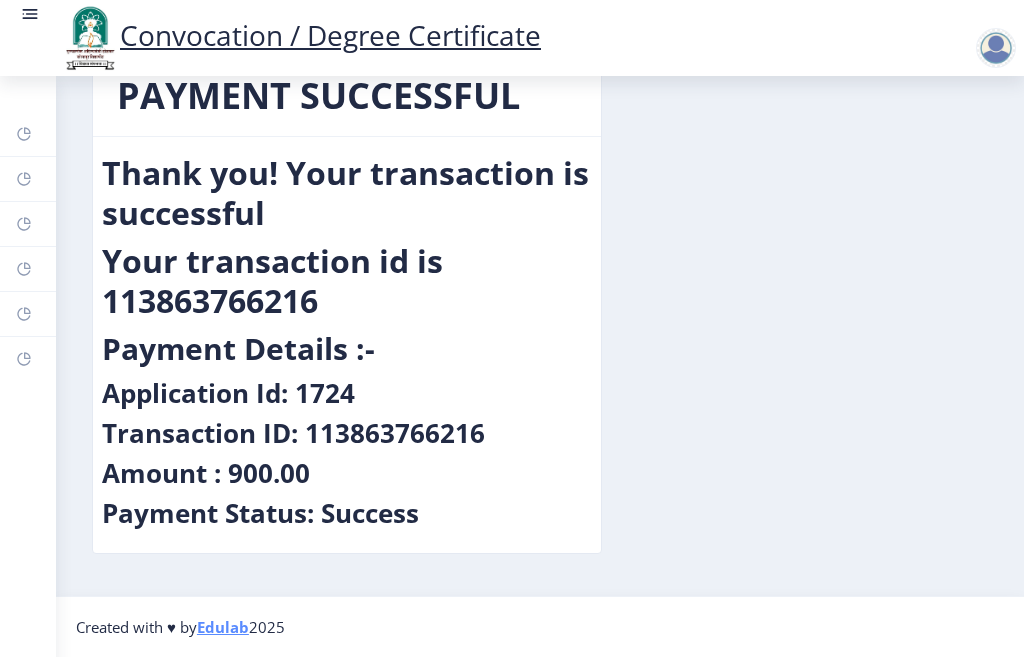 click on "Convocation / Degree Certificate" 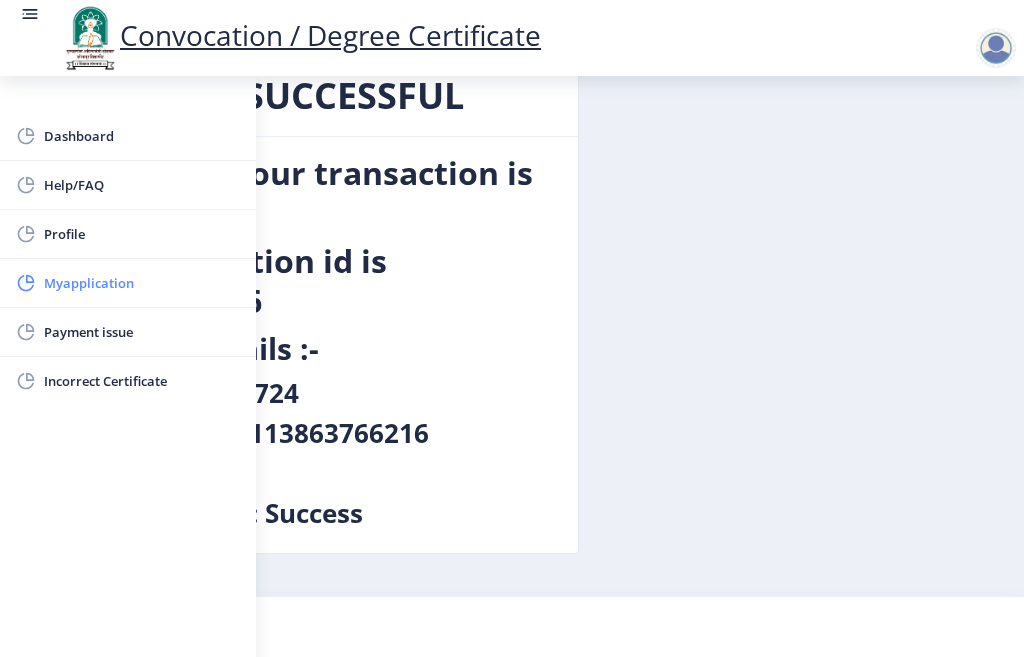 click on "Myapplication" 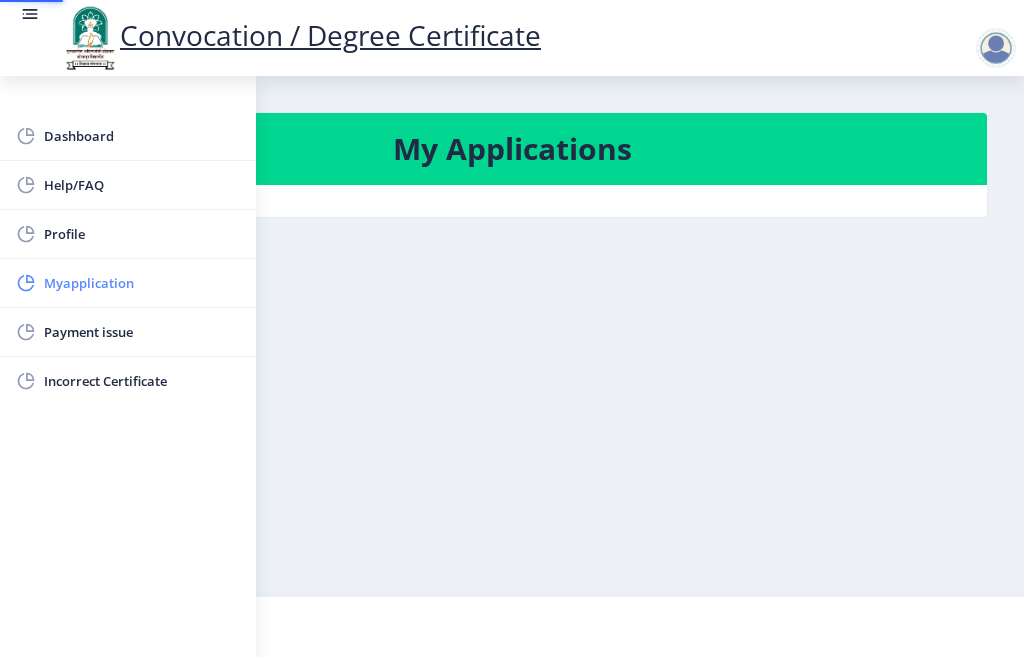 scroll, scrollTop: 0, scrollLeft: 0, axis: both 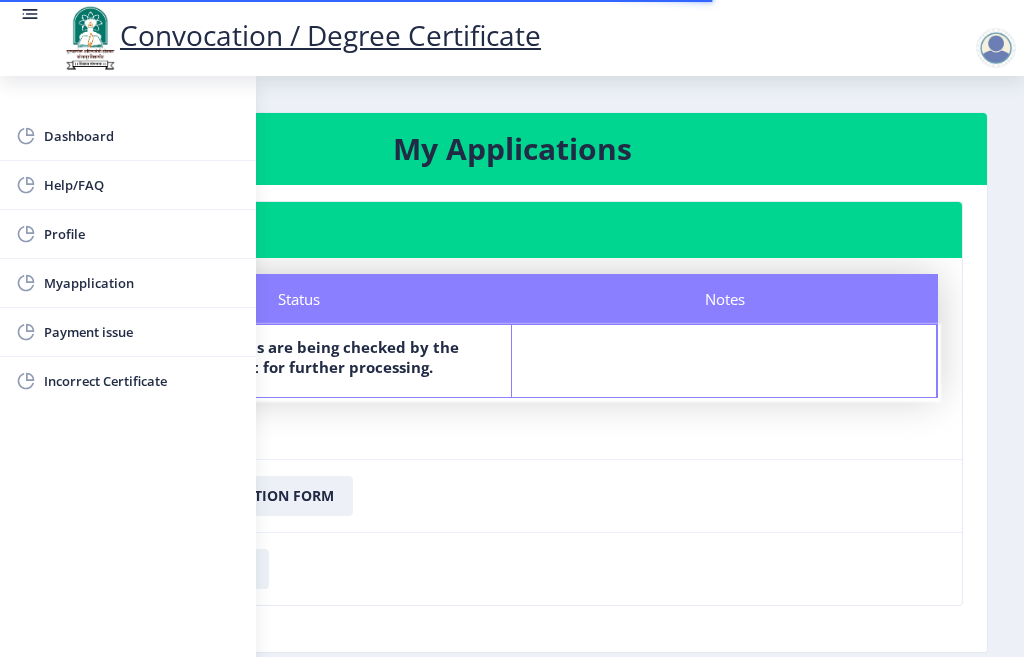 click 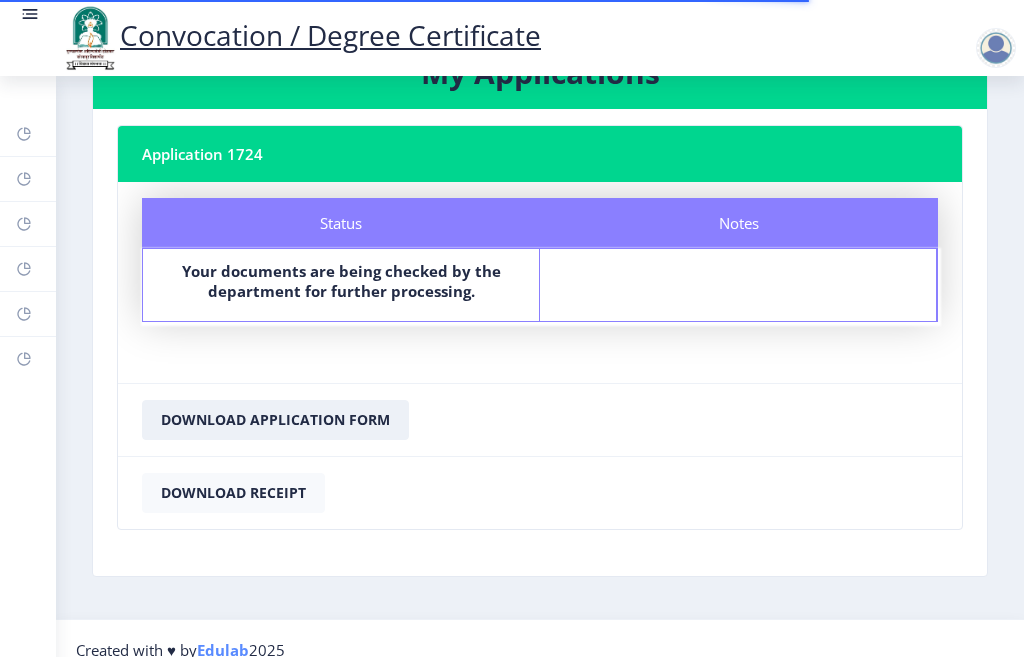 scroll, scrollTop: 99, scrollLeft: 0, axis: vertical 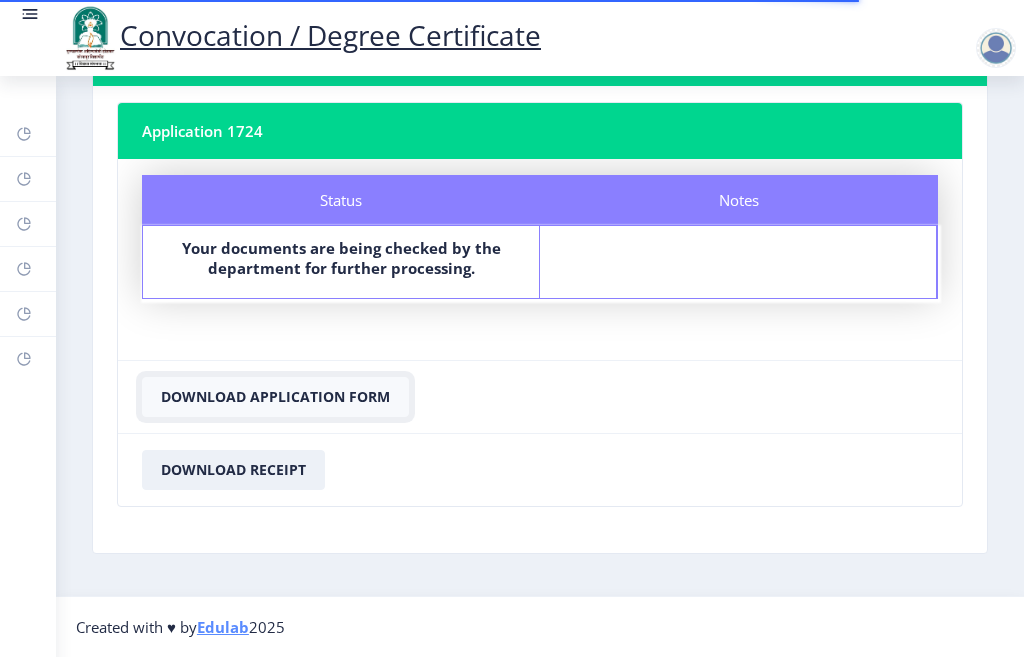 click on "Download Application Form" 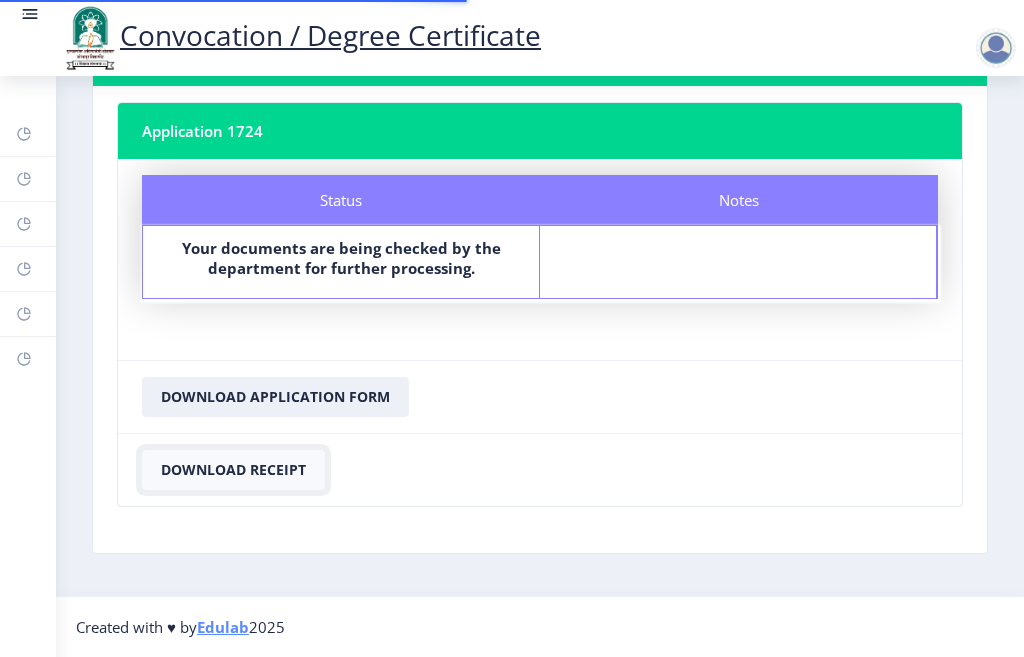 click on "Download Receipt" 